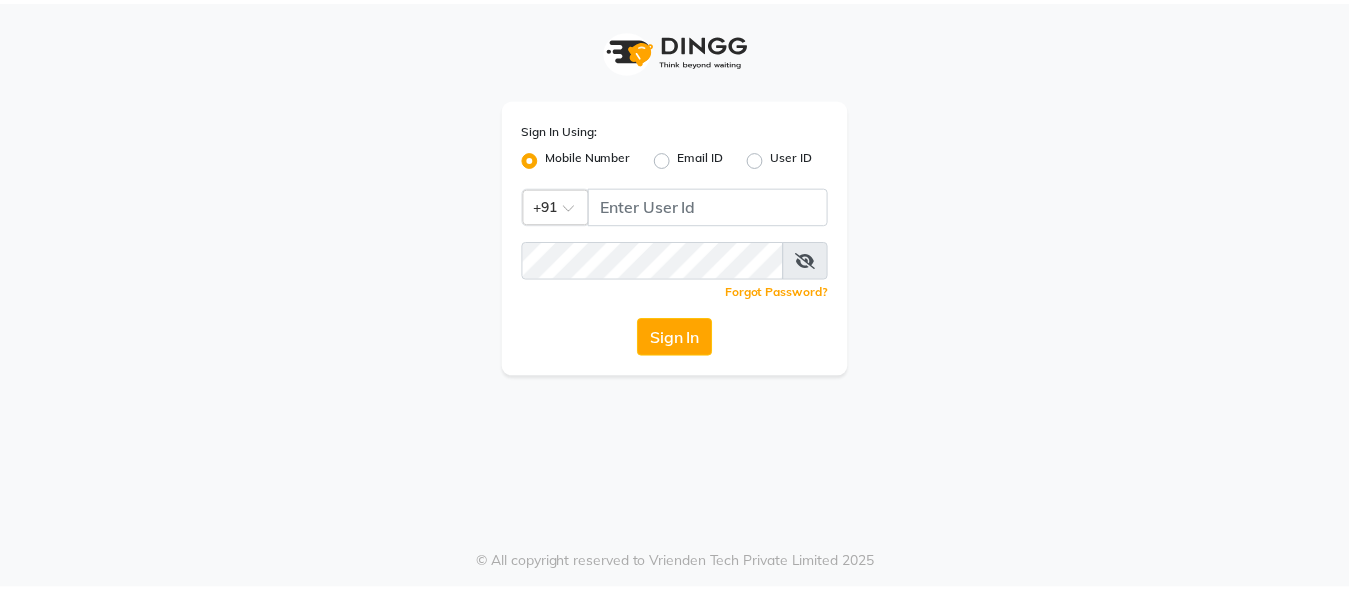 scroll, scrollTop: 0, scrollLeft: 0, axis: both 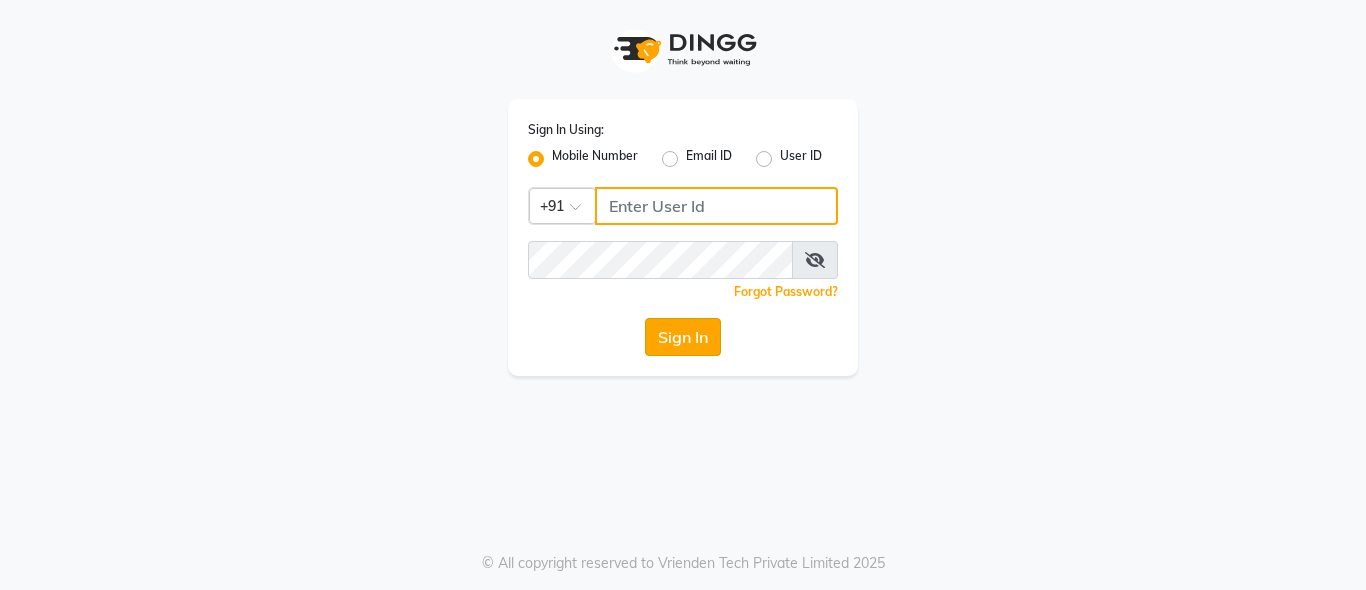 type on "[PHONE]" 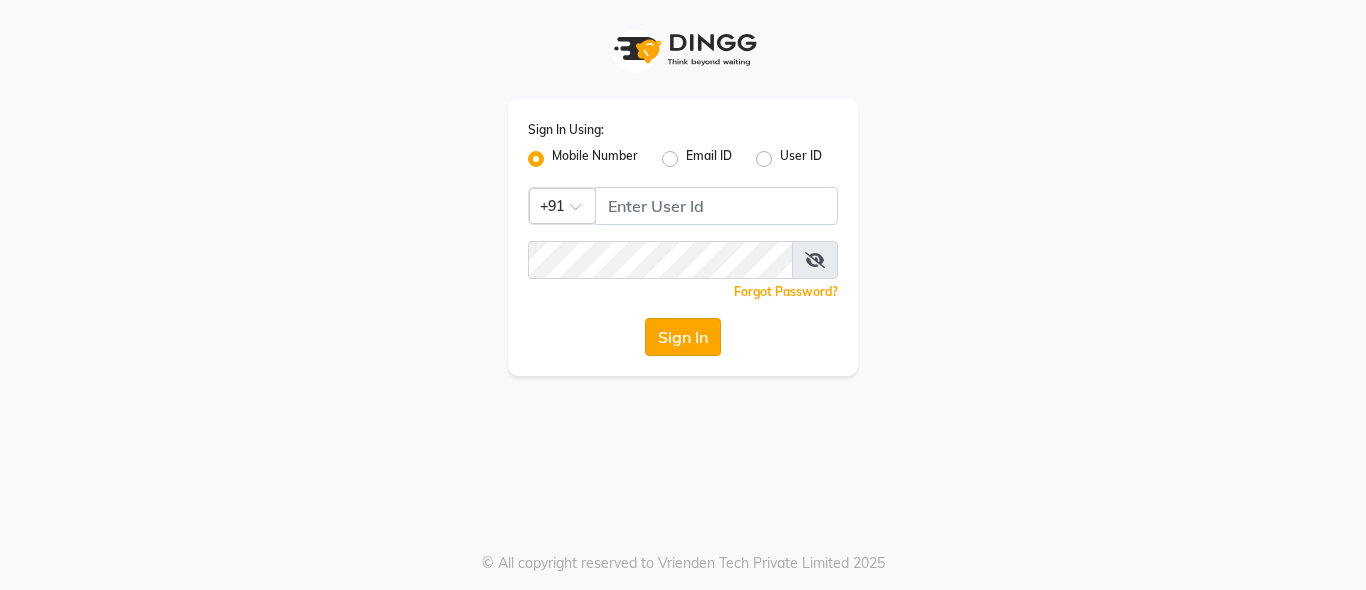 click on "Sign In" 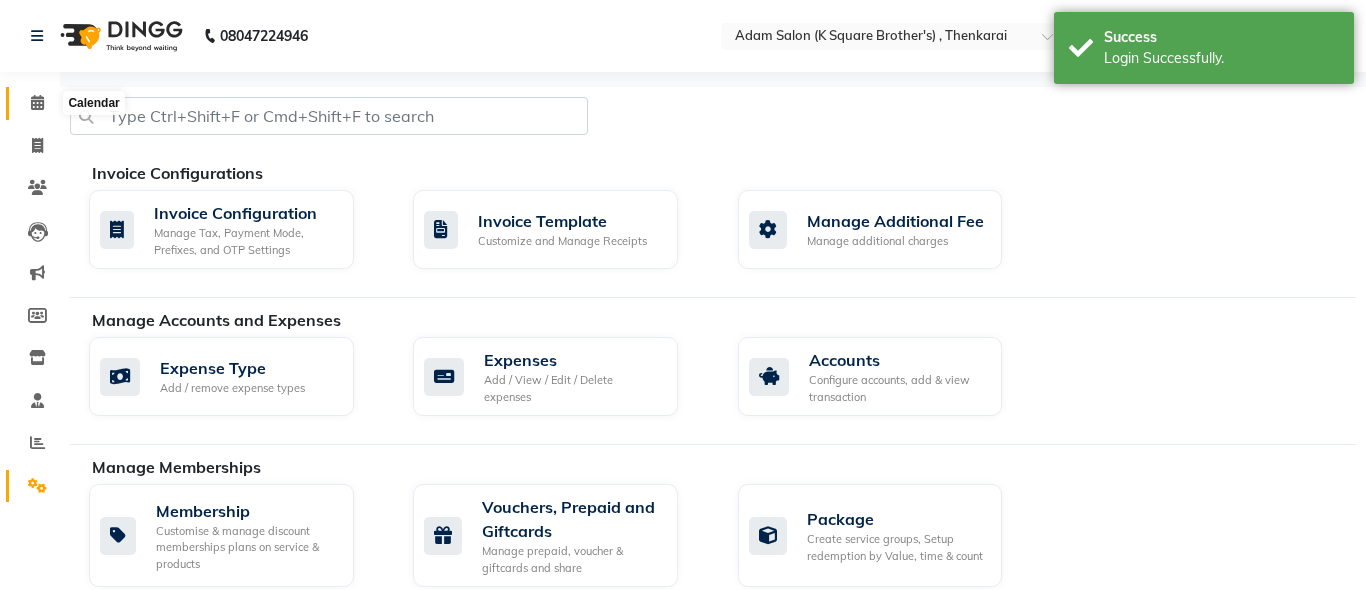 select on "en" 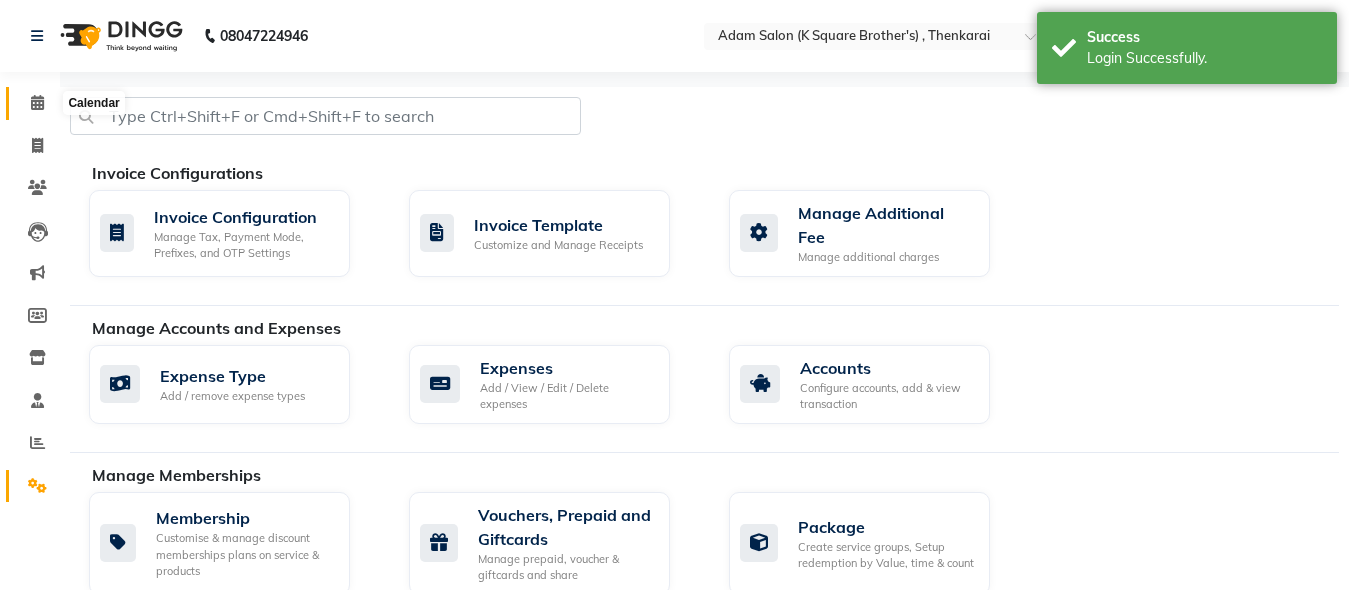 click 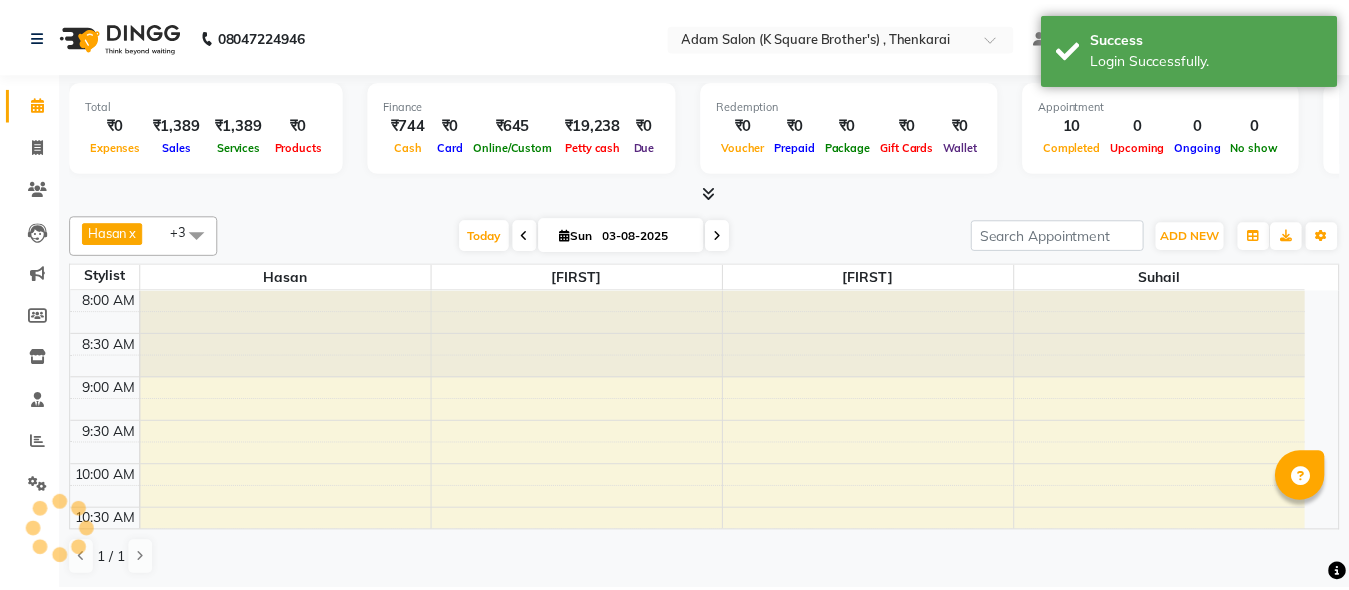 scroll, scrollTop: 0, scrollLeft: 0, axis: both 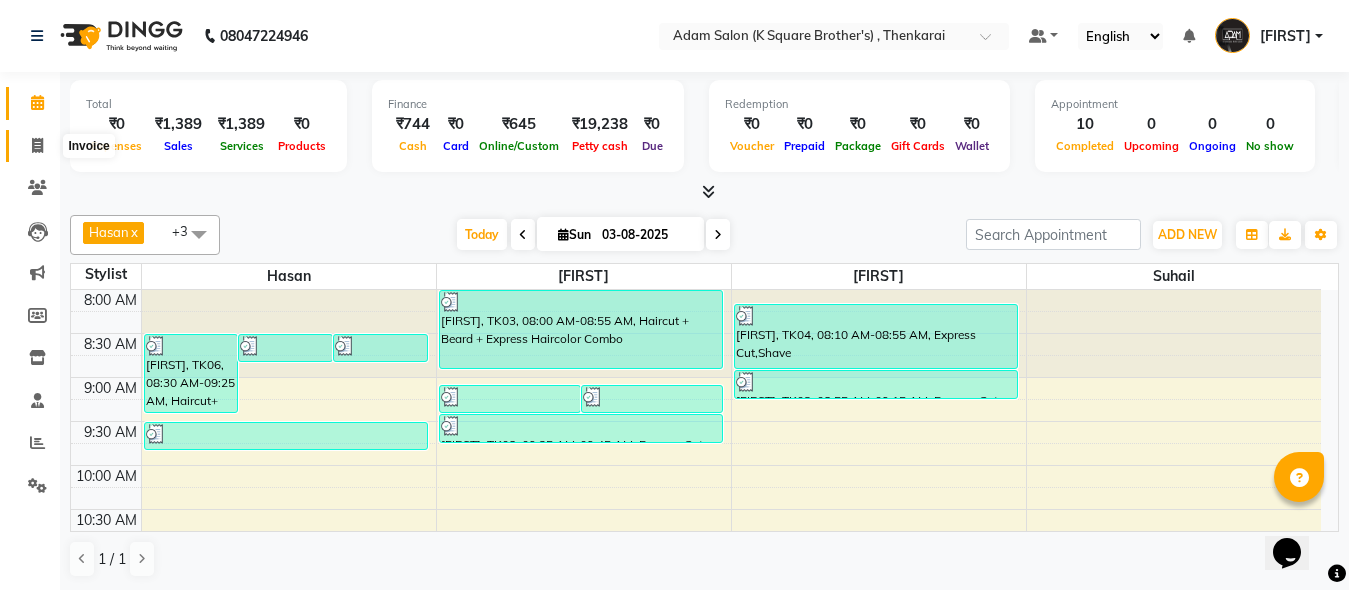 click 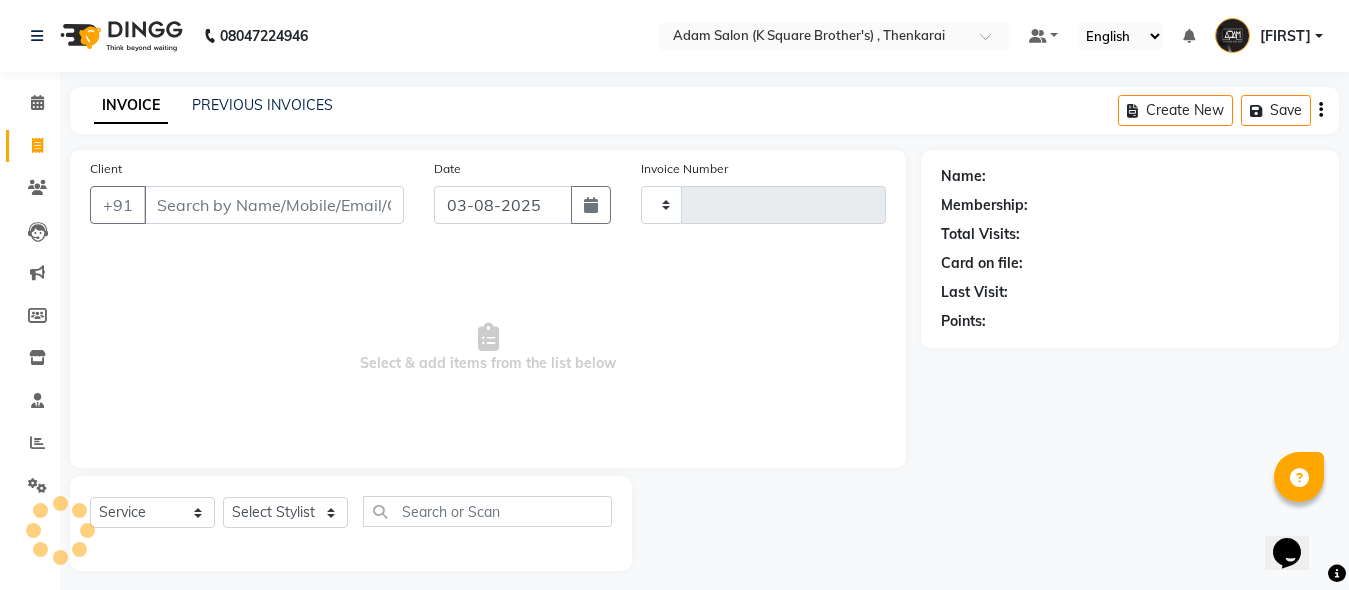 type on "3044" 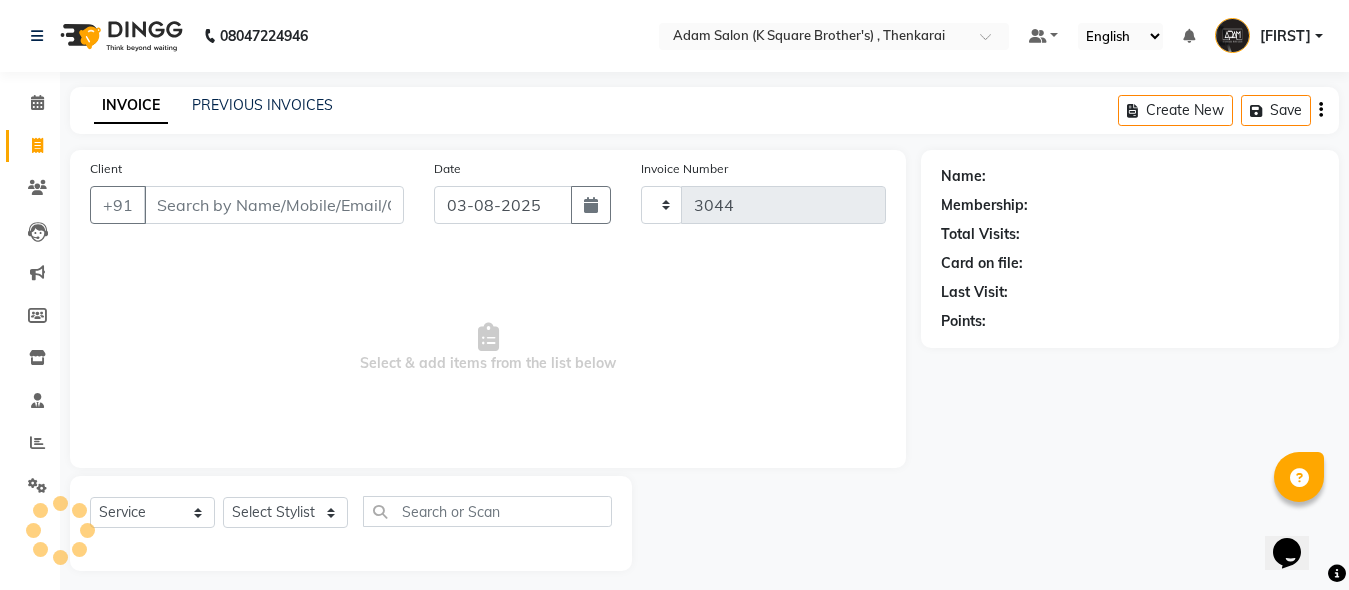select on "8195" 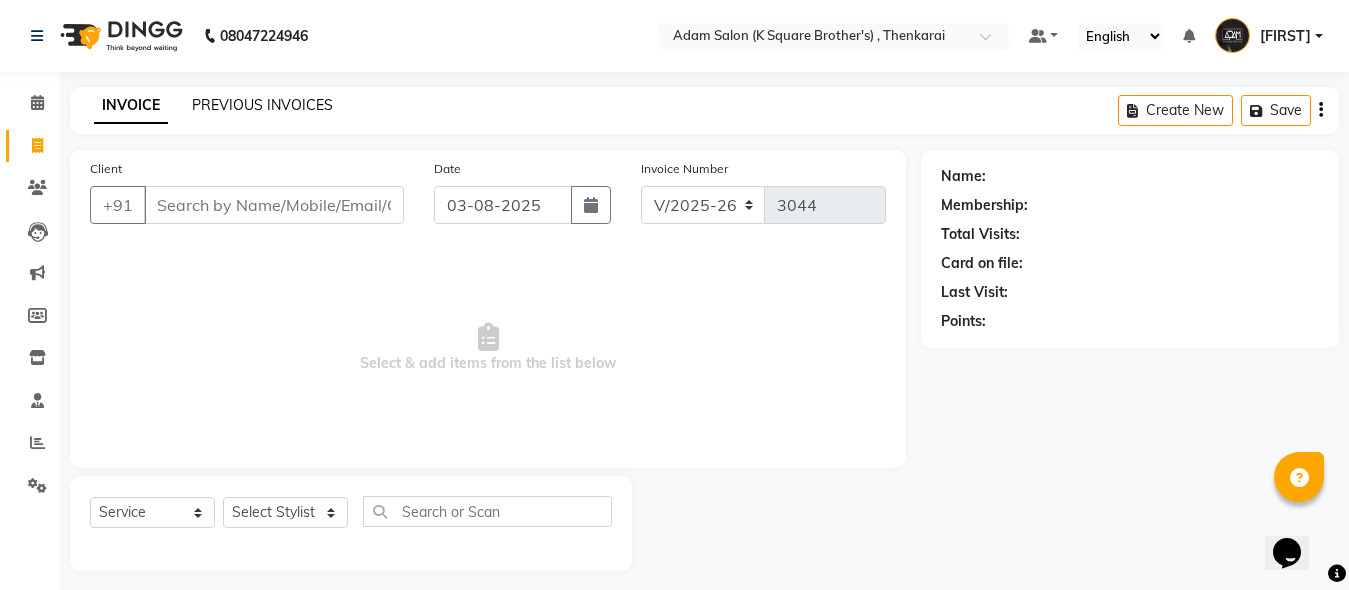 click on "PREVIOUS INVOICES" 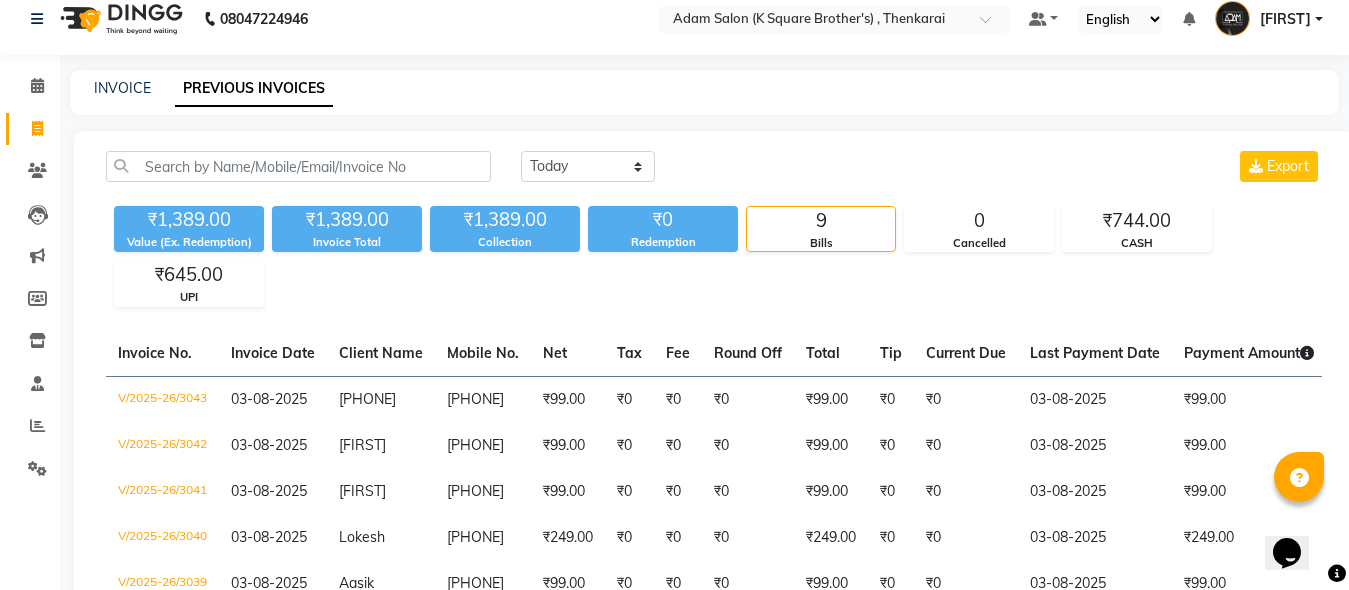 scroll, scrollTop: 0, scrollLeft: 0, axis: both 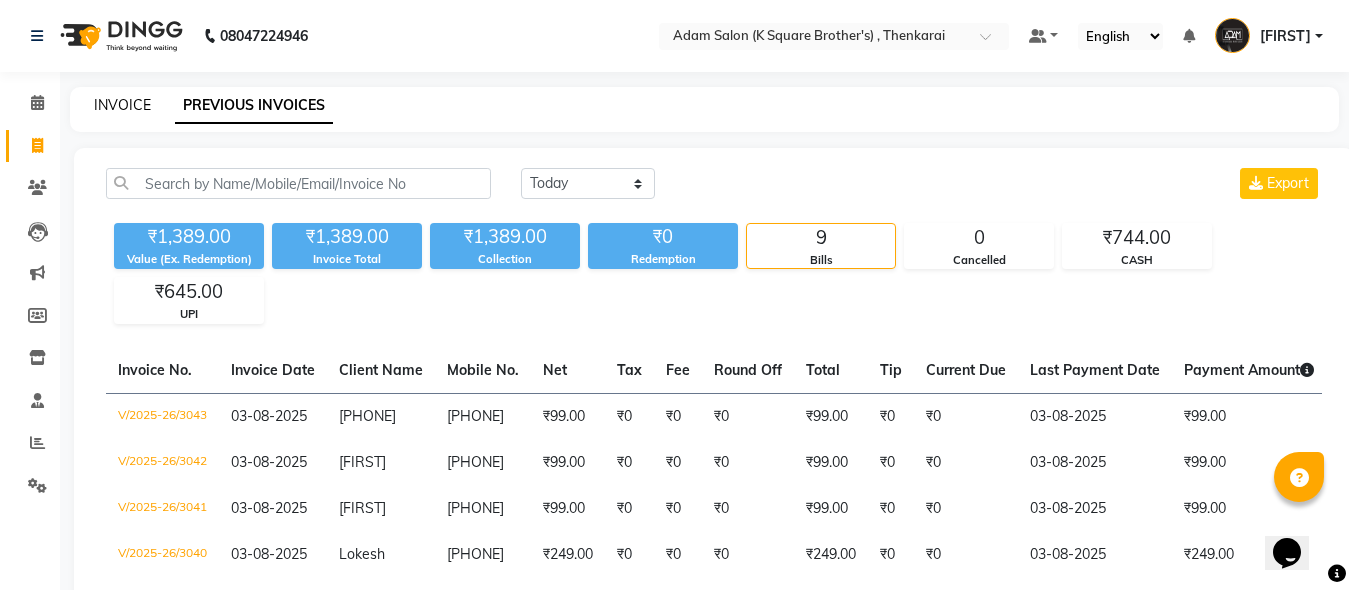 click on "INVOICE" 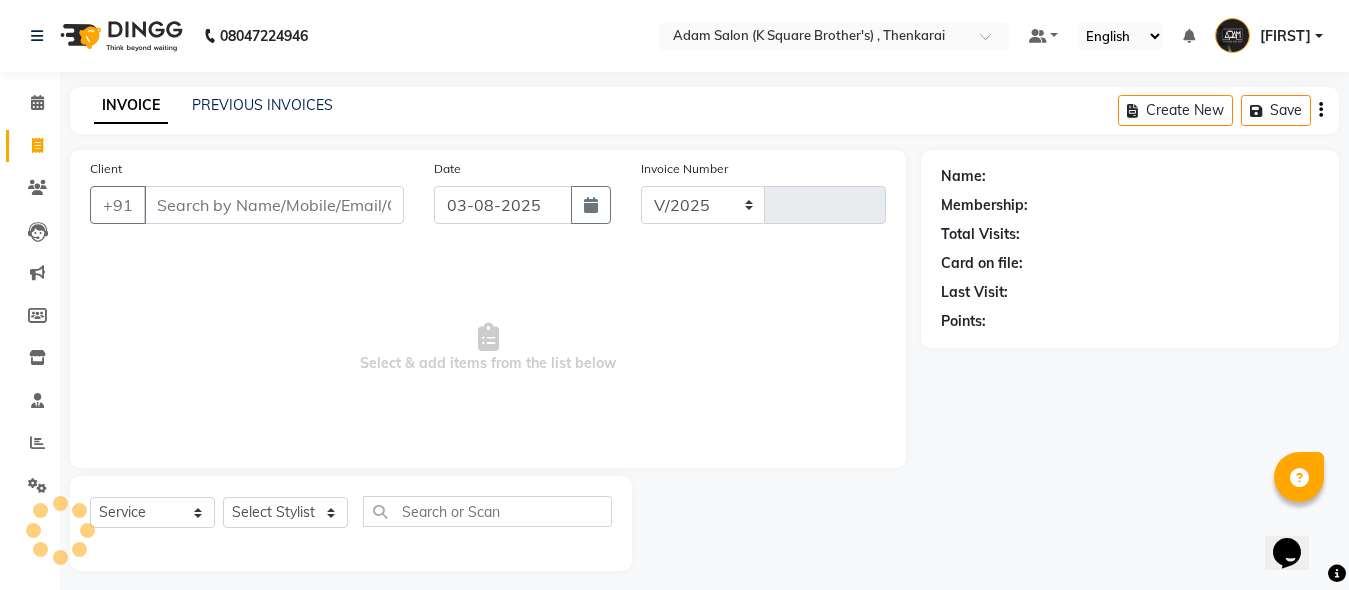 select on "8195" 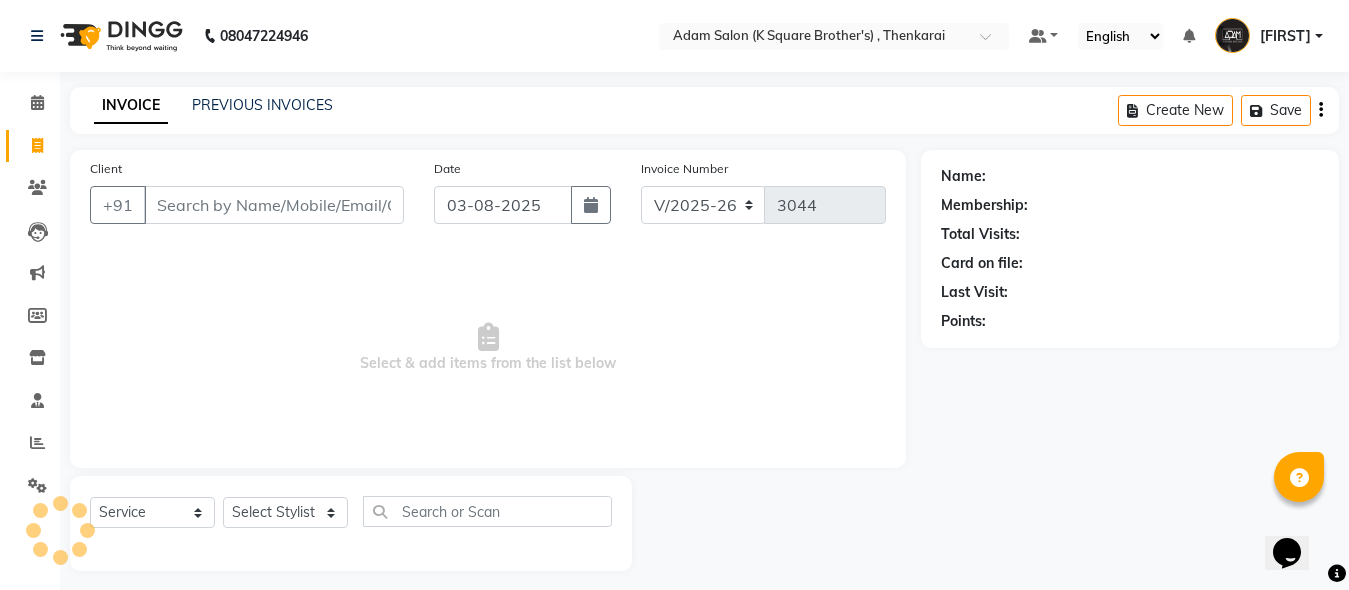 scroll, scrollTop: 11, scrollLeft: 0, axis: vertical 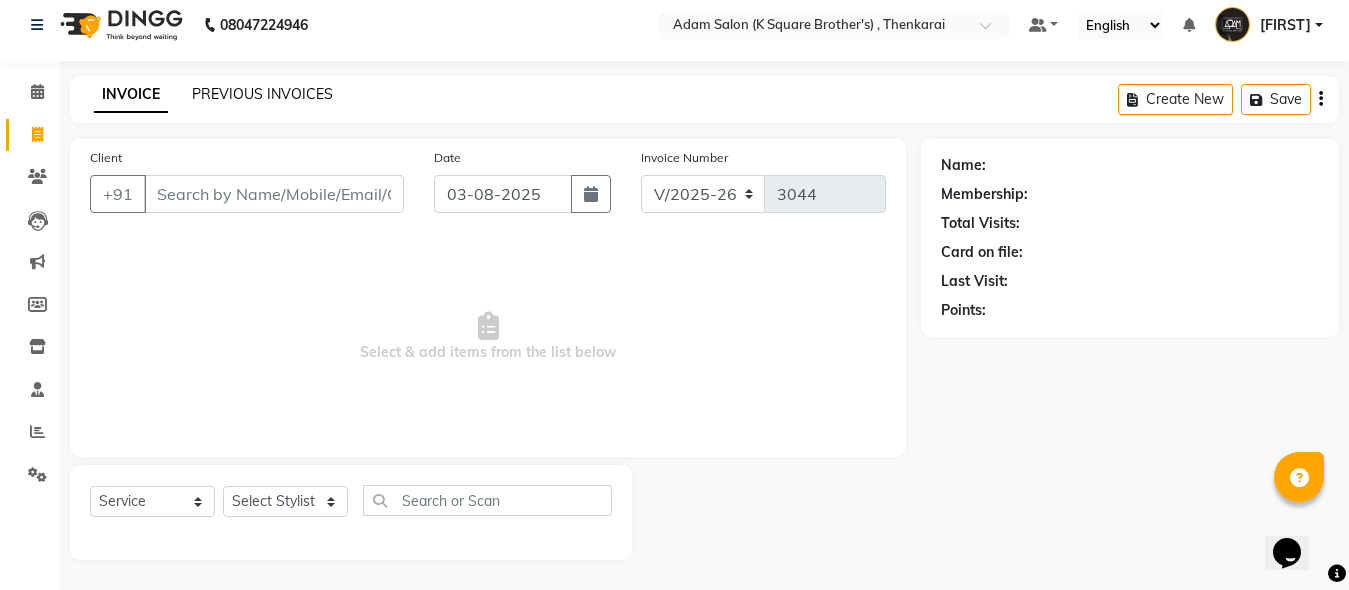 click on "PREVIOUS INVOICES" 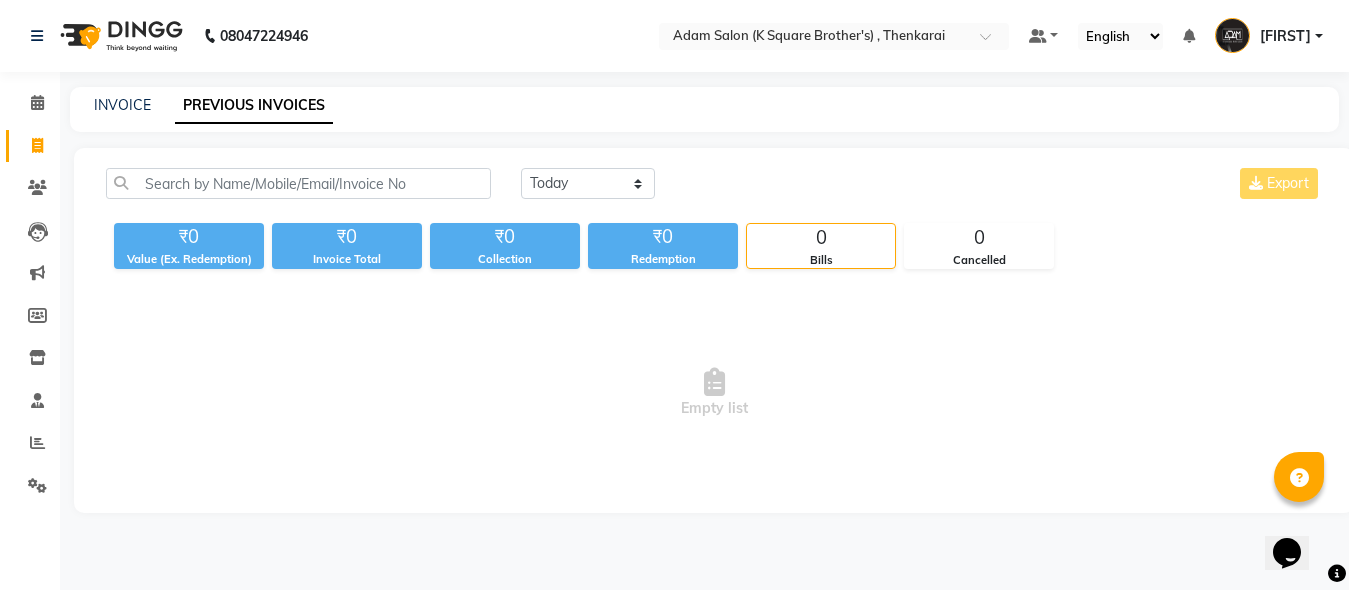 scroll, scrollTop: 0, scrollLeft: 0, axis: both 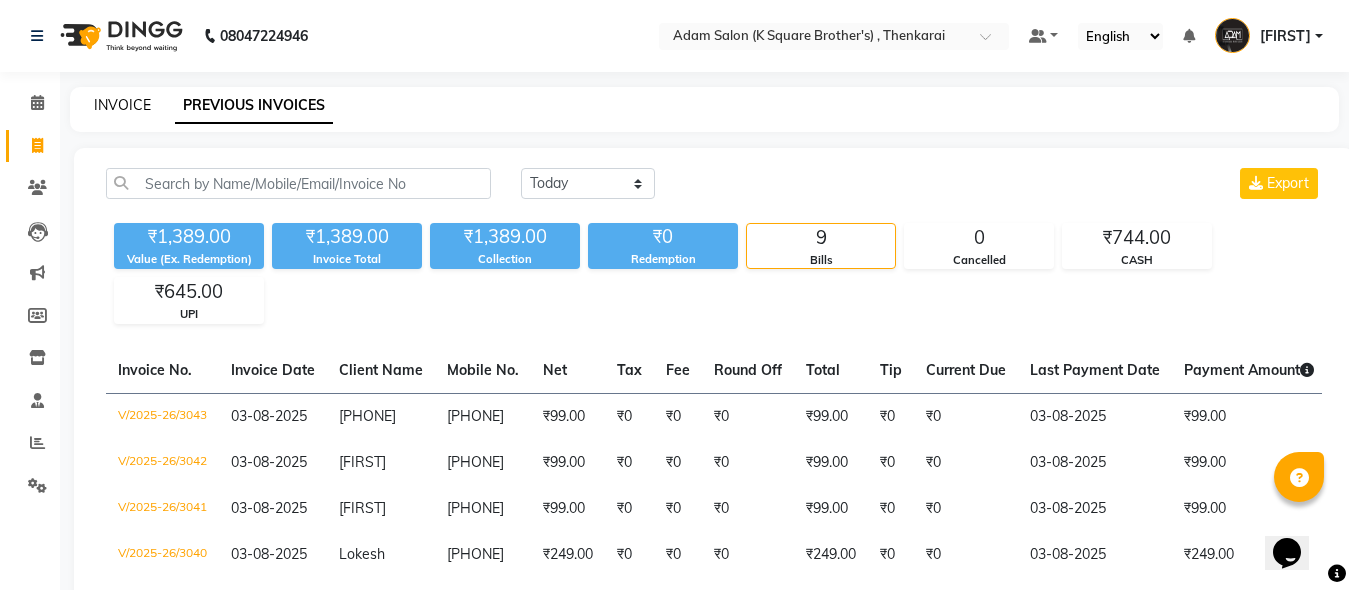 click on "INVOICE" 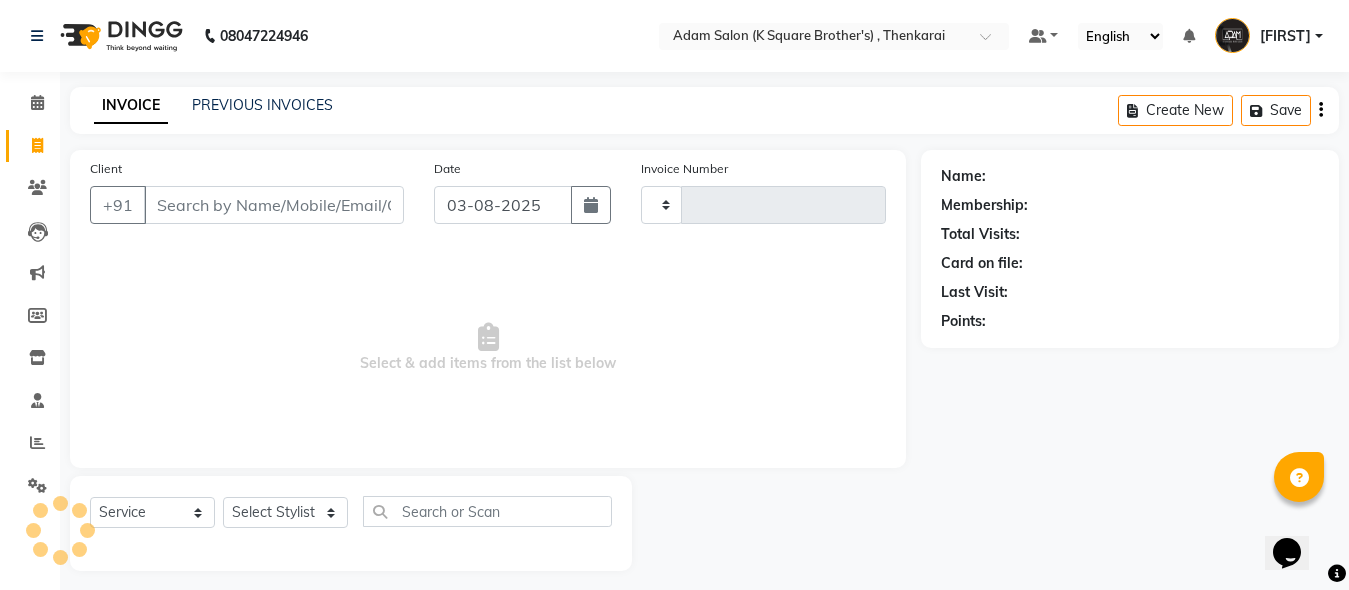 scroll, scrollTop: 11, scrollLeft: 0, axis: vertical 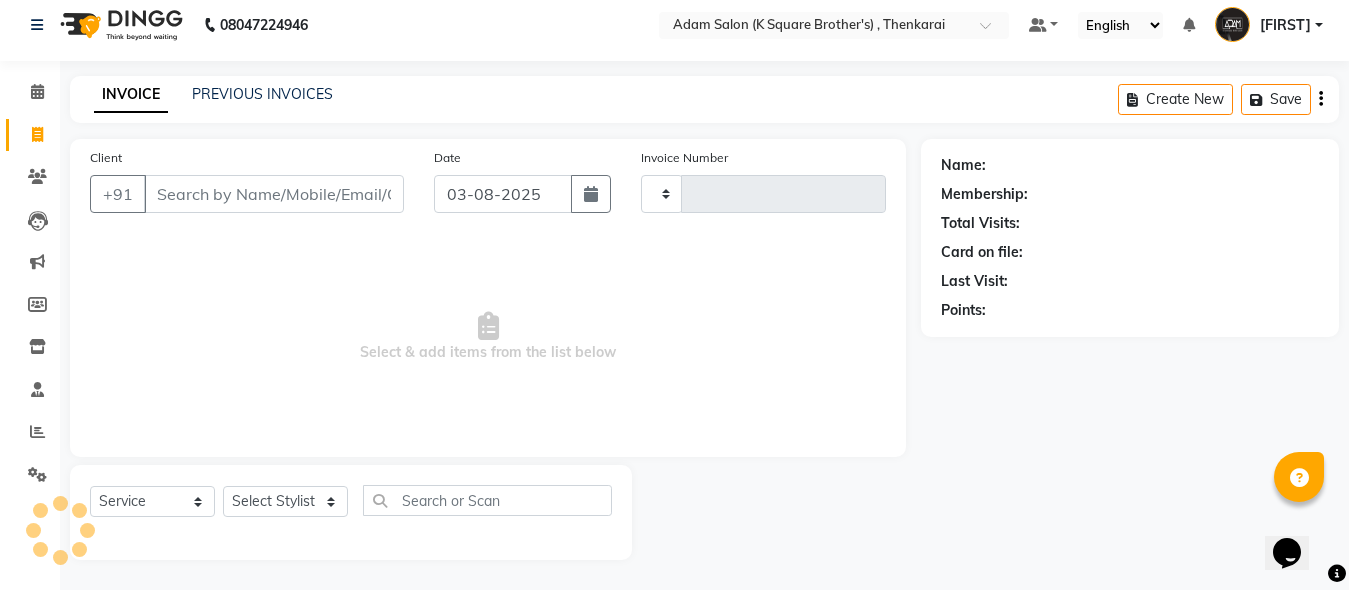 type on "3044" 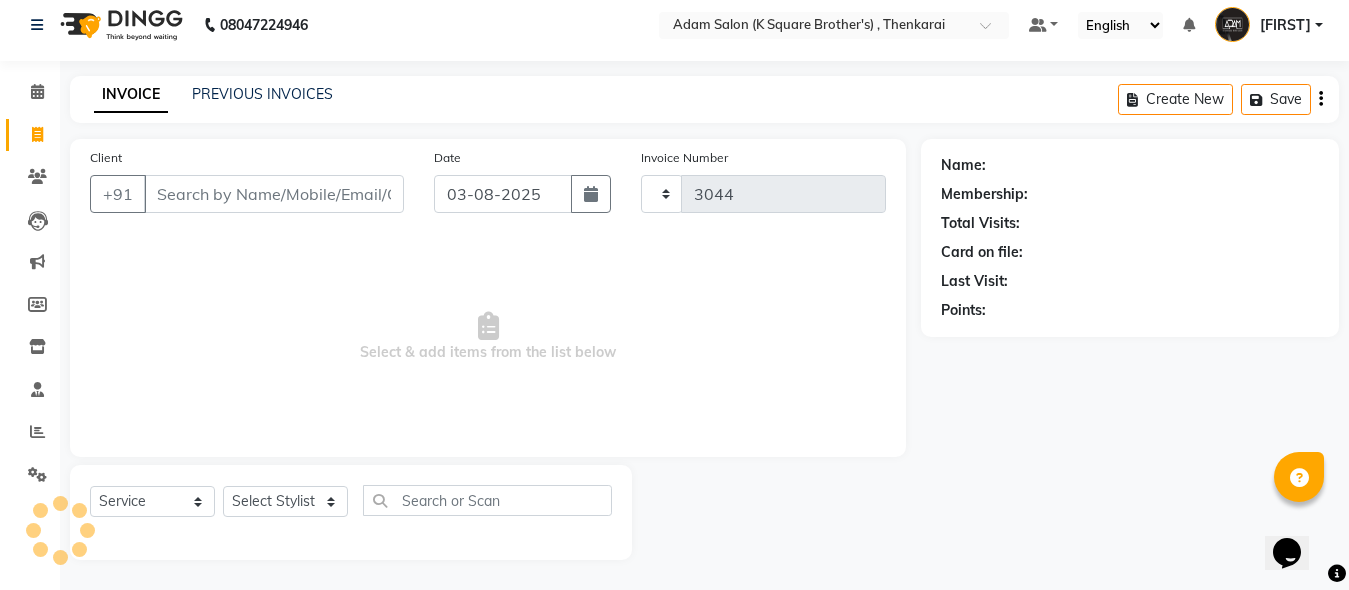 select on "8195" 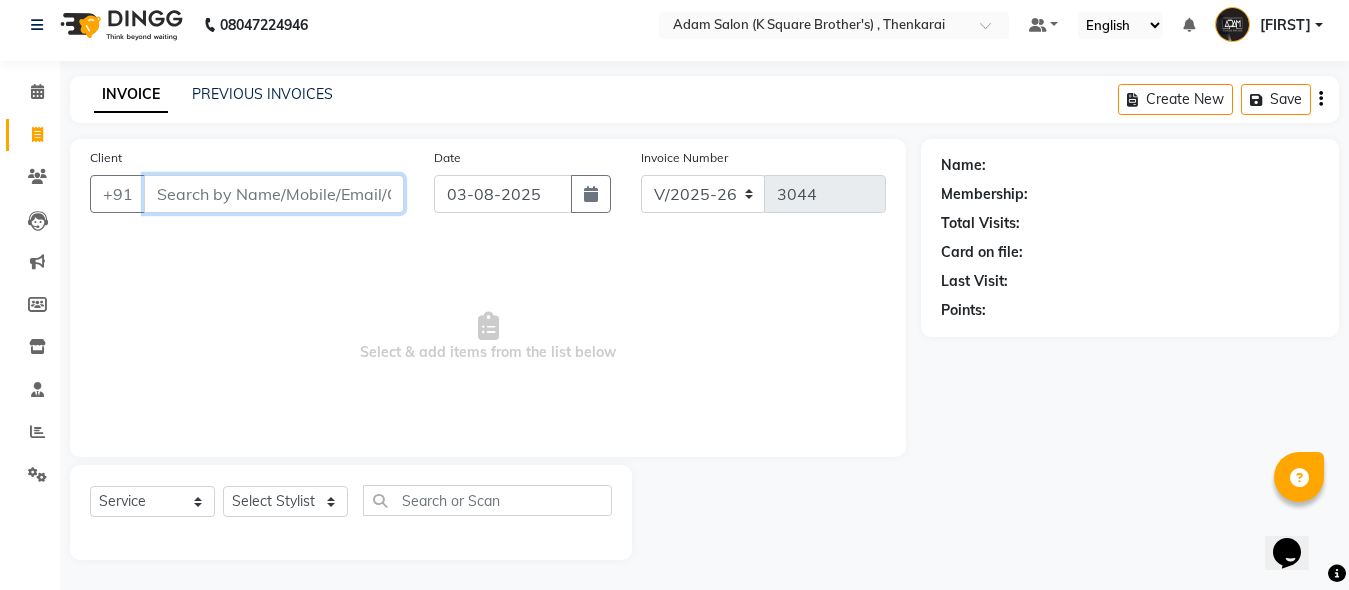 paste on "8310618267" 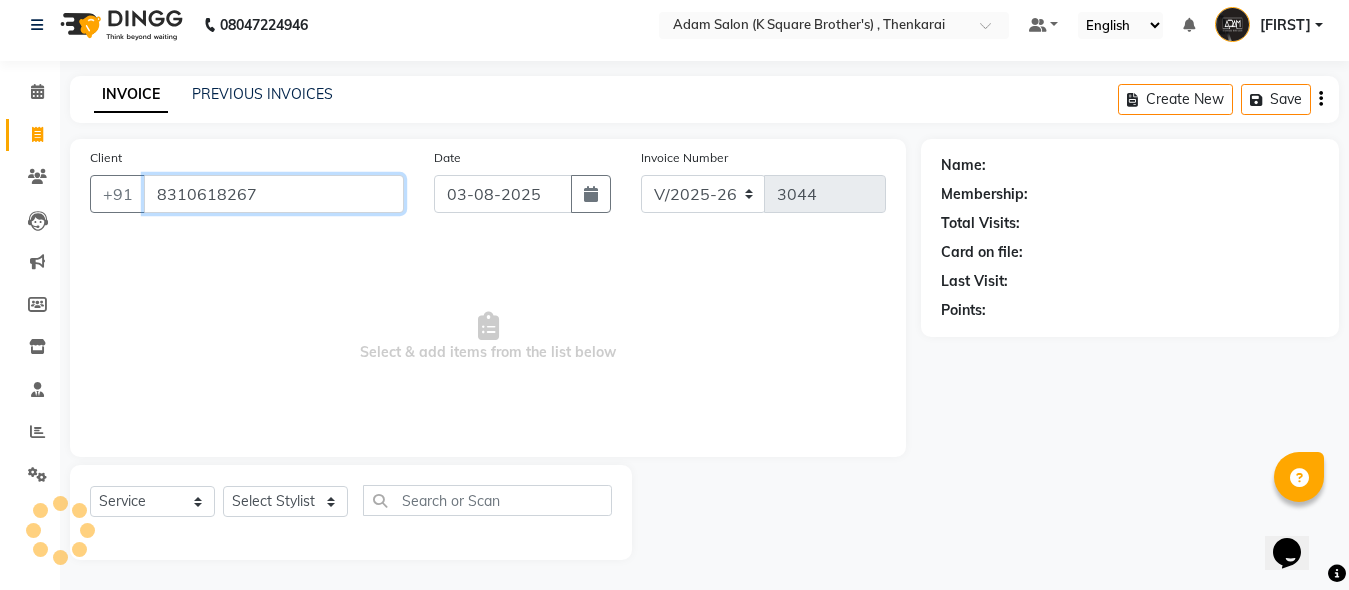 type on "8310618267" 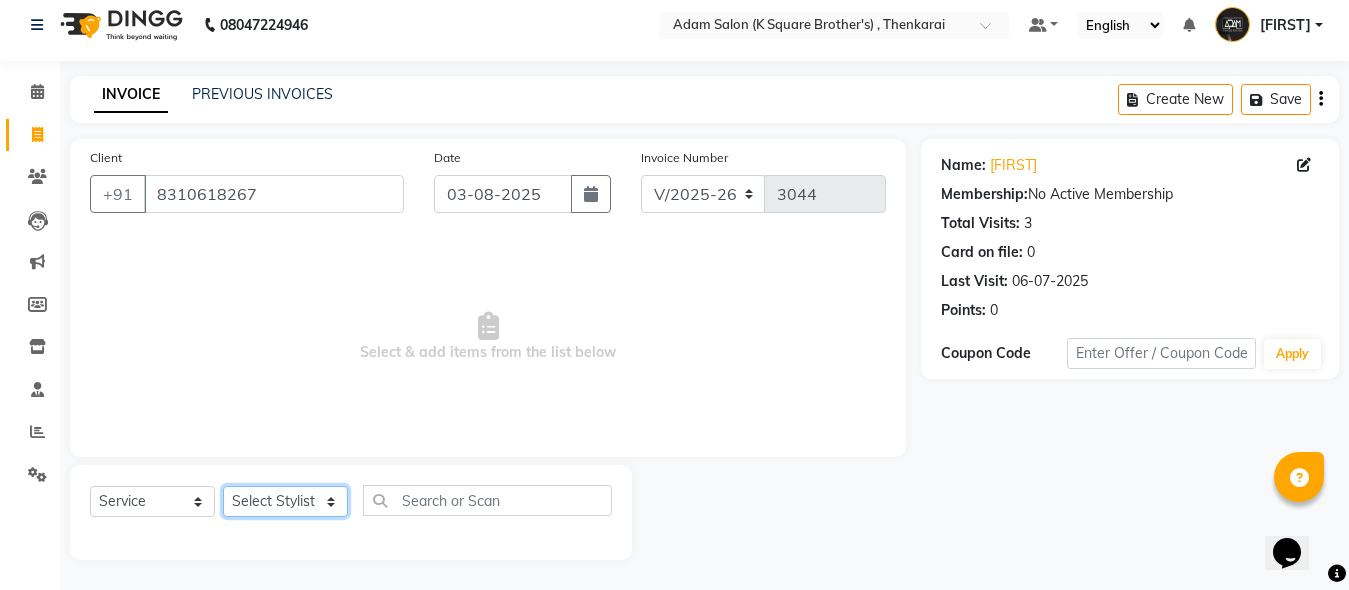 click on "Select Stylist [FIRST] [FIRST] [FIRST] [FIRST] [FIRST]" 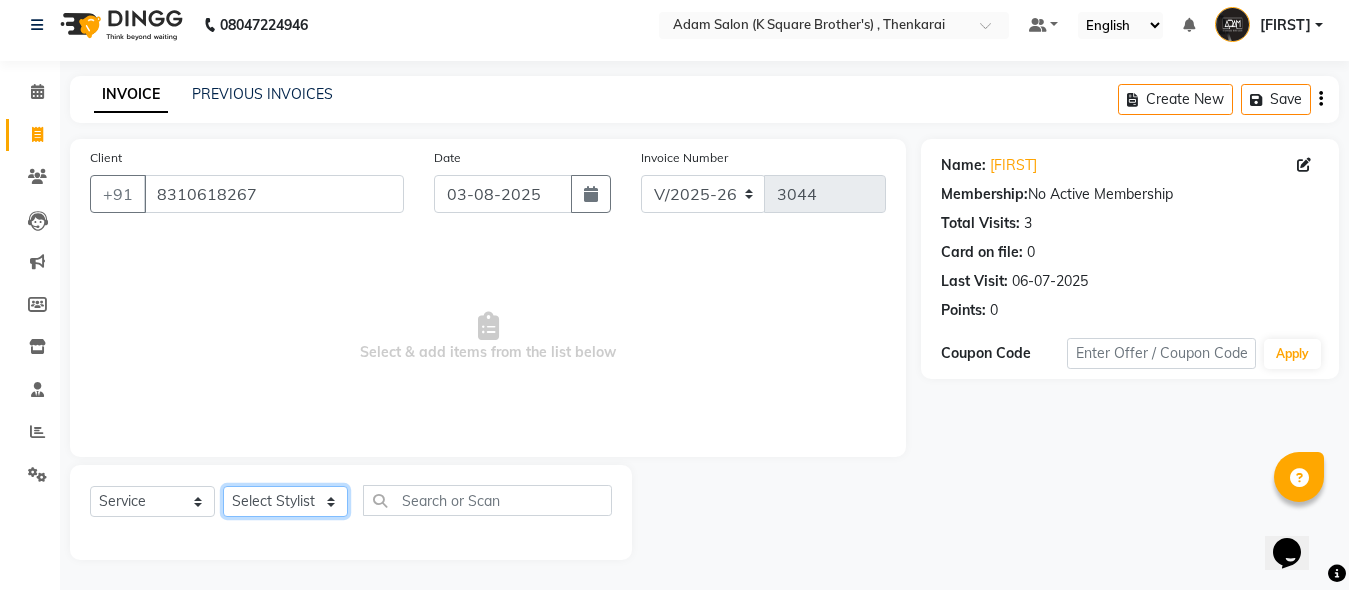 select on "78097" 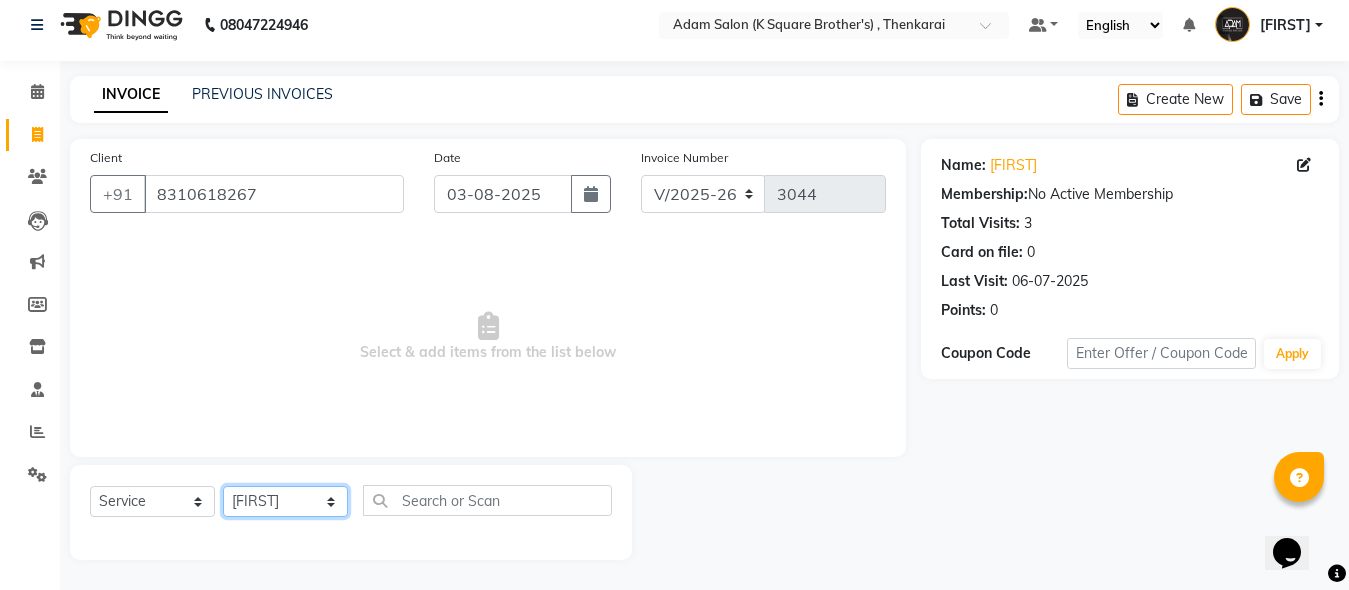 click on "Select Stylist [FIRST] [FIRST] [FIRST] [FIRST] [FIRST]" 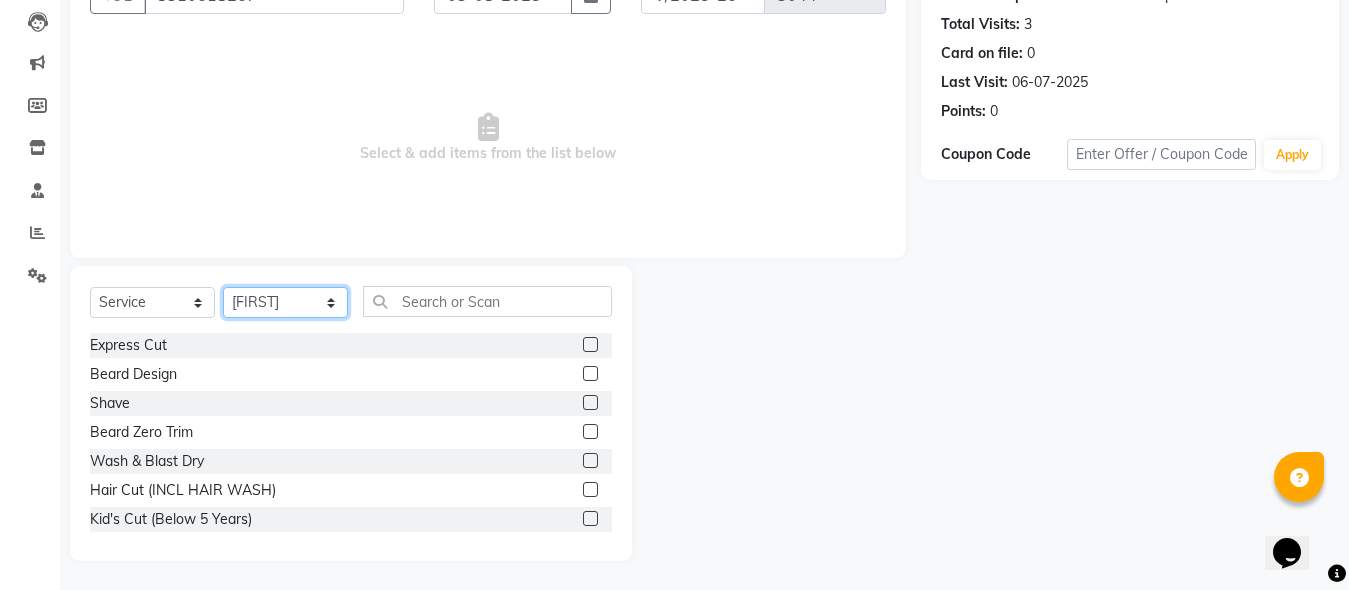 scroll, scrollTop: 211, scrollLeft: 0, axis: vertical 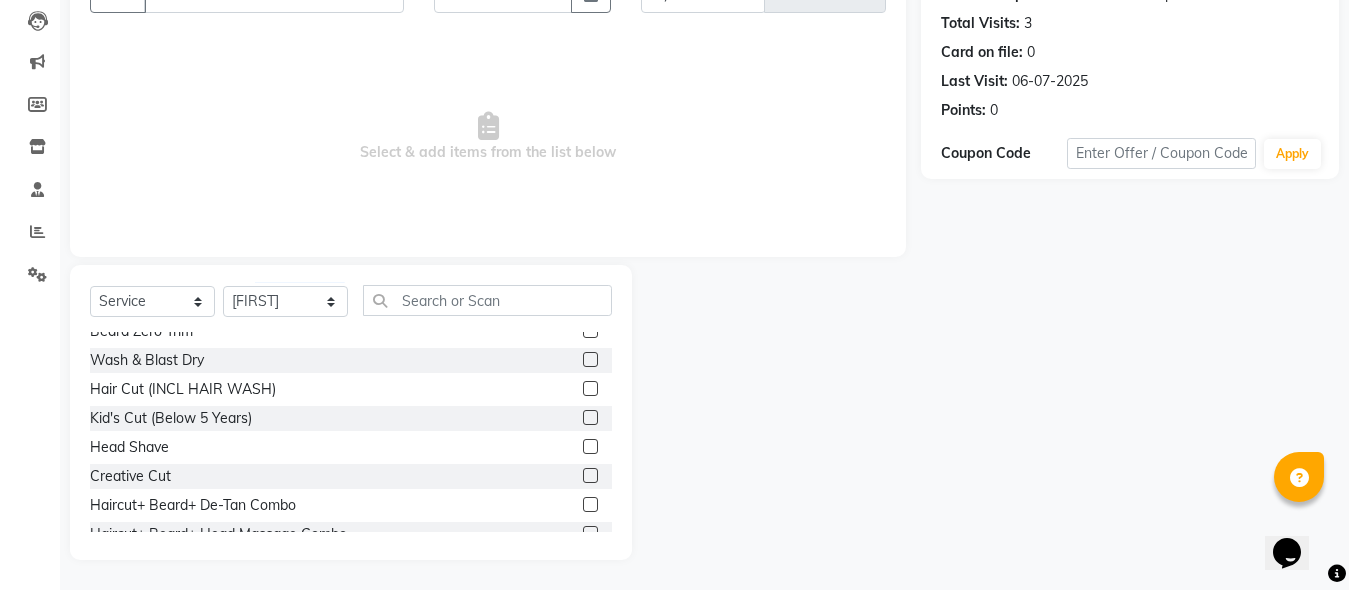 click 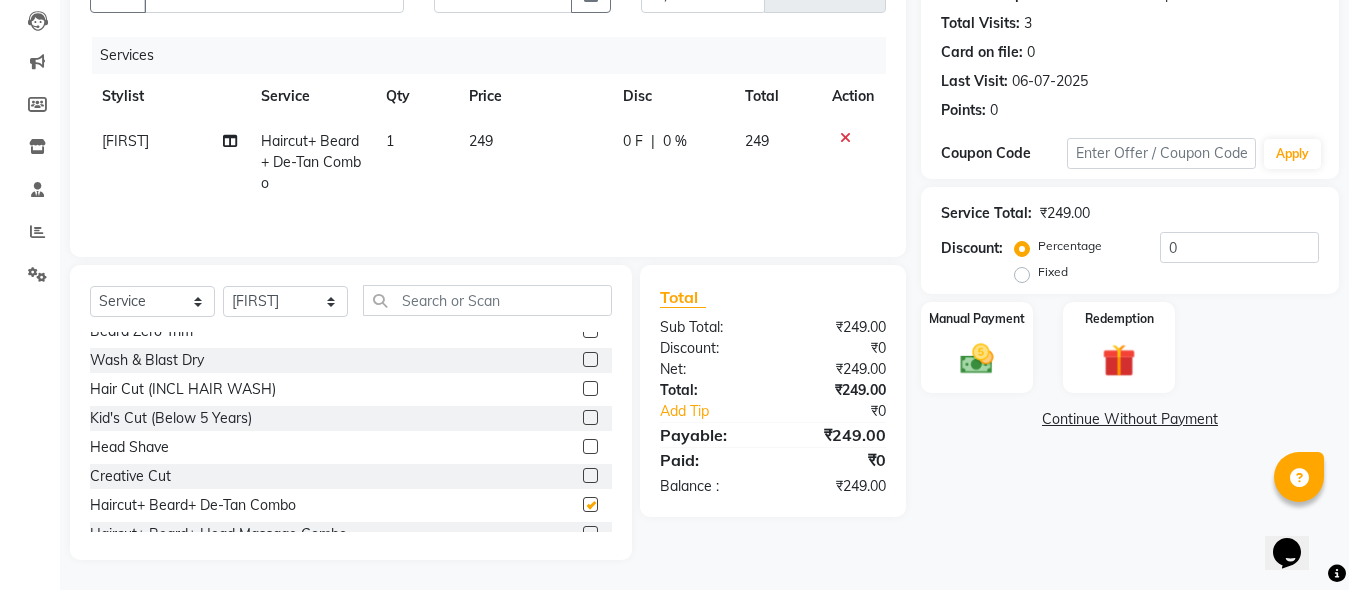 checkbox on "false" 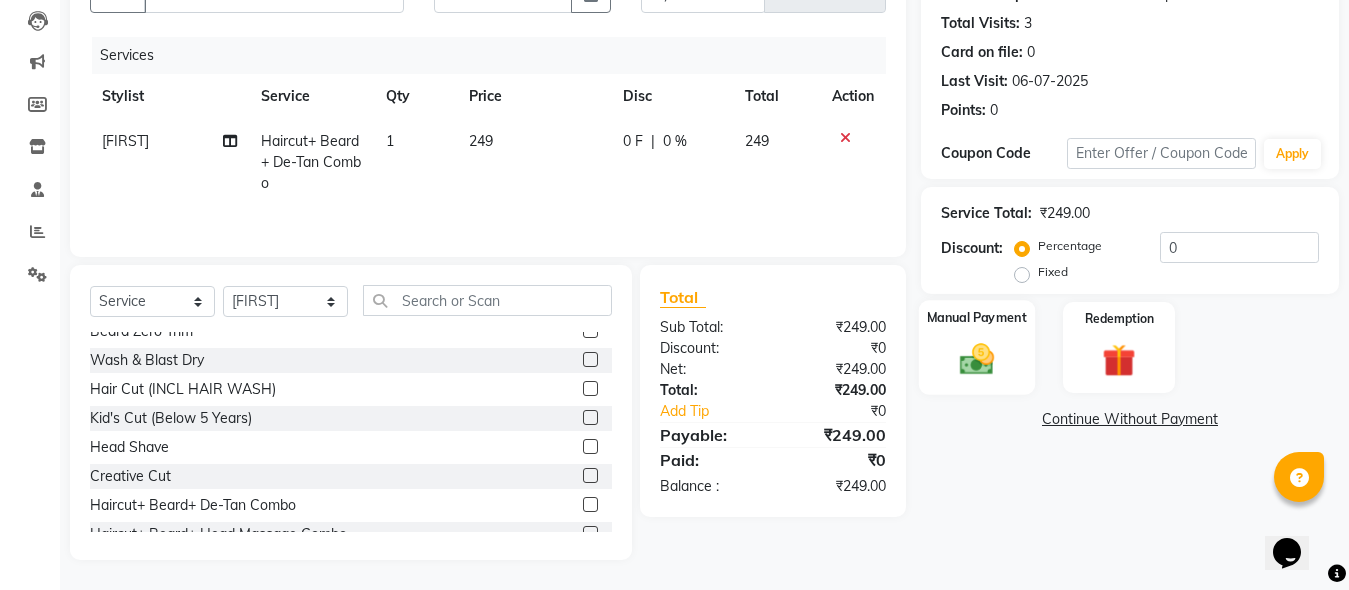 click 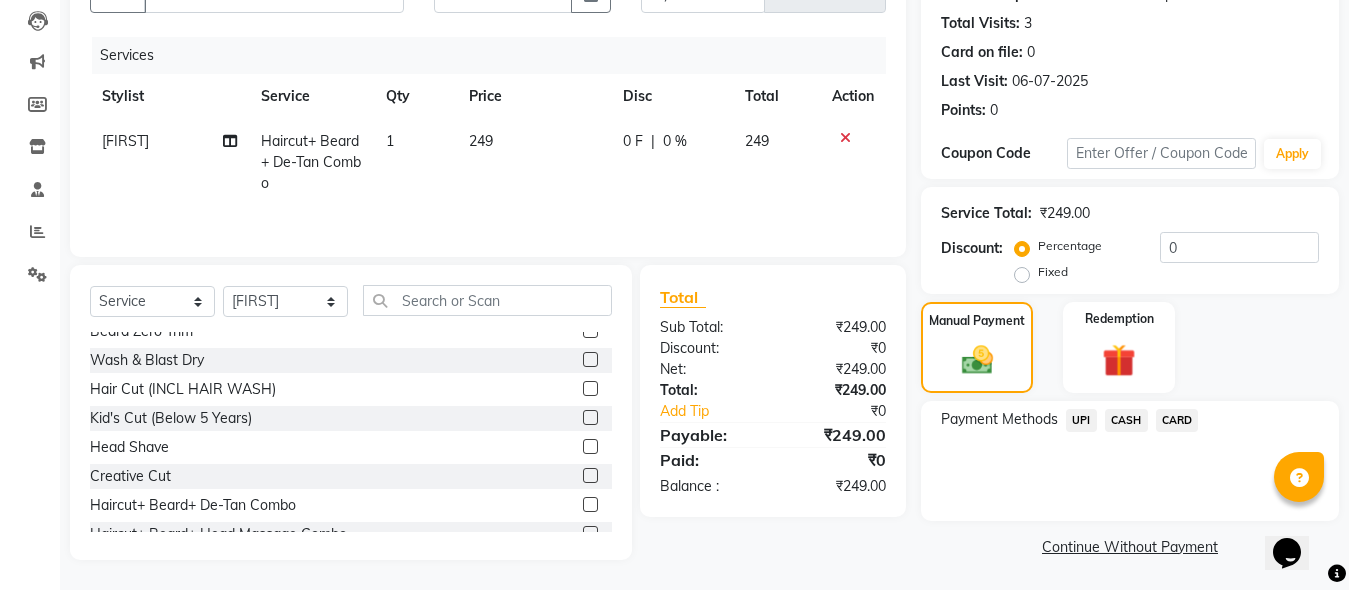 click on "UPI" 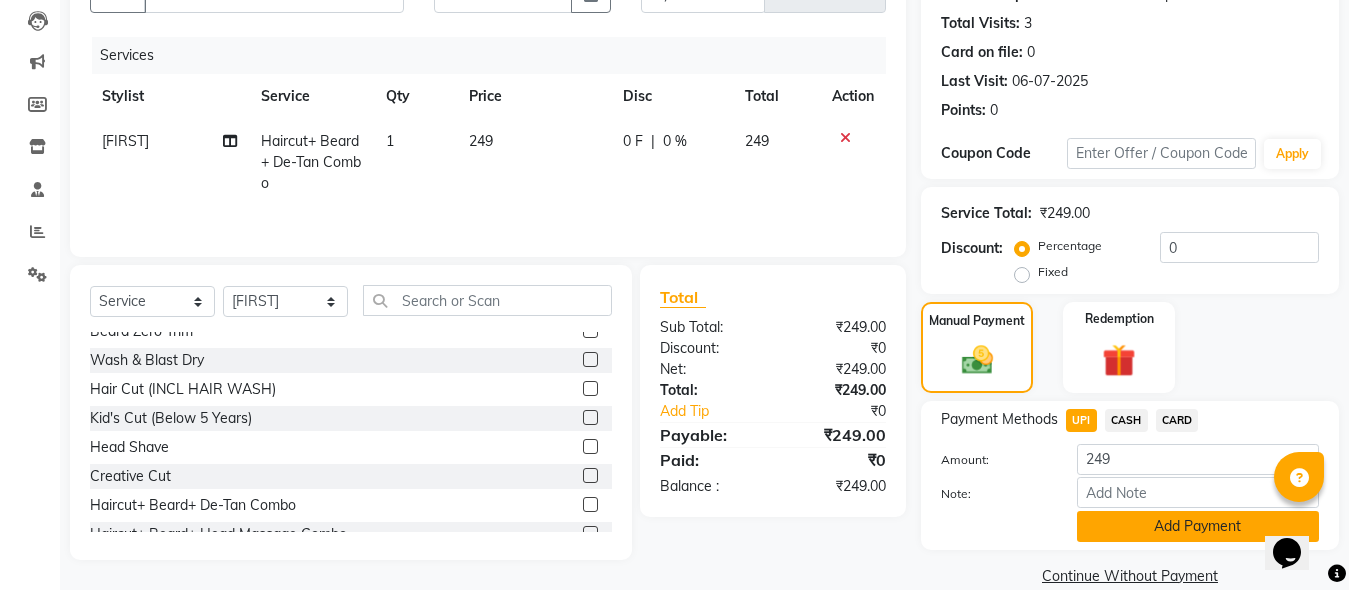 click on "Add Payment" 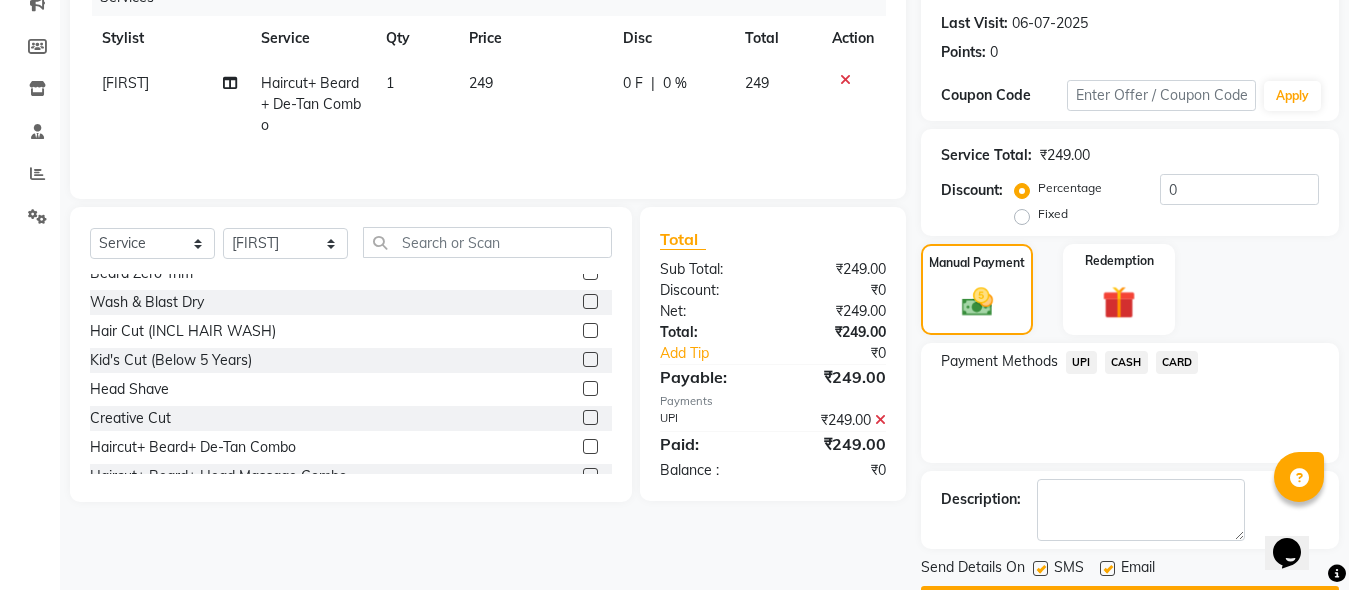 scroll, scrollTop: 326, scrollLeft: 0, axis: vertical 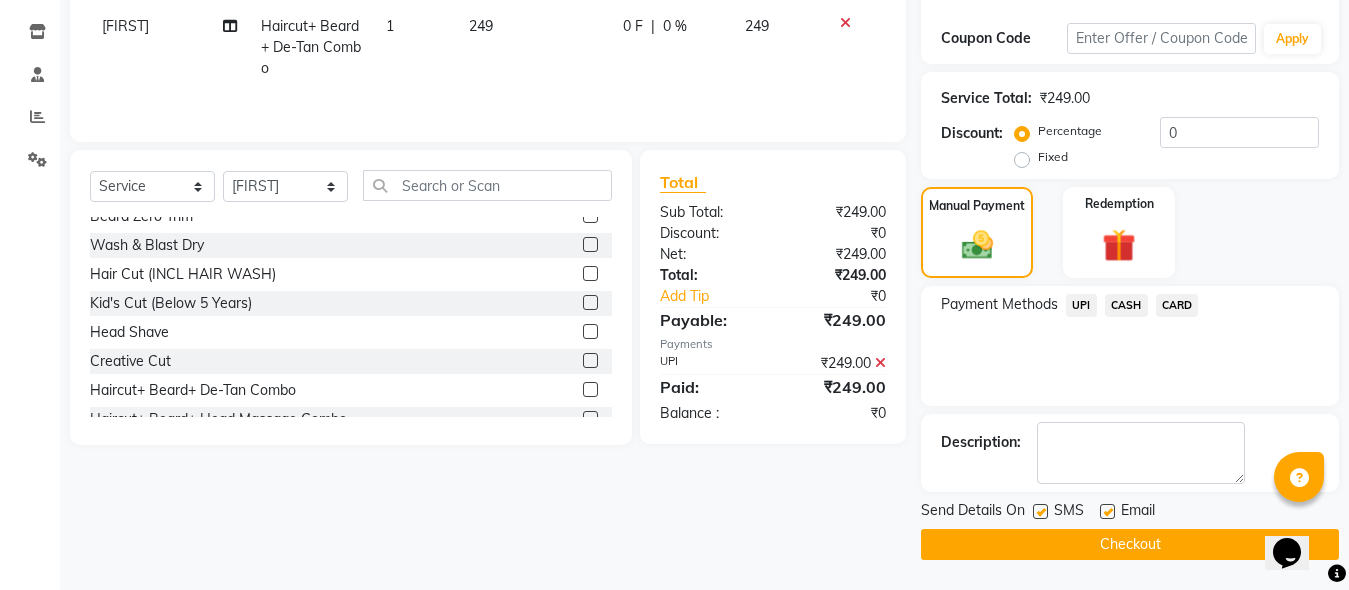 click on "INVOICE PREVIOUS INVOICES Create New   Save  Client +91 [PHONE] Date 03-08-2025 Invoice Number V/2025 V/2025-26 3044 Services Stylist Service Qty Price Disc Total Action [FIRST] Haircut+ Beard+ De-Tan Combo 1 249 0 F | 0 % 249 Select  Service  Product  Membership  Package Voucher Prepaid Gift Card  Select Stylist [FIRST] [FIRST] [FIRST] [FIRST] [FIRST] Express Cut  Beard Design  Shave  Beard Zero Trim  Wash & Blast Dry  Hair Cut (INCL HAIR WASH)  Kid's Cut (Below 5 Years)  Creative Cut  Head Shave  Haircut+ Beard+ De-Tan Combo  Haircut+ Beard+ Head Massage Combo  Haircut + Beard + Express Haircolor Combo   Haircut + Beard + Clean Up Combo  Haircut+ Beard+ Head Massage+ De-Tan Combo  Haircut + Beard+ Express Haircolor+ De-Tan Combo  Haircut +Beard + Hairspa Combo  Haircut + Beard+ Global Hair color Non Ammonia+ De-Tan Combo  Haircut + Beard+ De-Tan+ Instant glow facial Combo  EXPRESS GLOBAL HAIR COLOR  GLOBAL HAIR COLOUR AMMONIA  GOLBAL HAIR COLOUR NON AMMONIA  L'OREAL GOLBAL HAIR COLOUR AMMONIA  MOUSTACHE COLOUR" 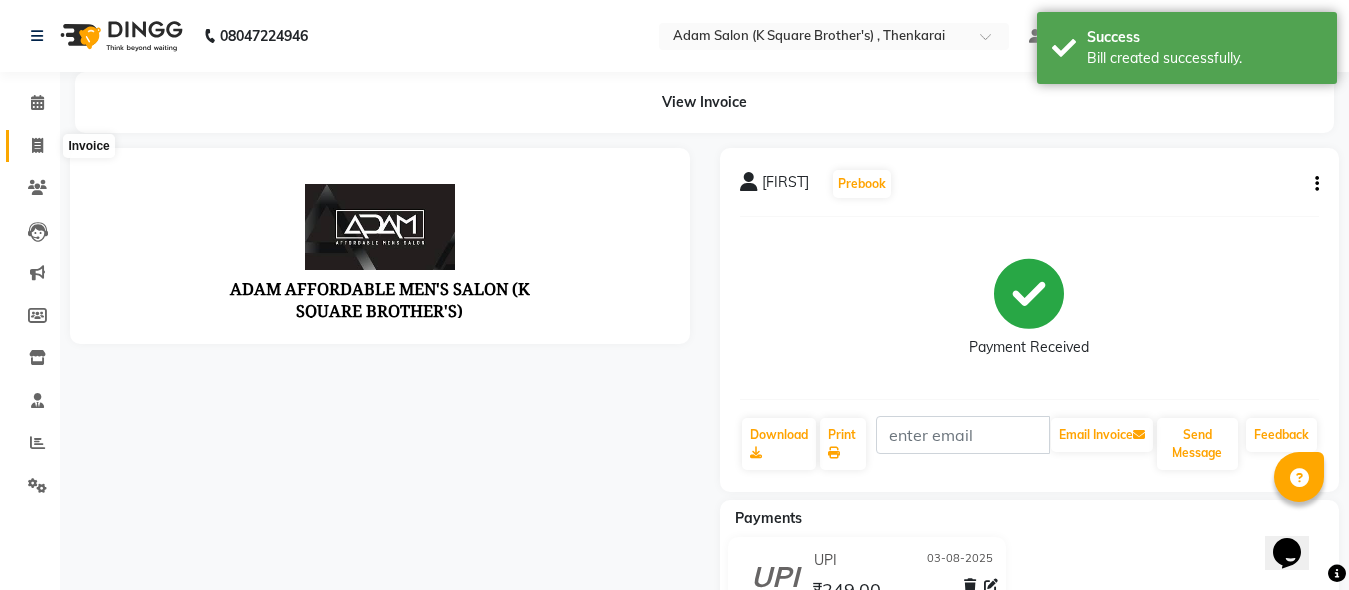 scroll, scrollTop: 0, scrollLeft: 0, axis: both 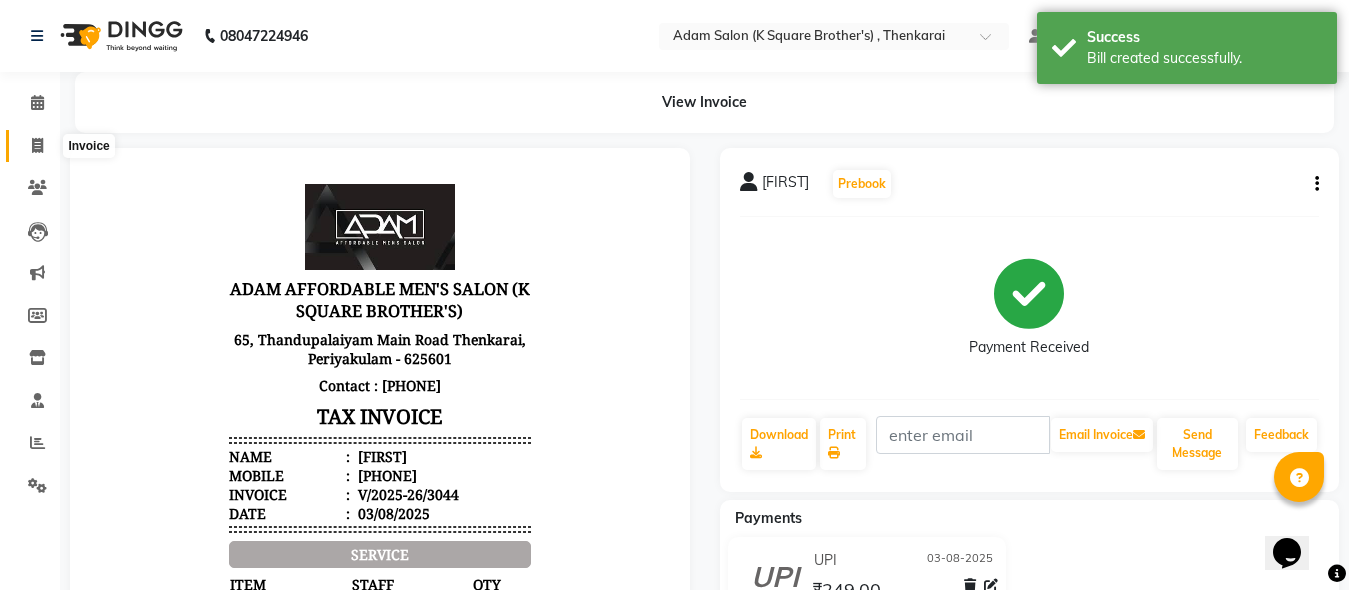 click 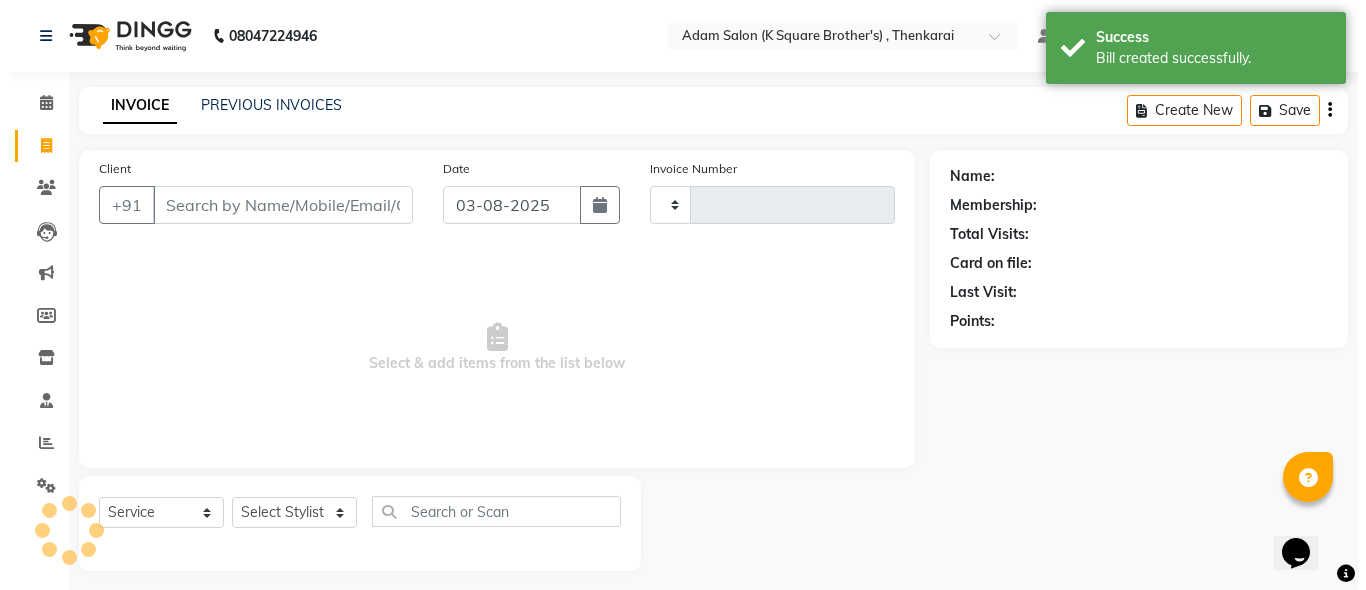 scroll, scrollTop: 11, scrollLeft: 0, axis: vertical 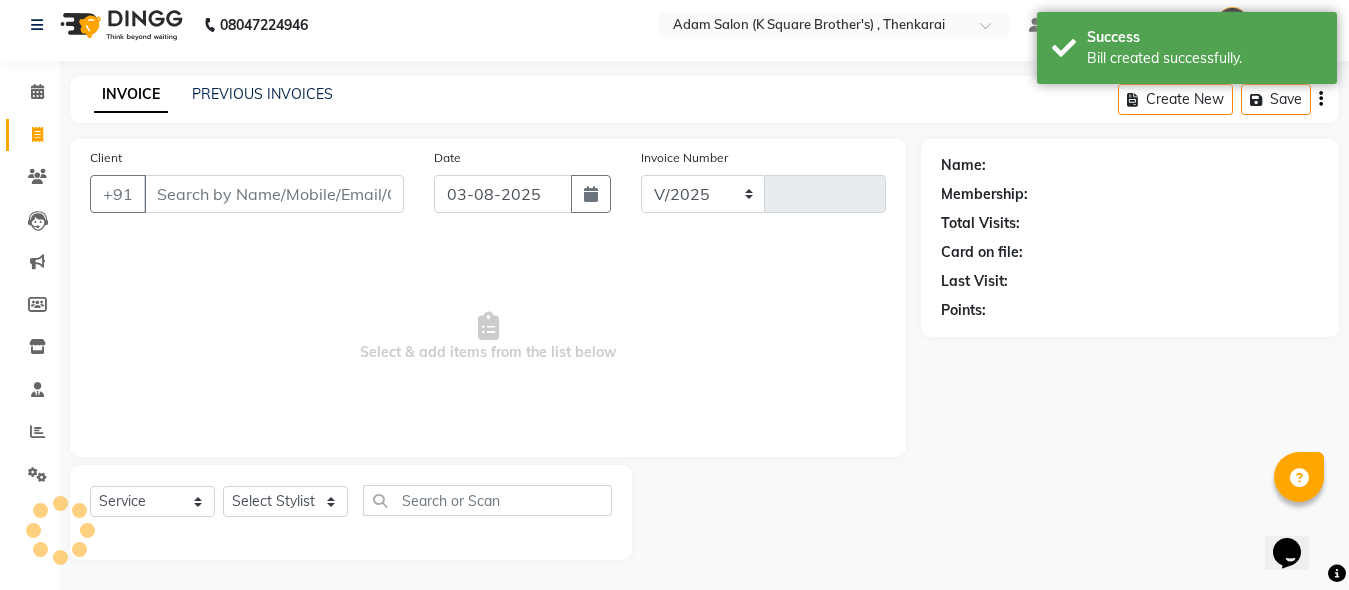 select on "8195" 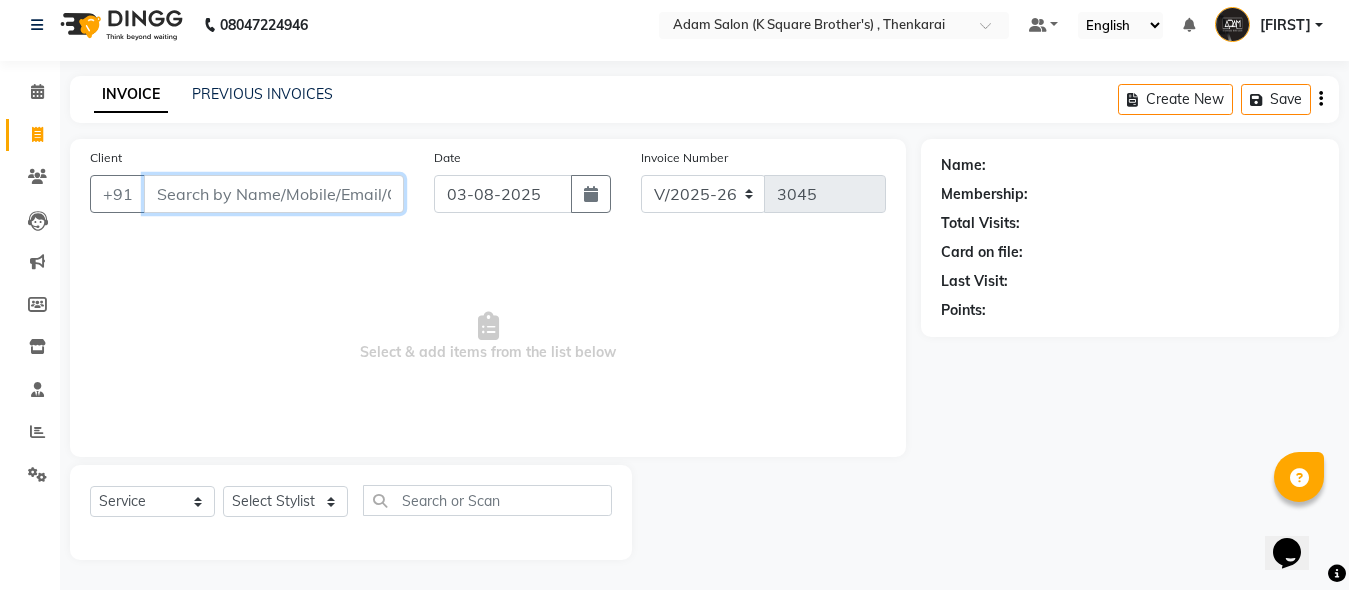 paste on "[PHONE]" 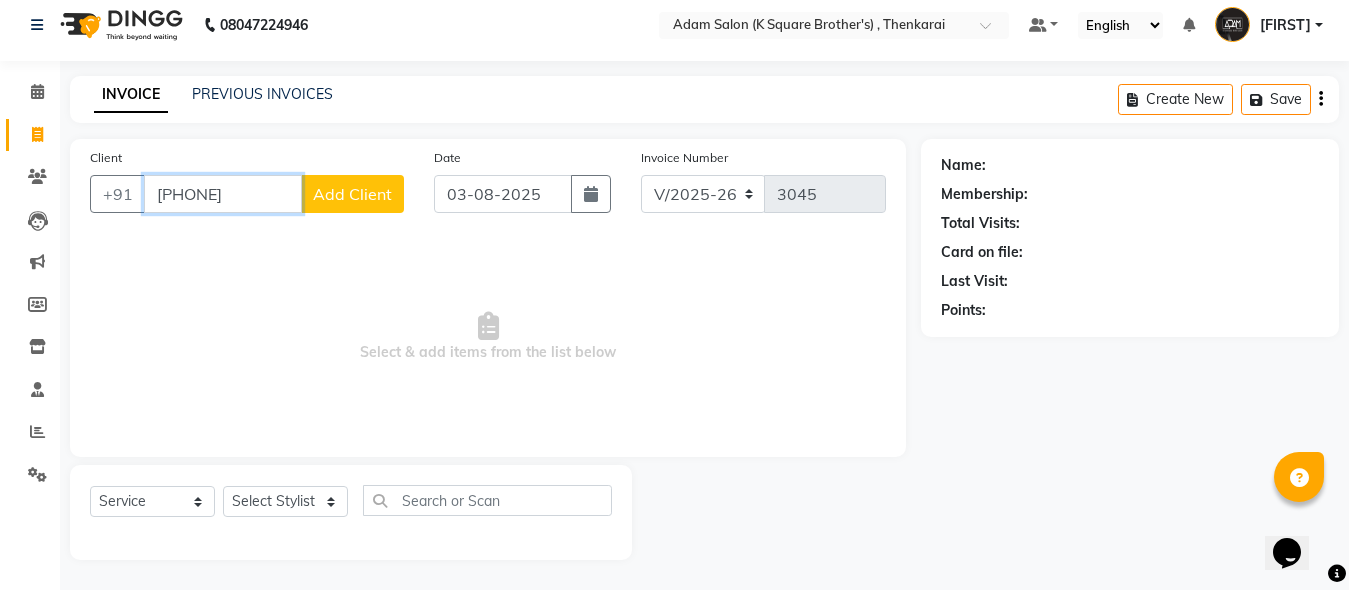 type on "[PHONE]" 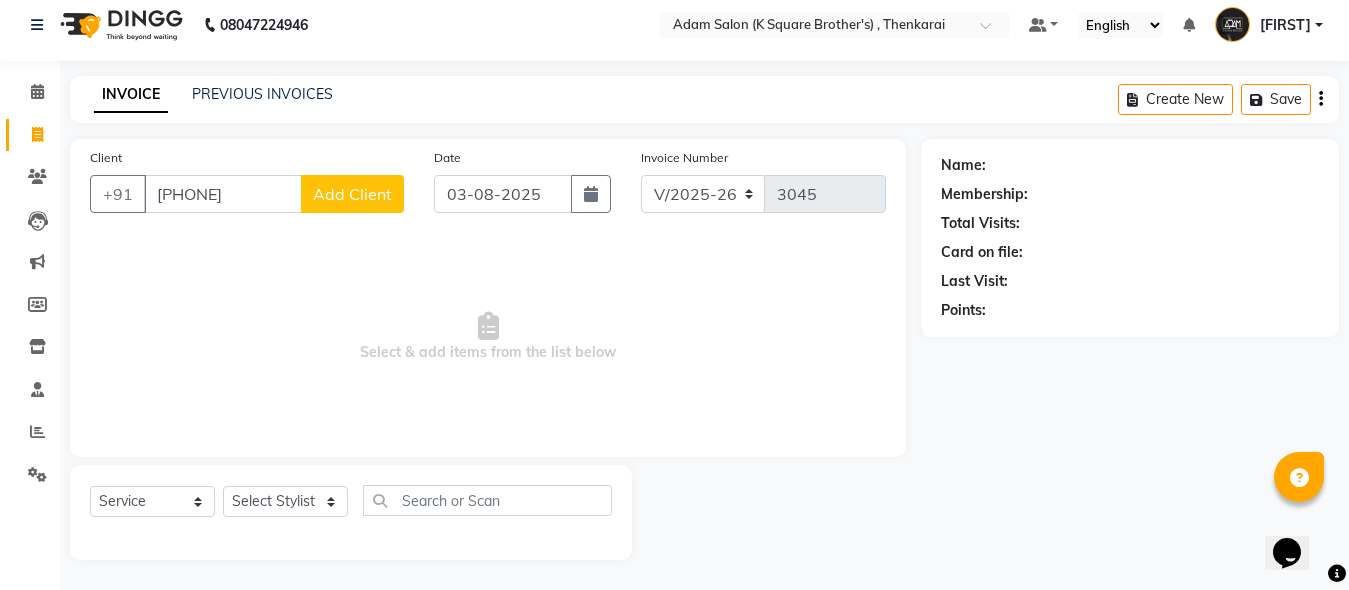 click on "Add Client" 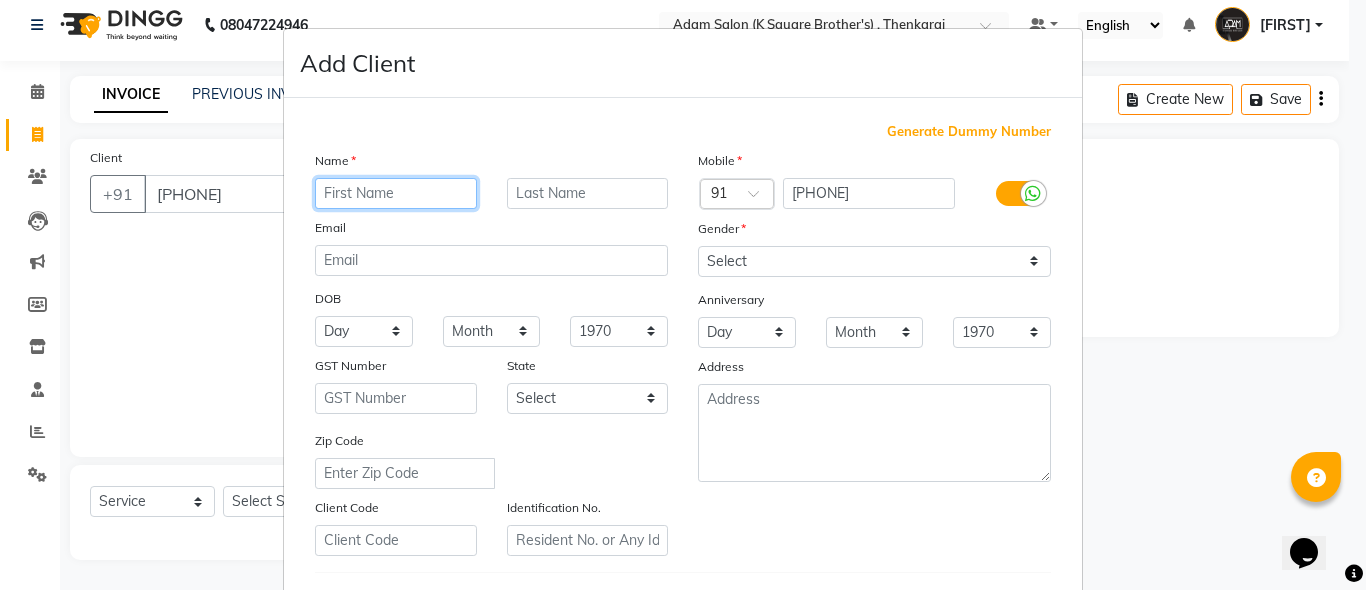 paste on "KOWSIC" 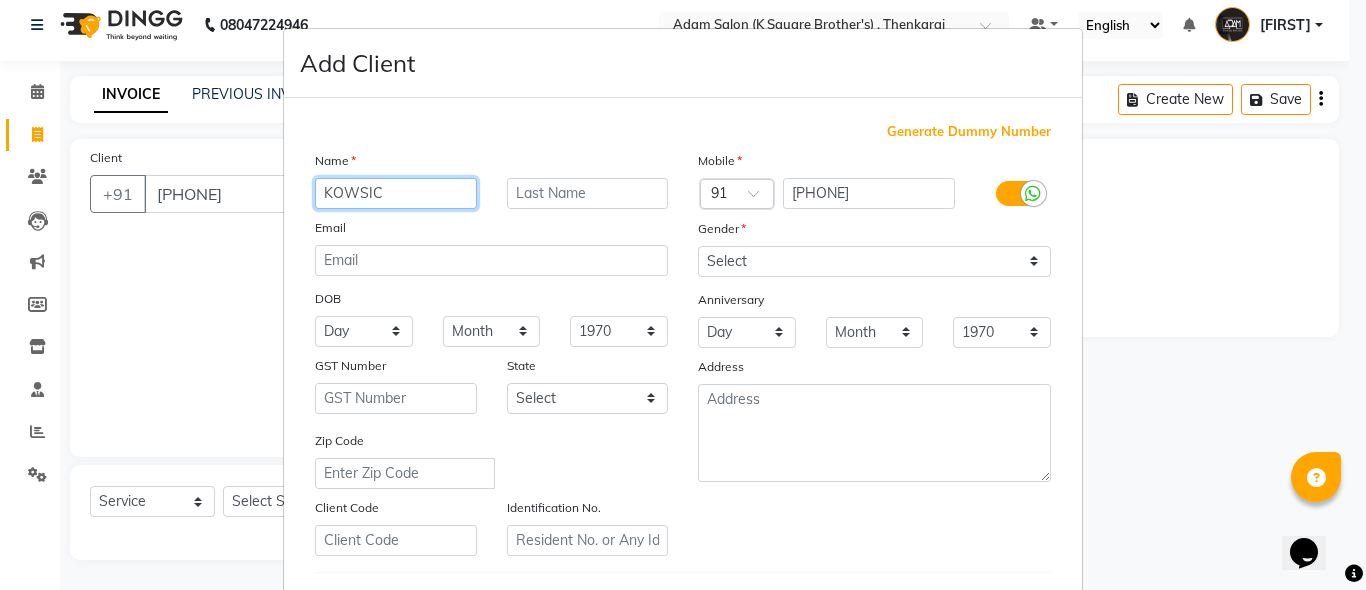 type on "KOWSIC" 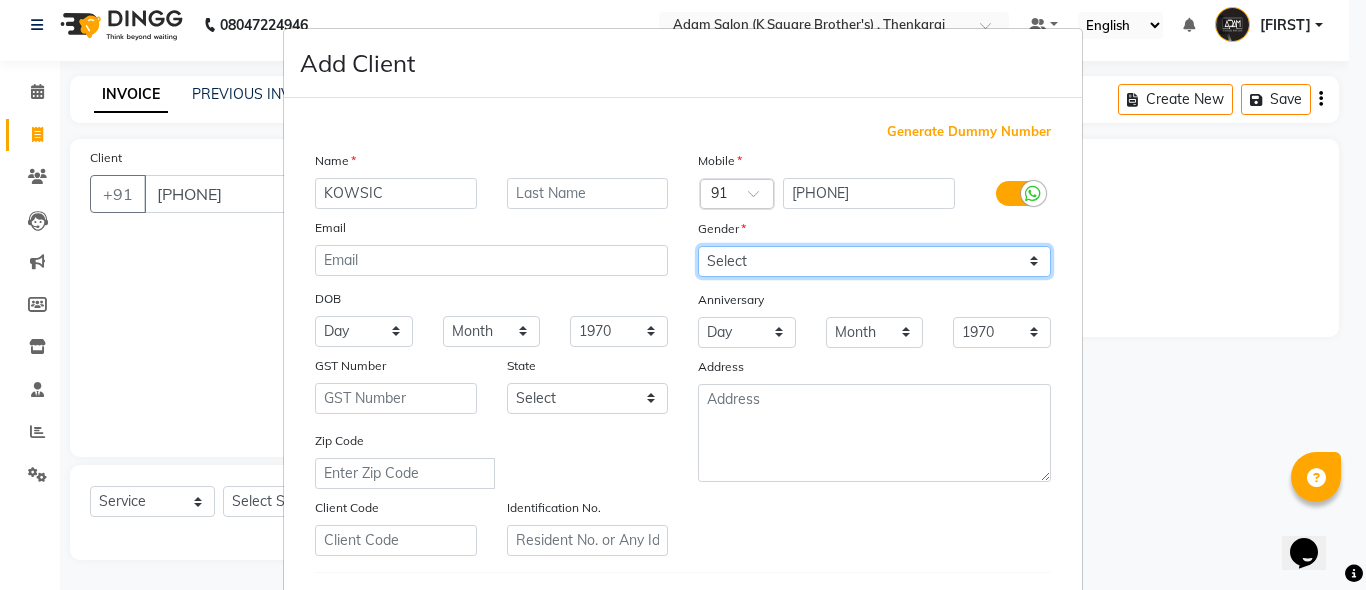click on "Select Male Female Other Prefer Not To Say" at bounding box center (874, 261) 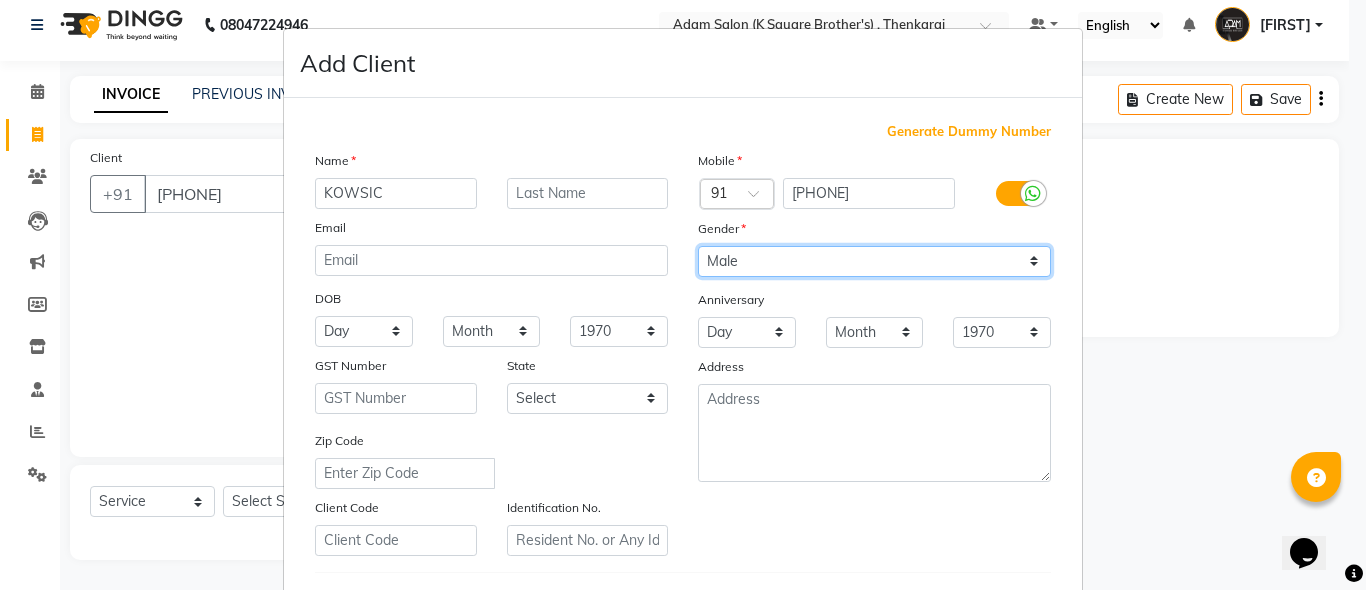 click on "Select Male Female Other Prefer Not To Say" at bounding box center [874, 261] 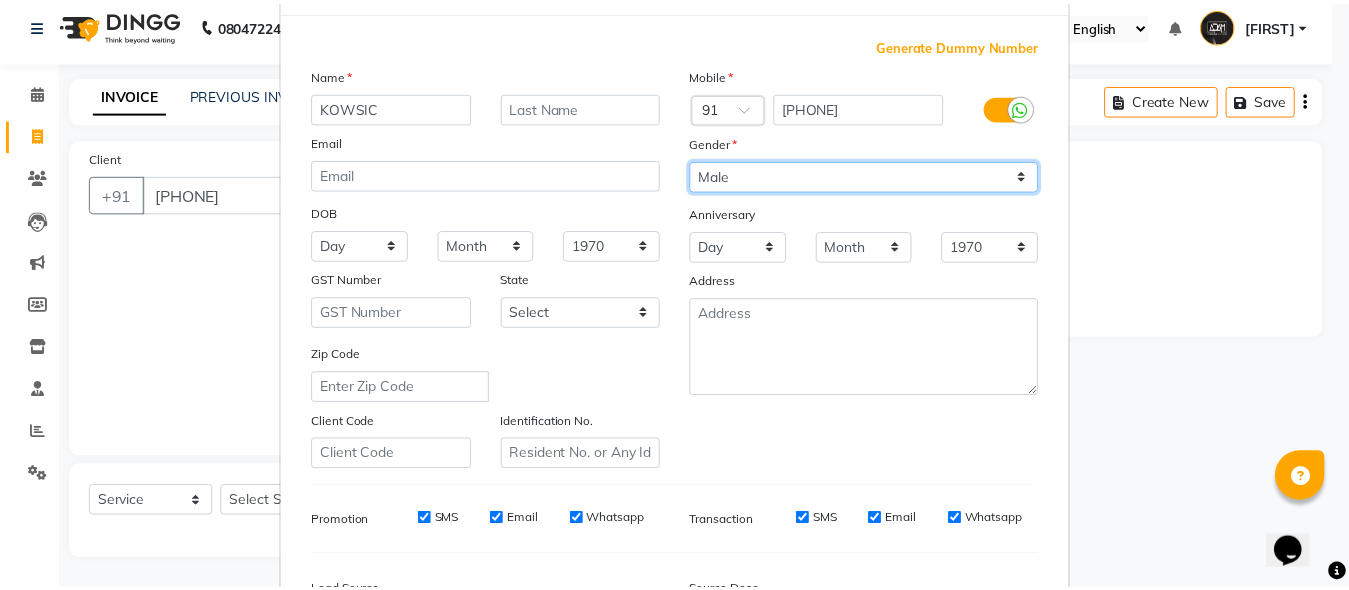 scroll, scrollTop: 300, scrollLeft: 0, axis: vertical 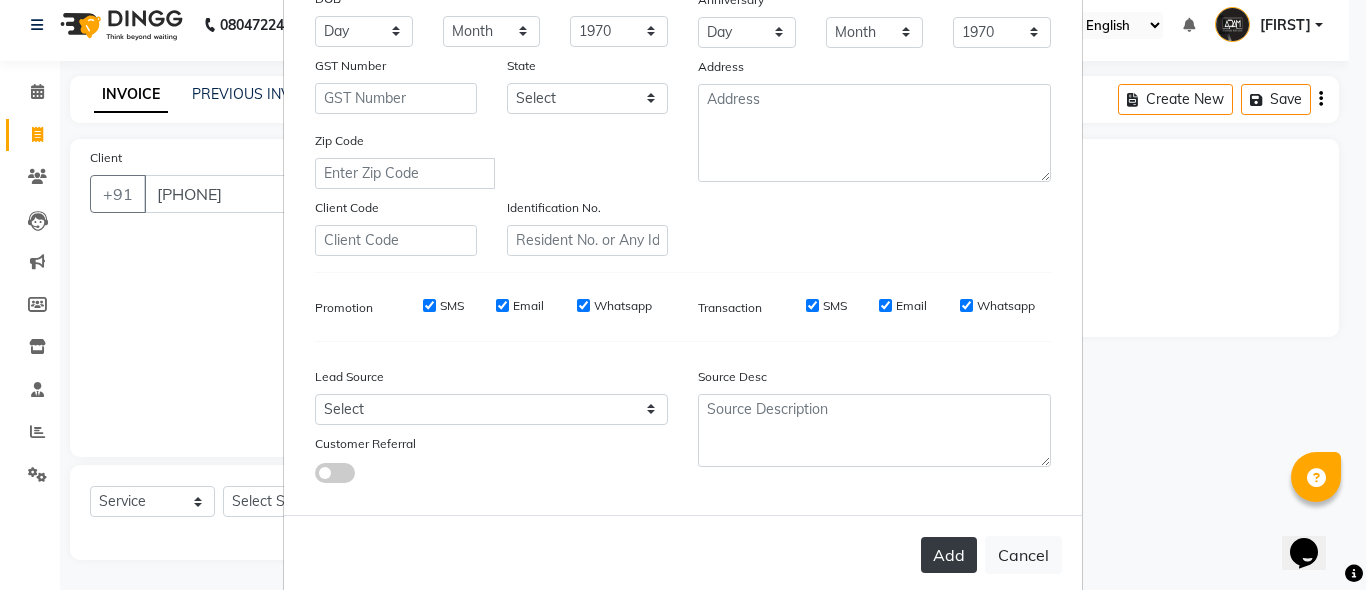 click on "Add" at bounding box center (949, 555) 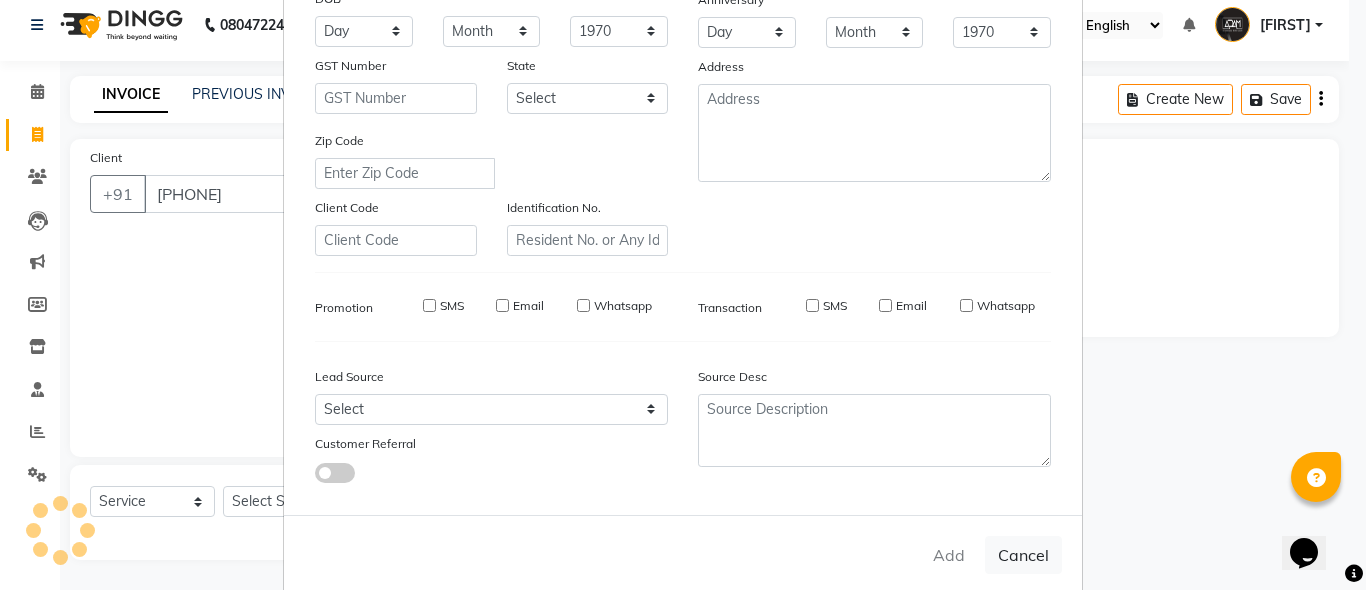type 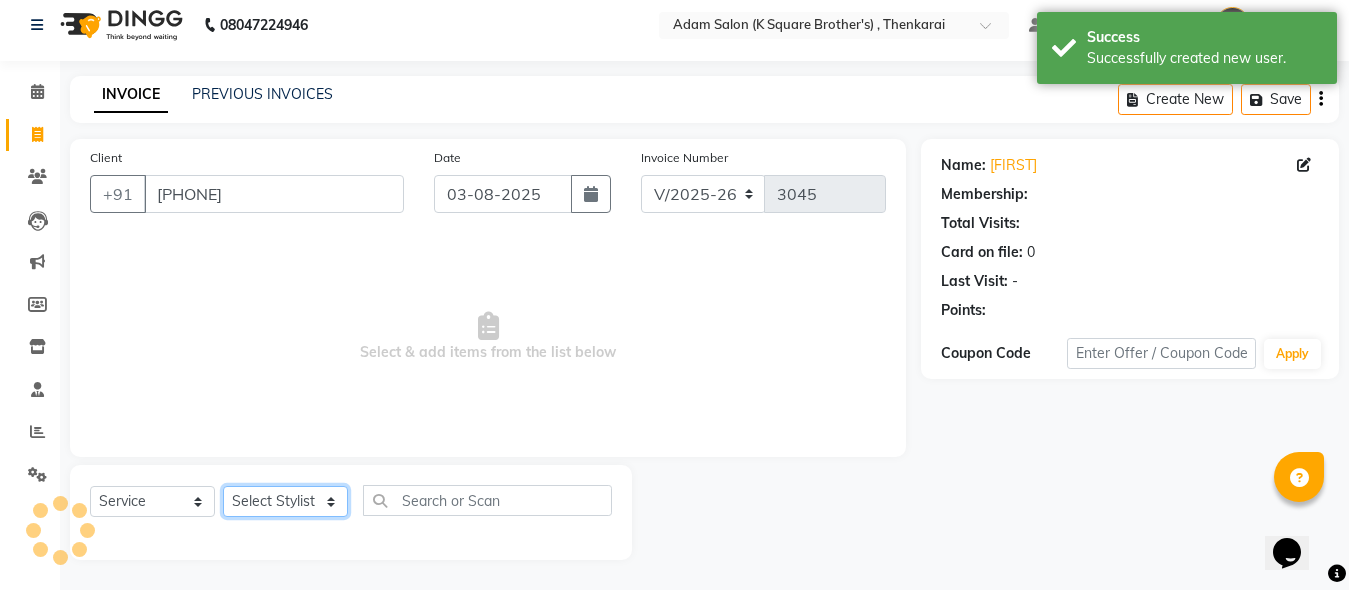 click on "Select Stylist [FIRST] [FIRST] [FIRST] [FIRST] [FIRST]" 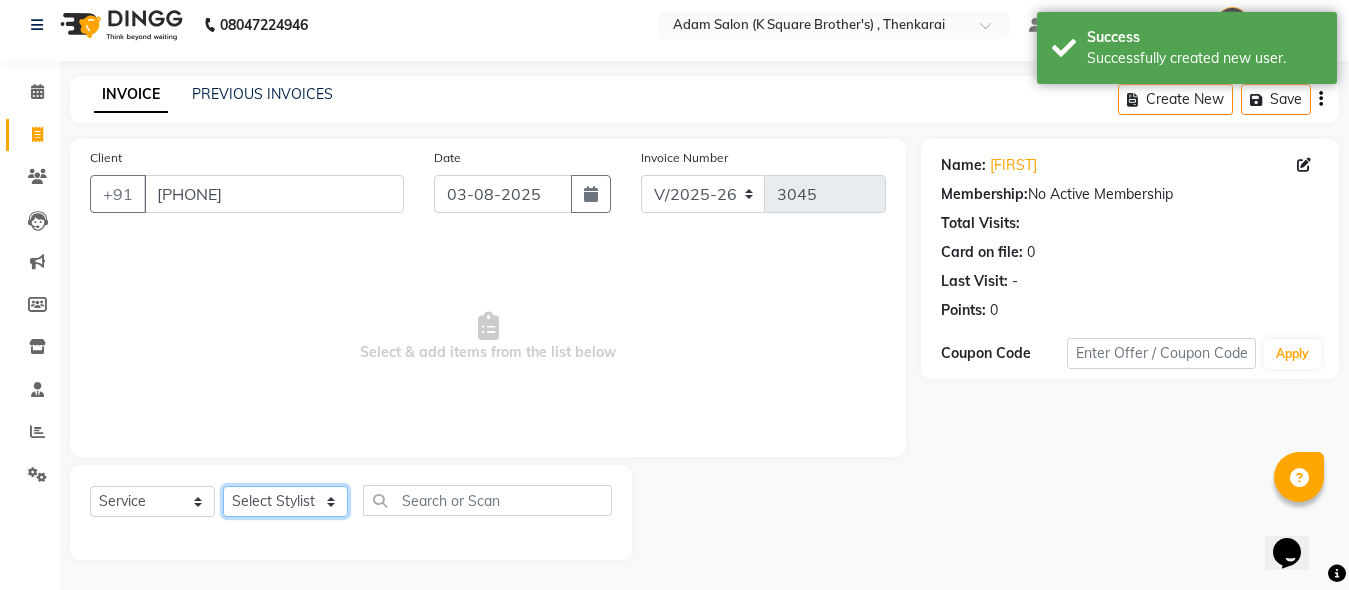 select on "78097" 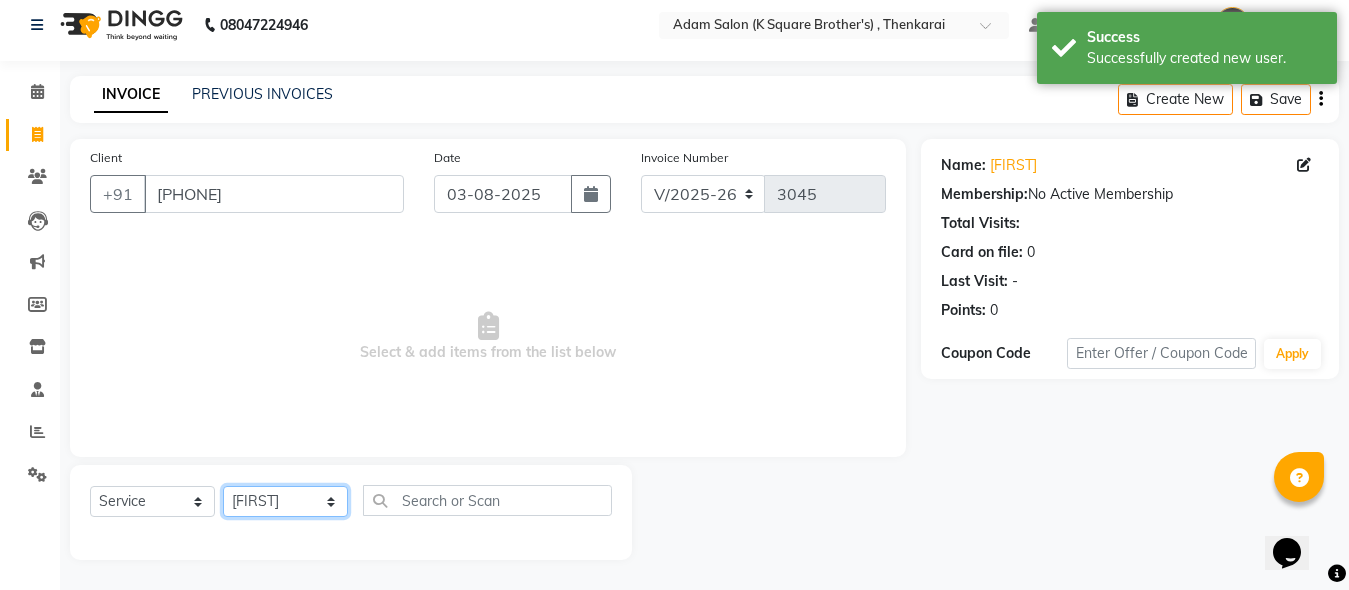 click on "Select Stylist [FIRST] [FIRST] [FIRST] [FIRST] [FIRST]" 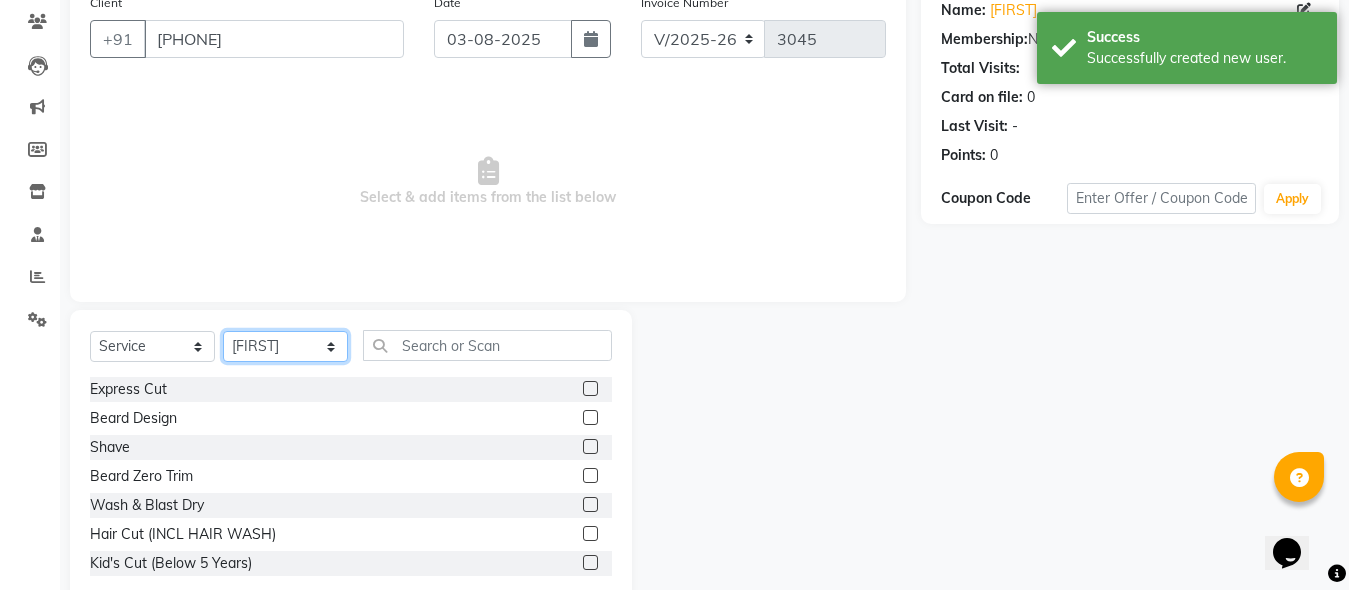 scroll, scrollTop: 211, scrollLeft: 0, axis: vertical 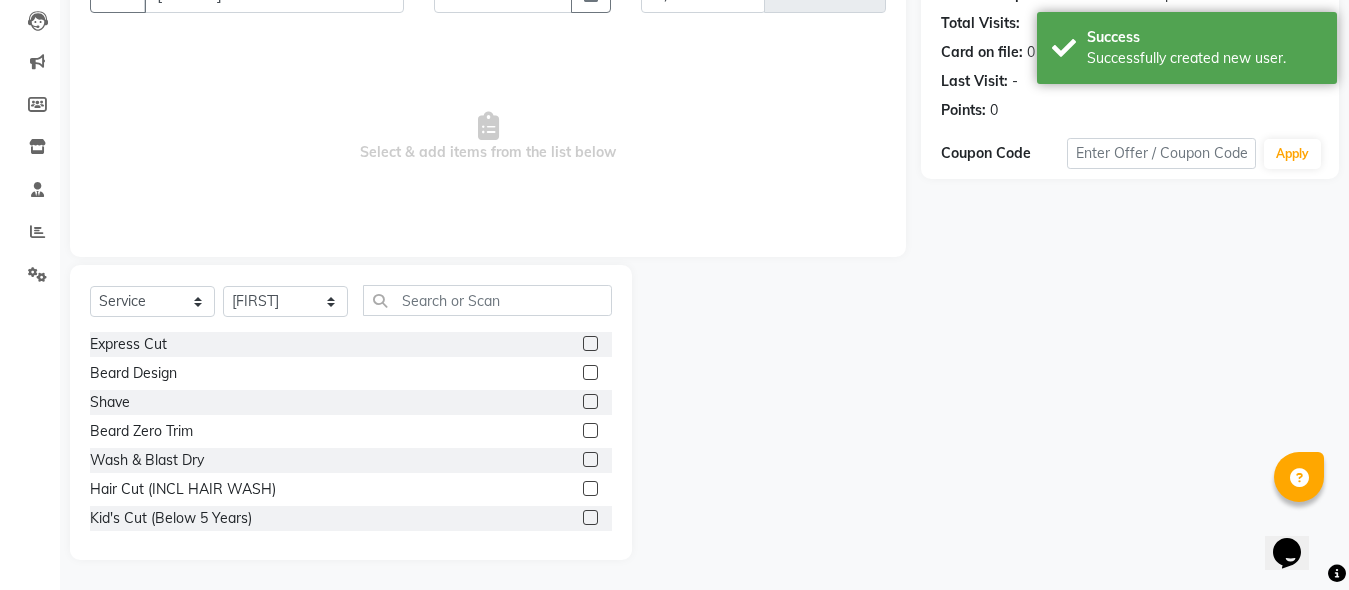 click 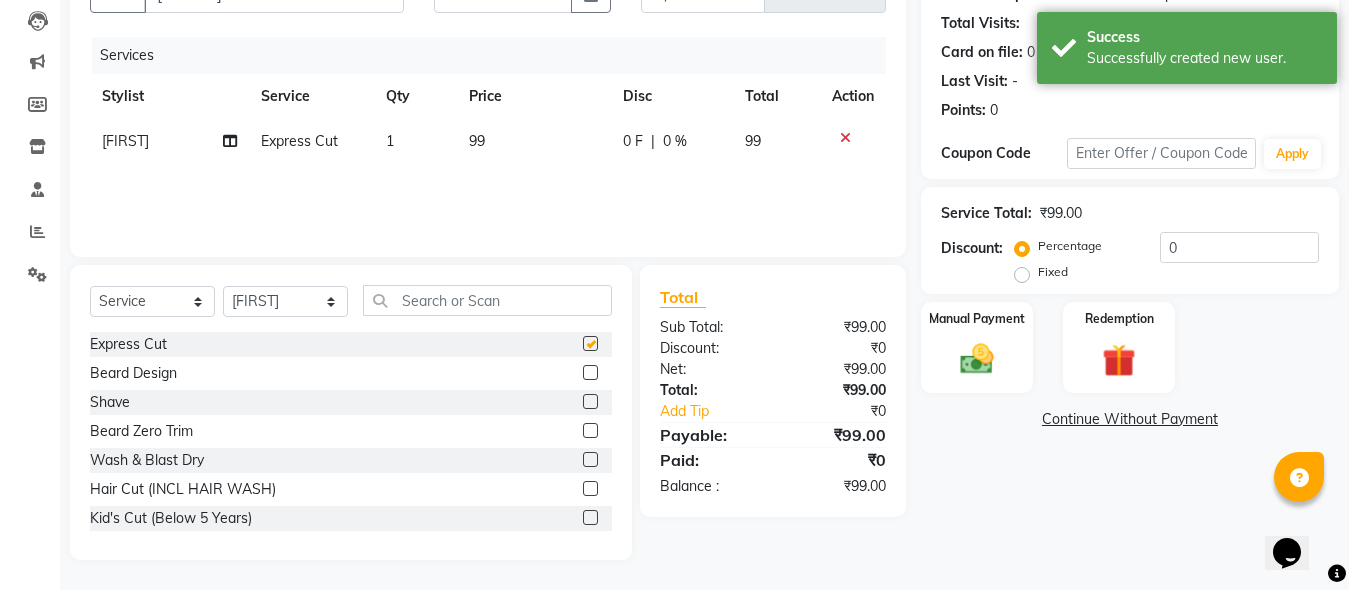 checkbox on "false" 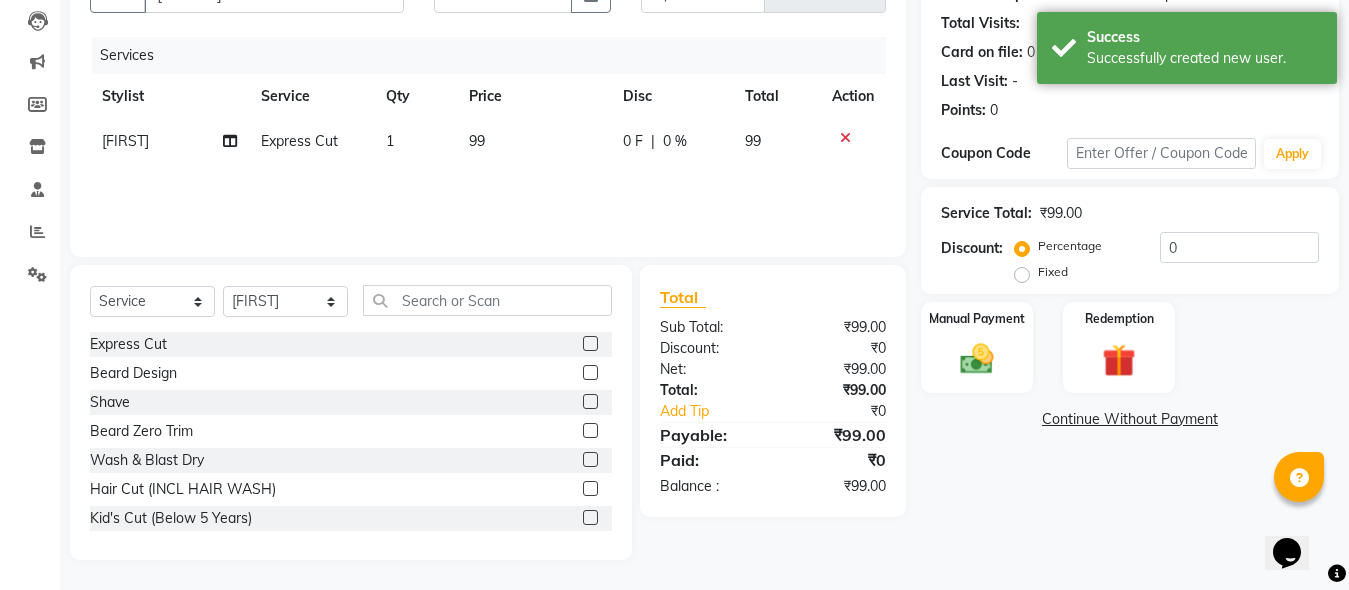 click 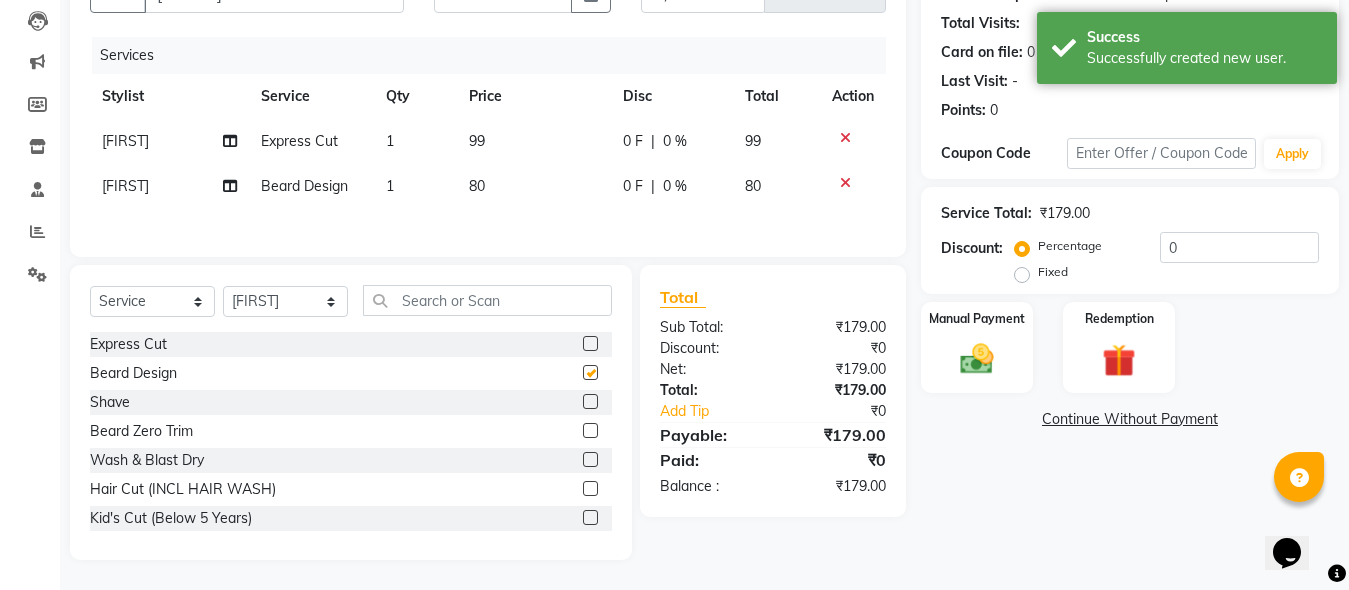 checkbox on "false" 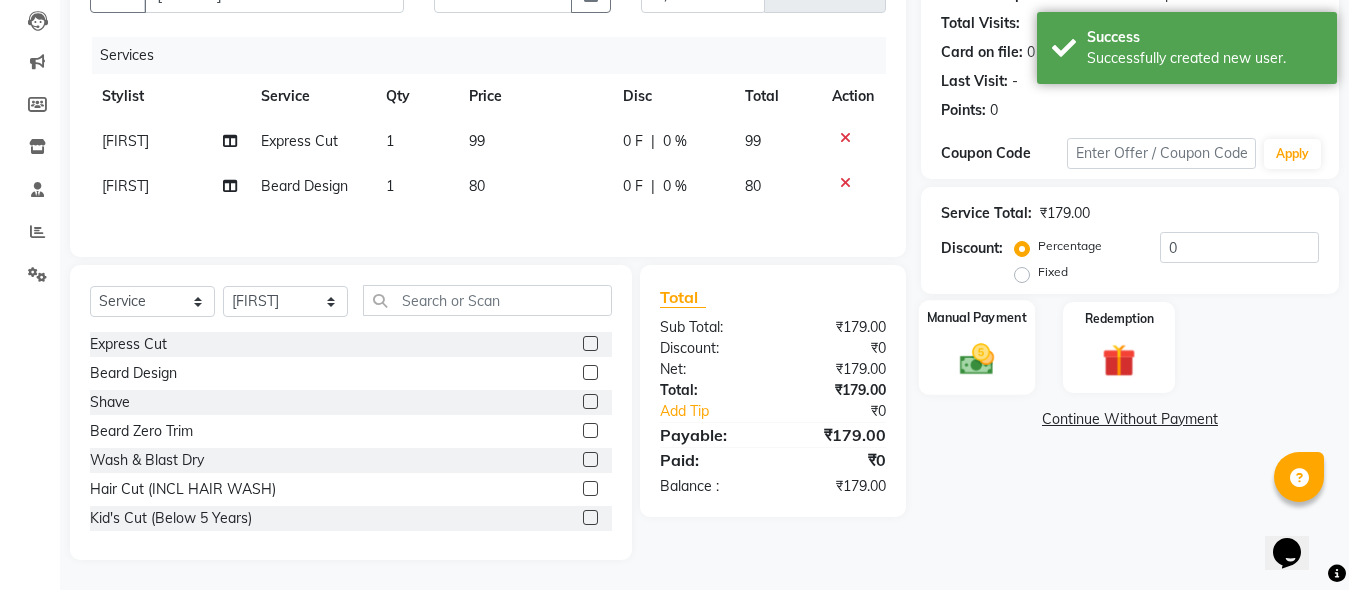 click on "Manual Payment" 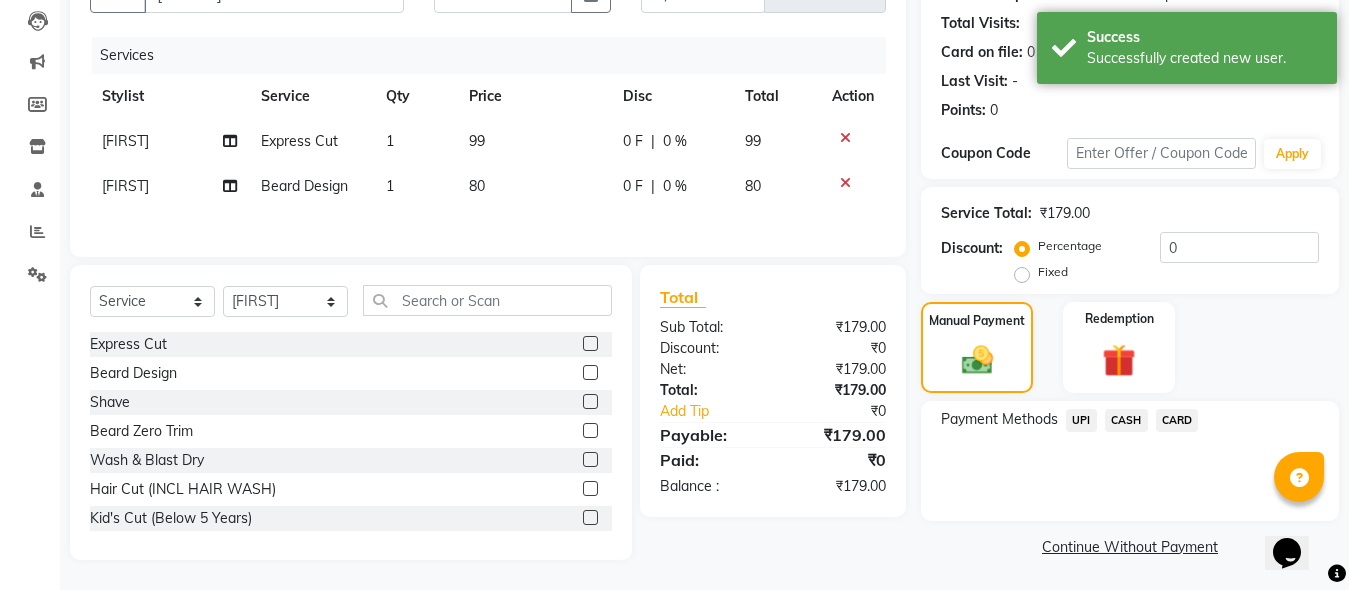 click on "UPI" 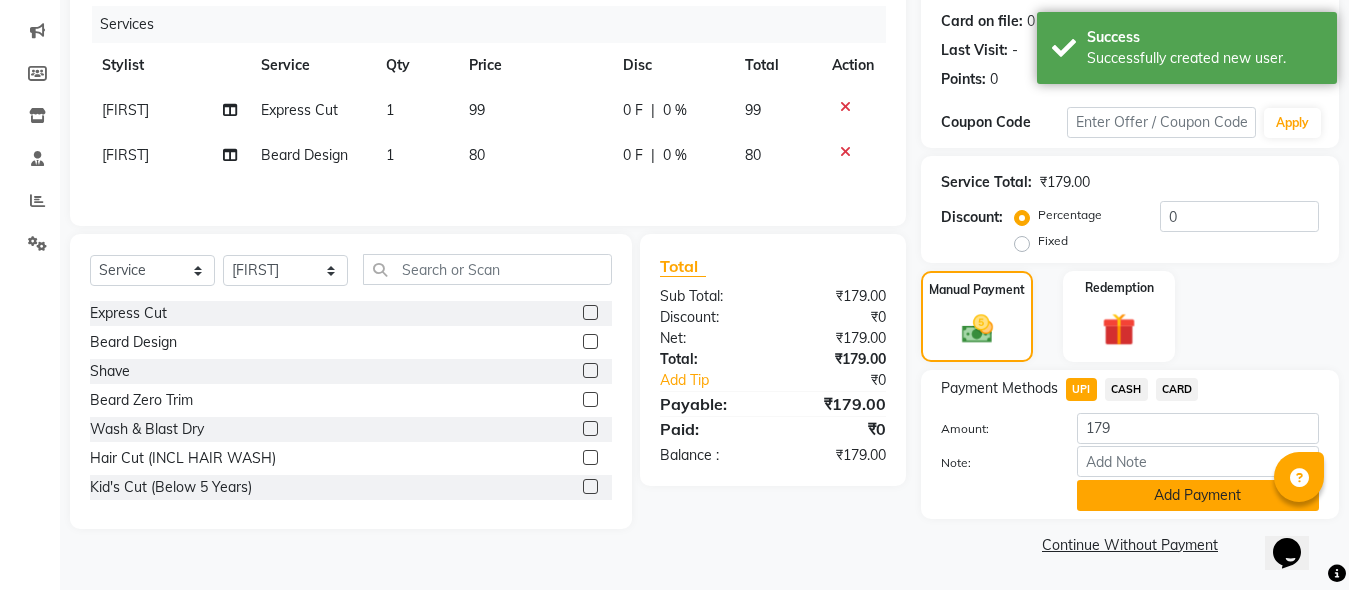 click on "Add Payment" 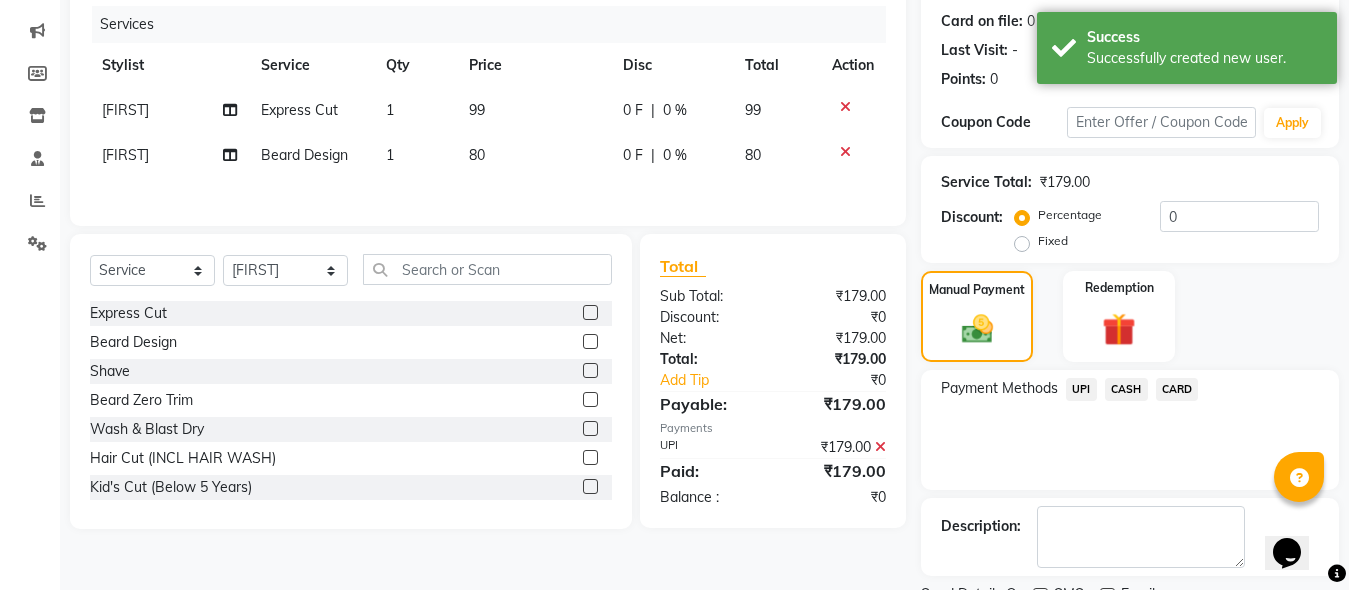scroll, scrollTop: 326, scrollLeft: 0, axis: vertical 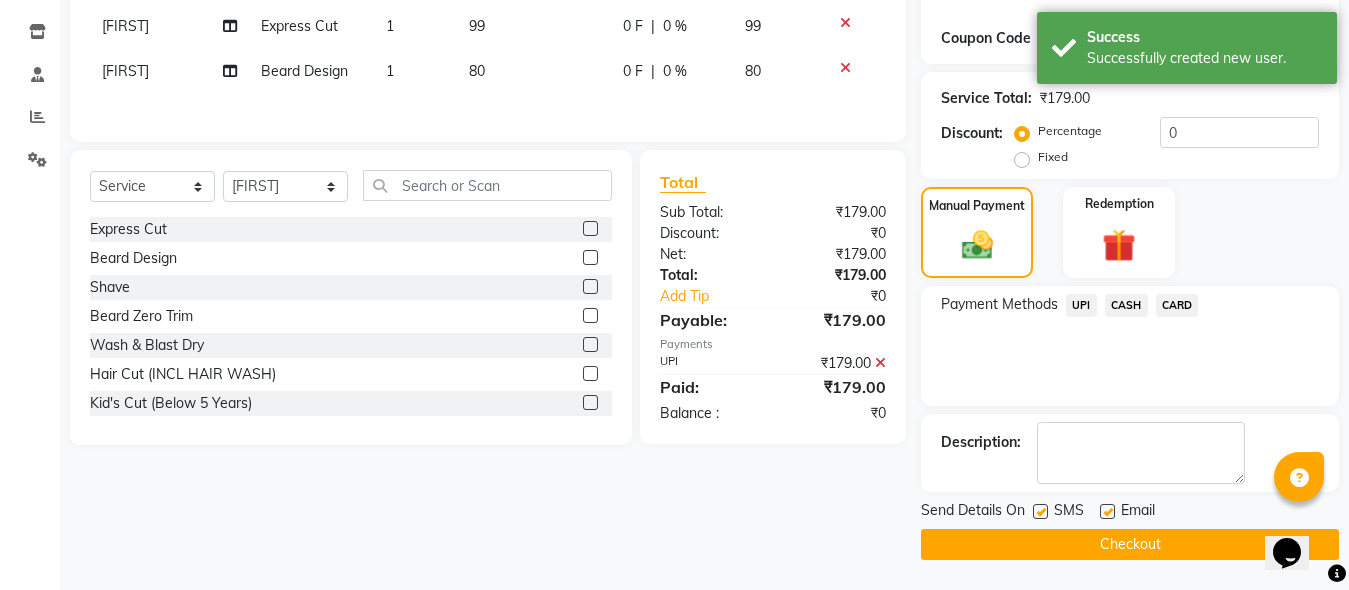 drag, startPoint x: 1067, startPoint y: 518, endPoint x: 1067, endPoint y: 532, distance: 14 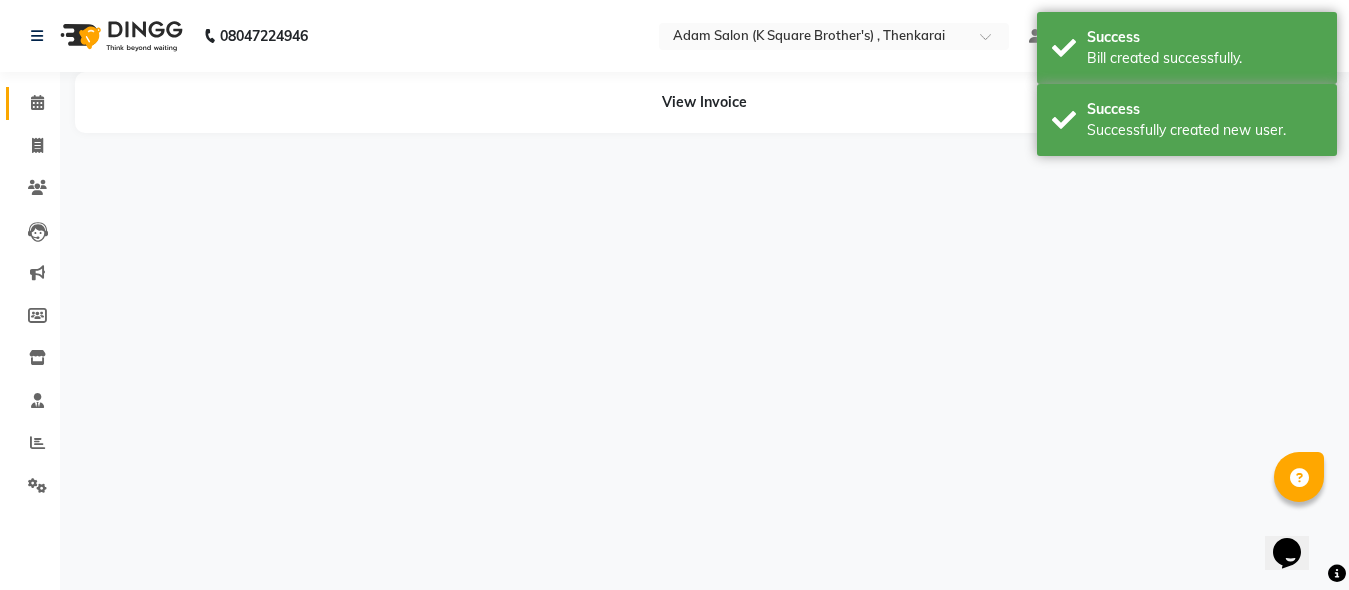 scroll, scrollTop: 0, scrollLeft: 0, axis: both 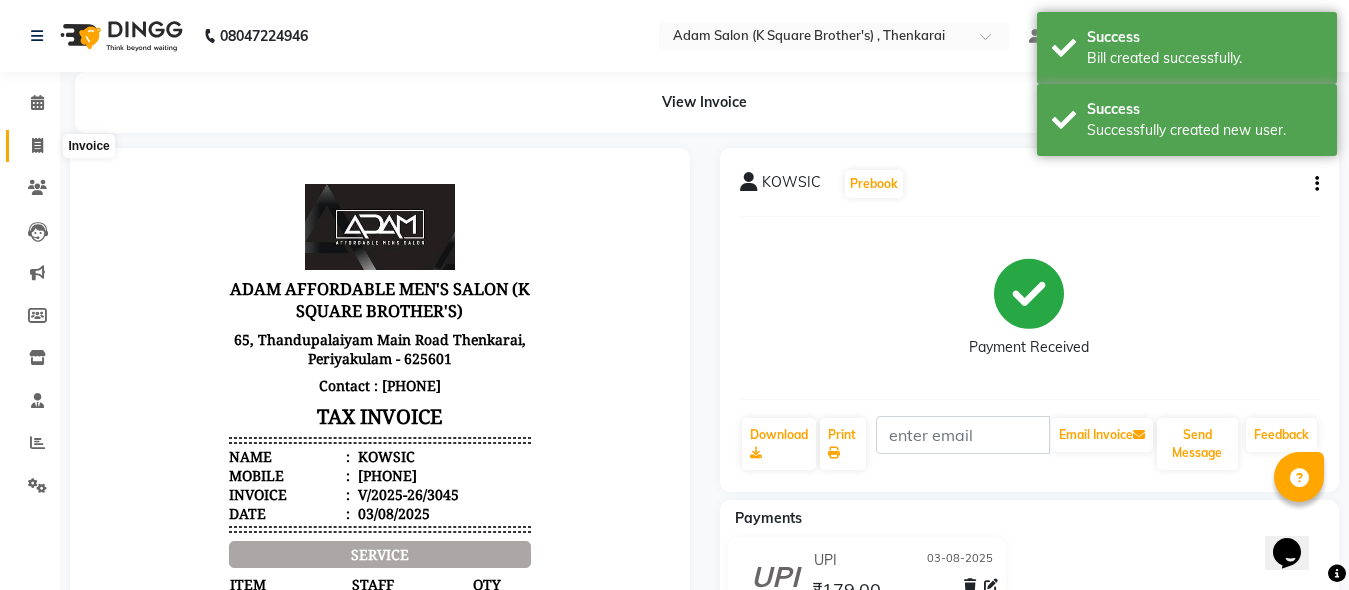 click 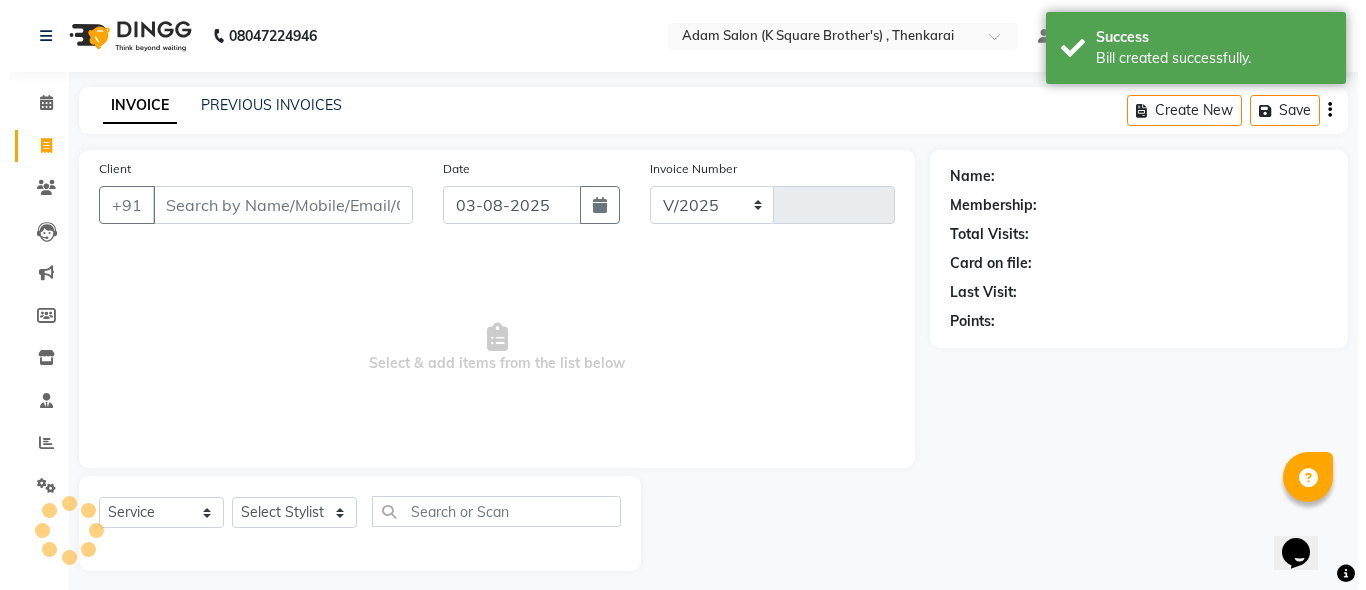 scroll, scrollTop: 11, scrollLeft: 0, axis: vertical 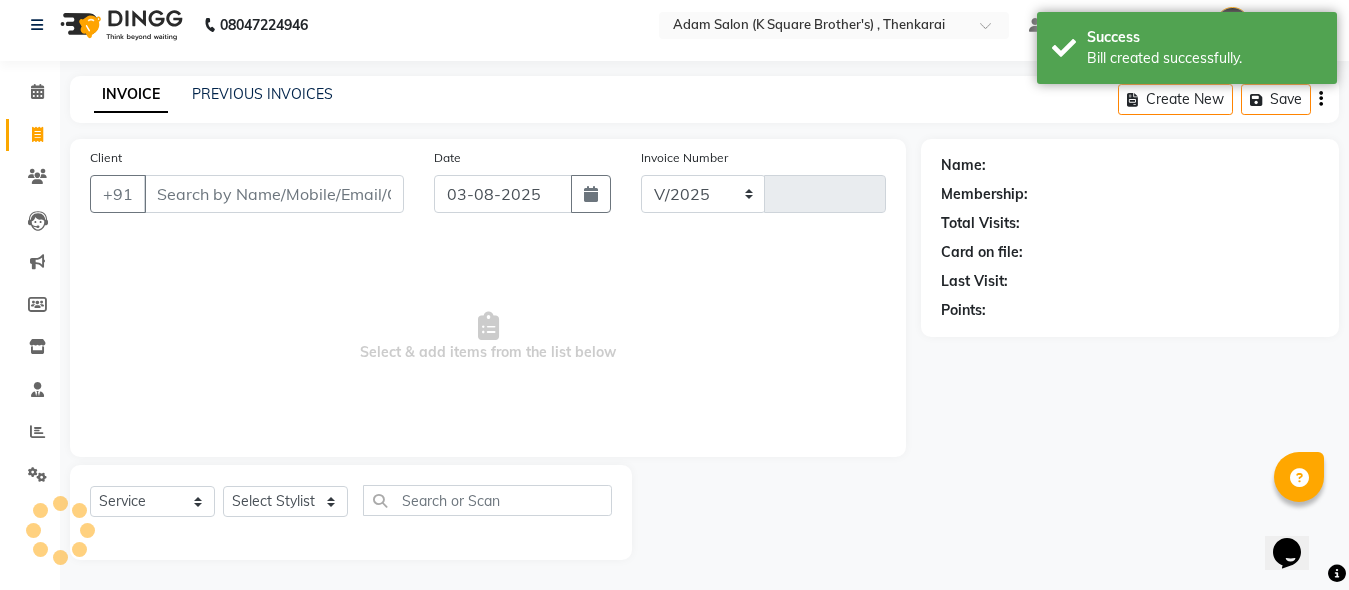 select on "8195" 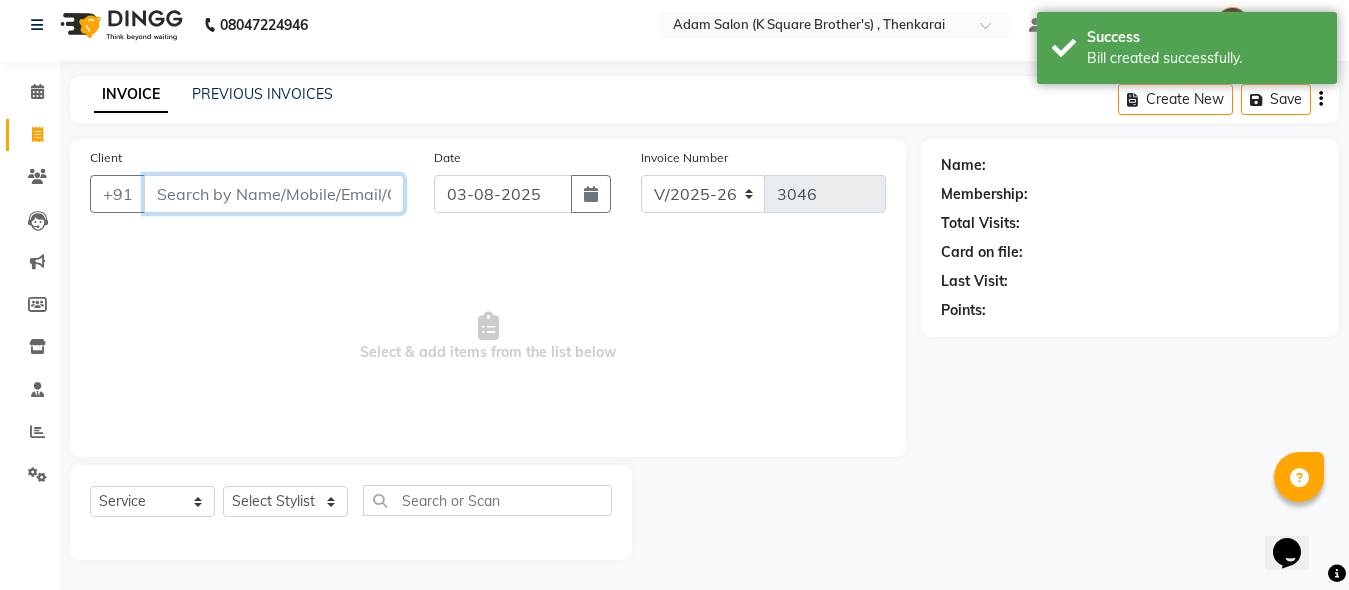 paste on "[PHONE]" 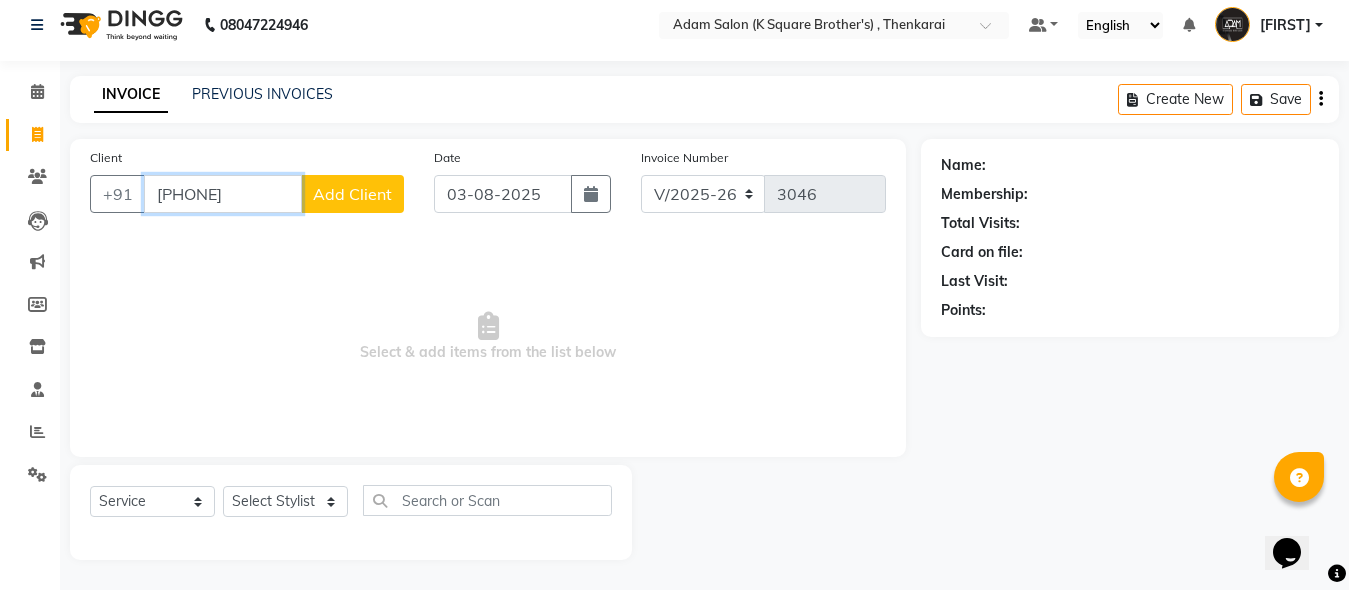 type on "[PHONE]" 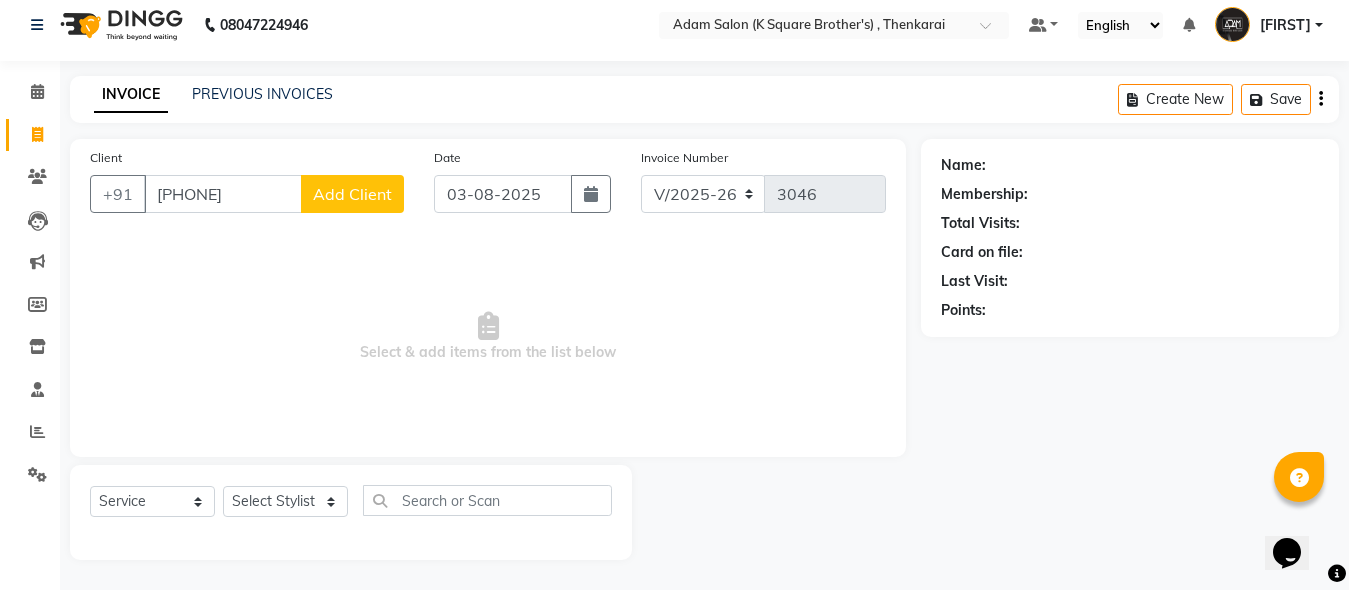 click on "Add Client" 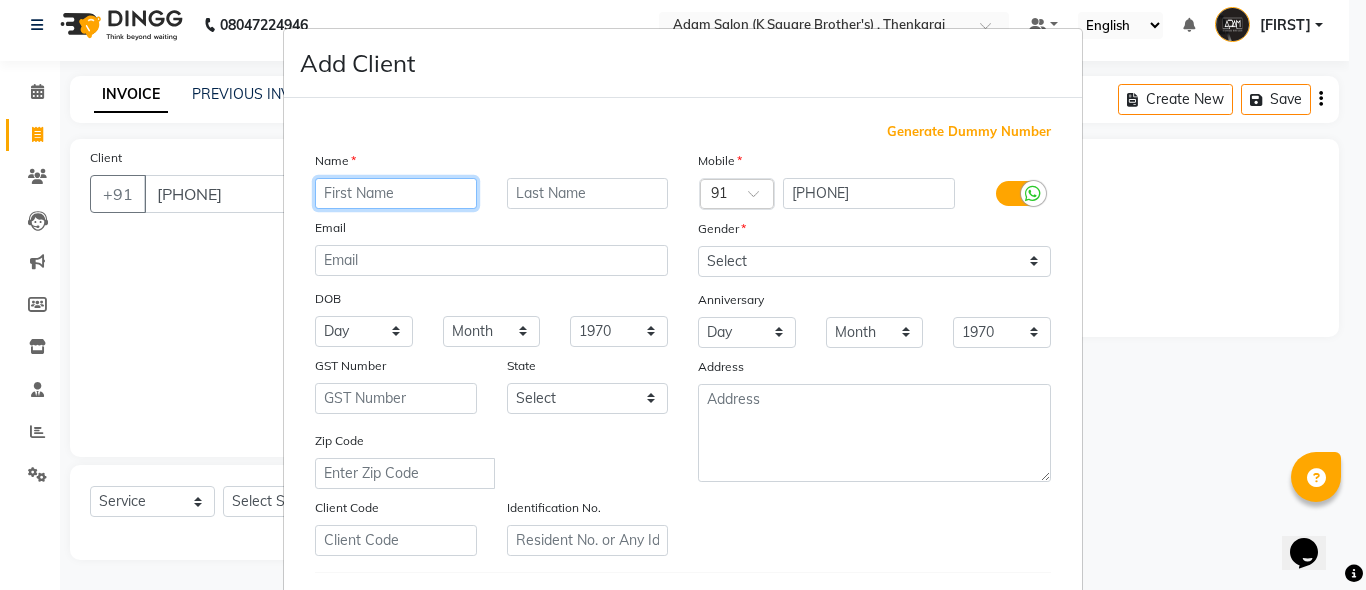 paste on "PRADEEP" 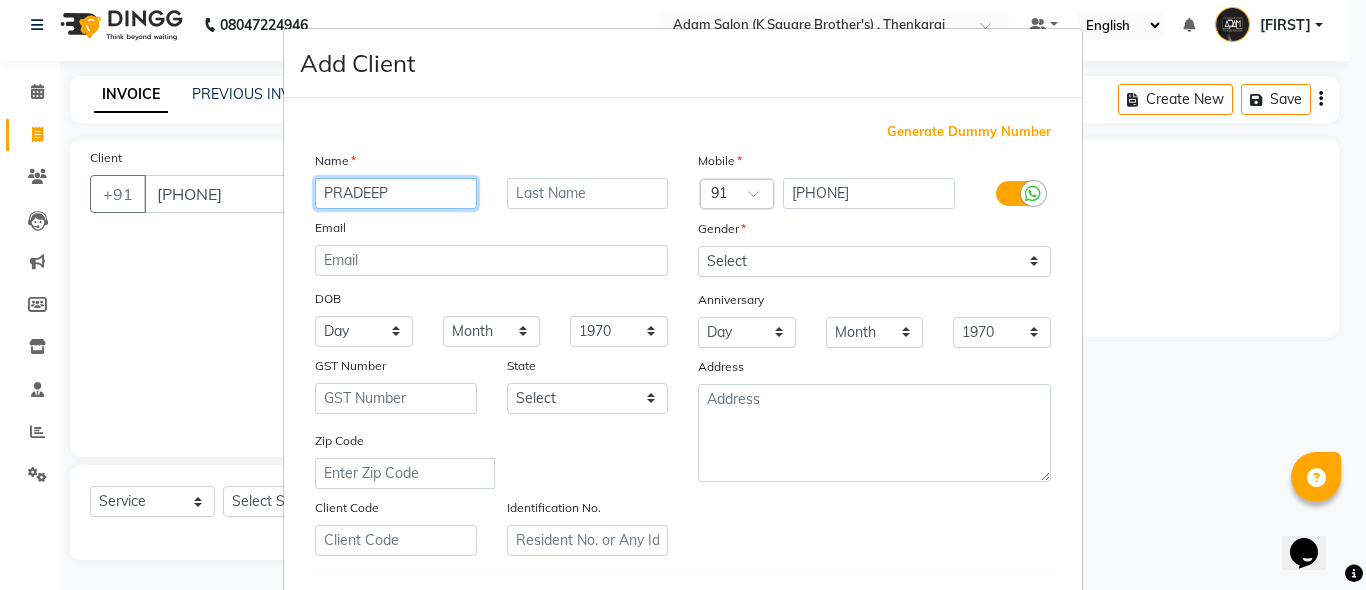 type on "PRADEEP" 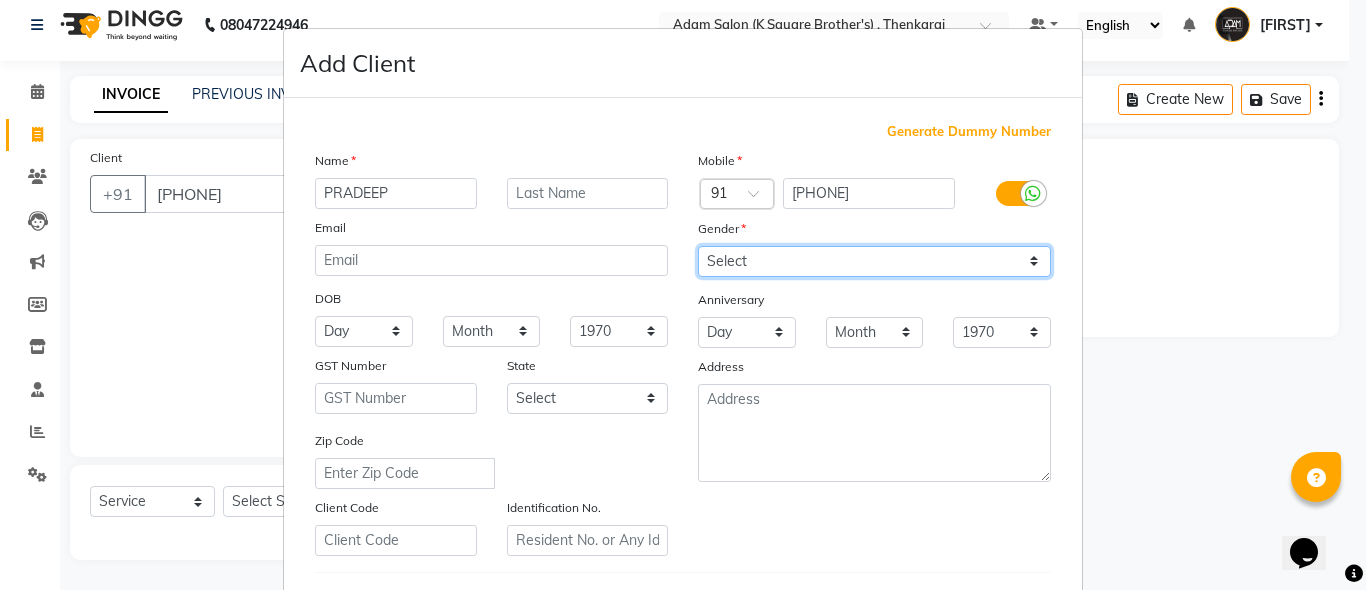 click on "Select Male Female Other Prefer Not To Say" at bounding box center [874, 261] 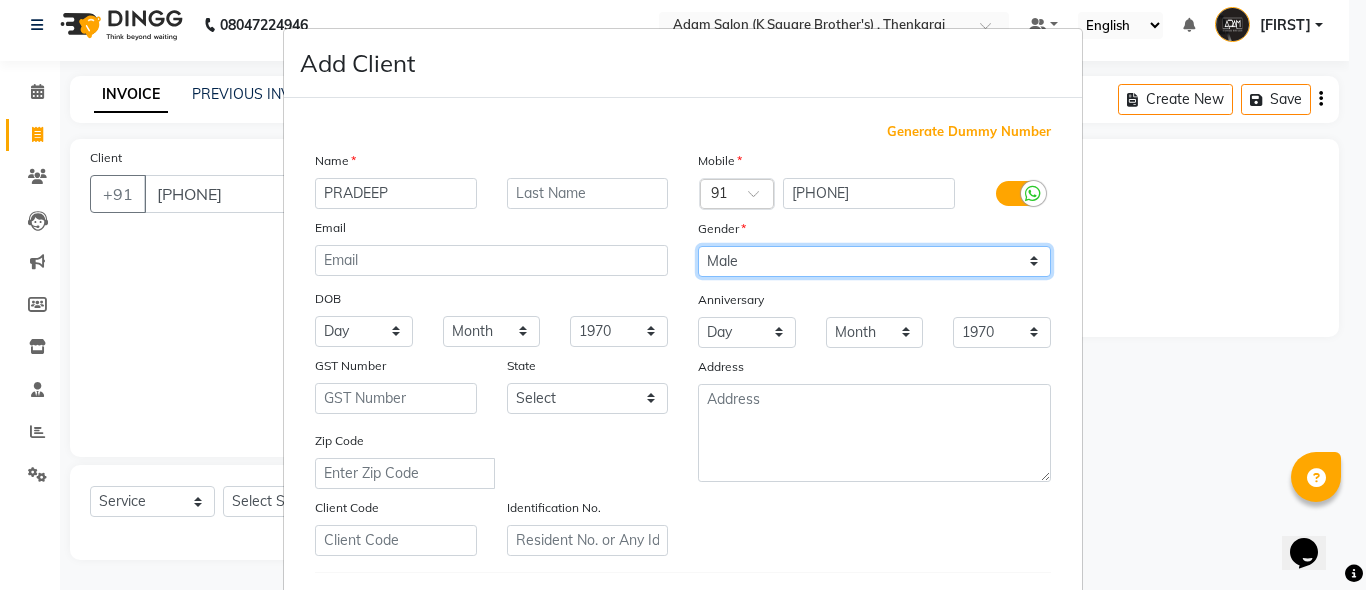 click on "Select Male Female Other Prefer Not To Say" at bounding box center [874, 261] 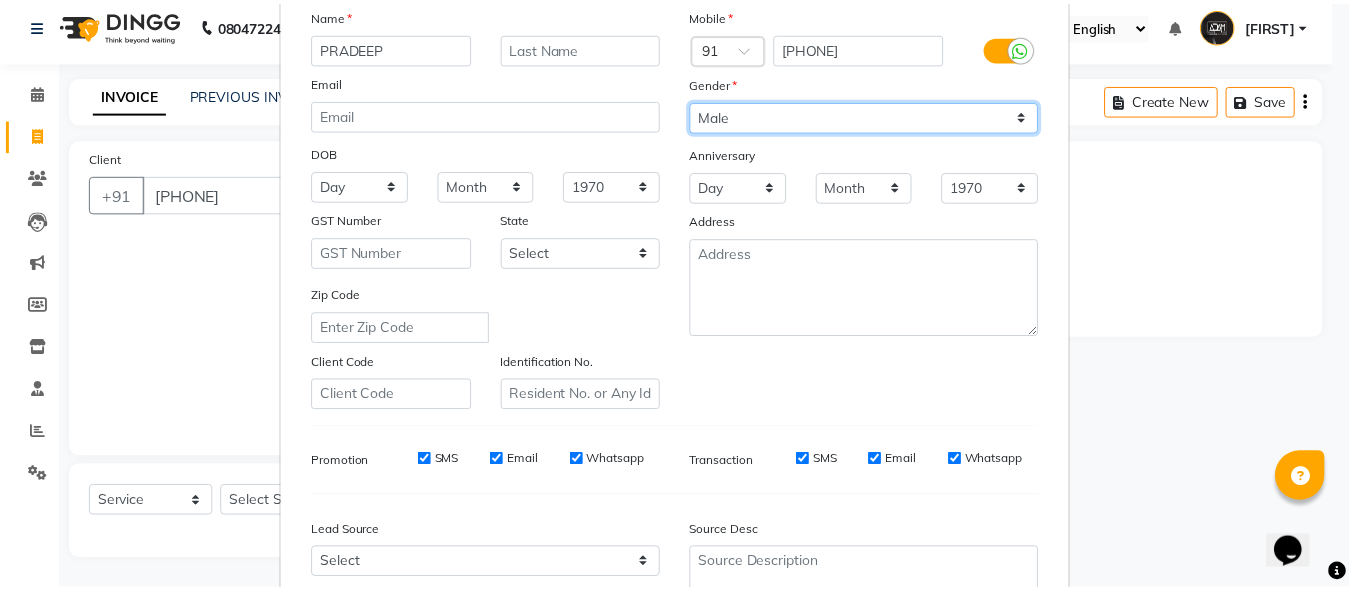 scroll, scrollTop: 333, scrollLeft: 0, axis: vertical 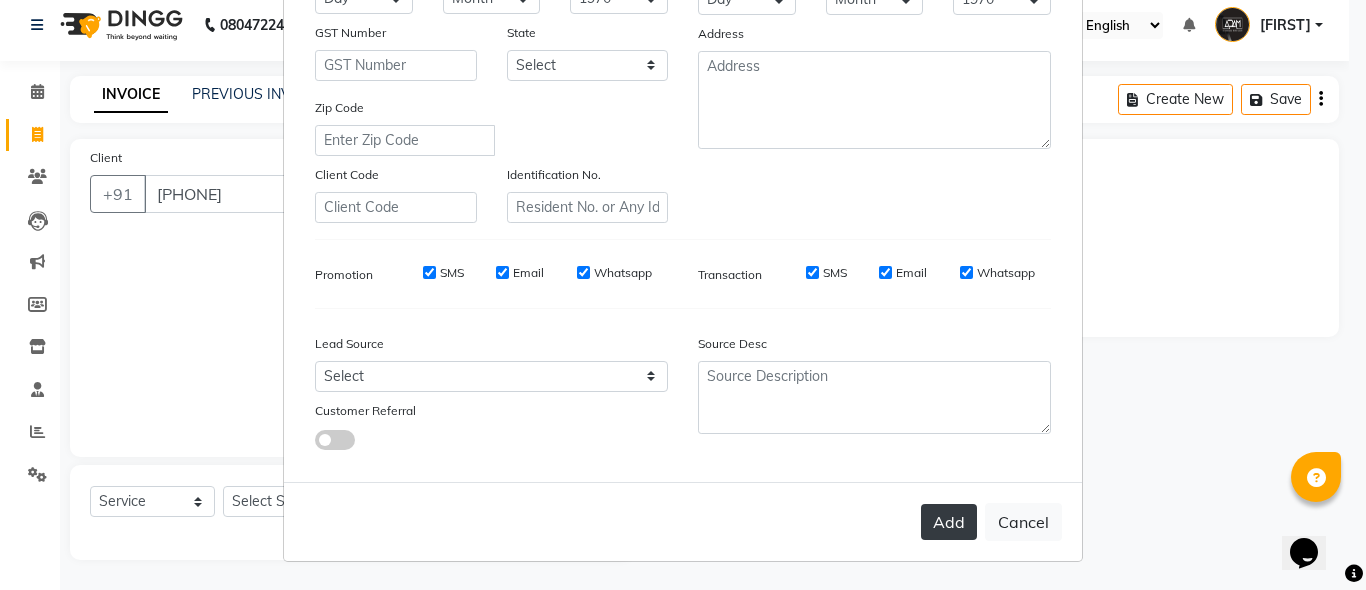click on "Add" at bounding box center [949, 522] 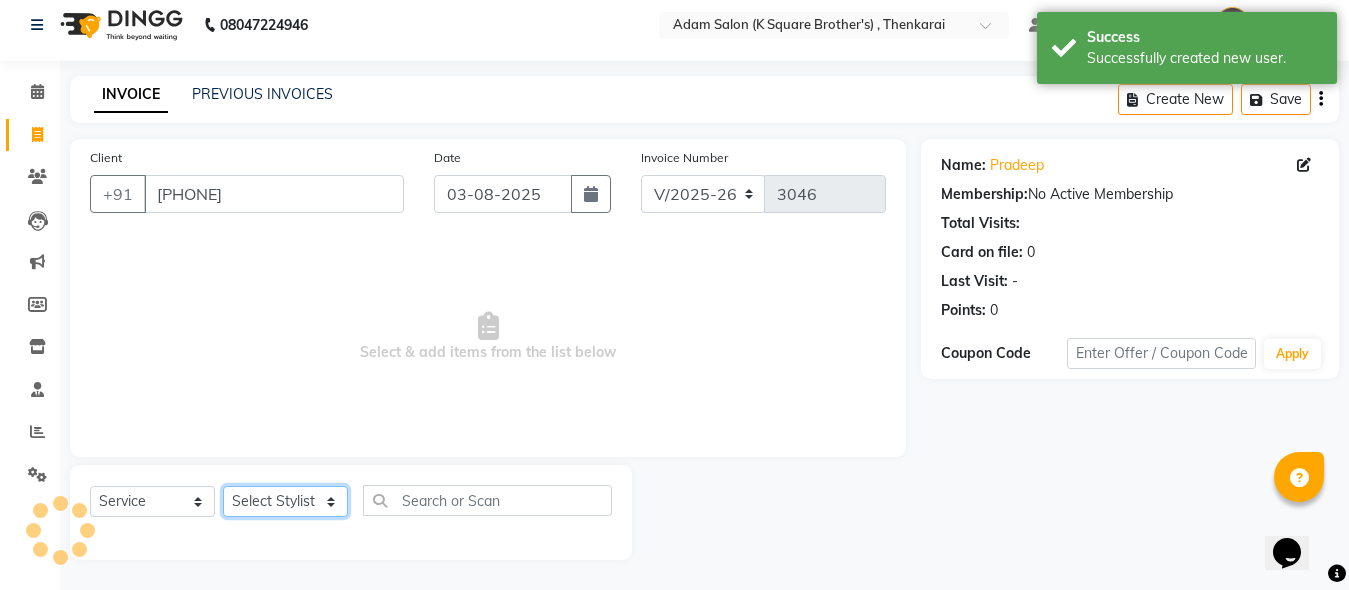click on "Select Stylist [FIRST] [FIRST] [FIRST] [FIRST] [FIRST]" 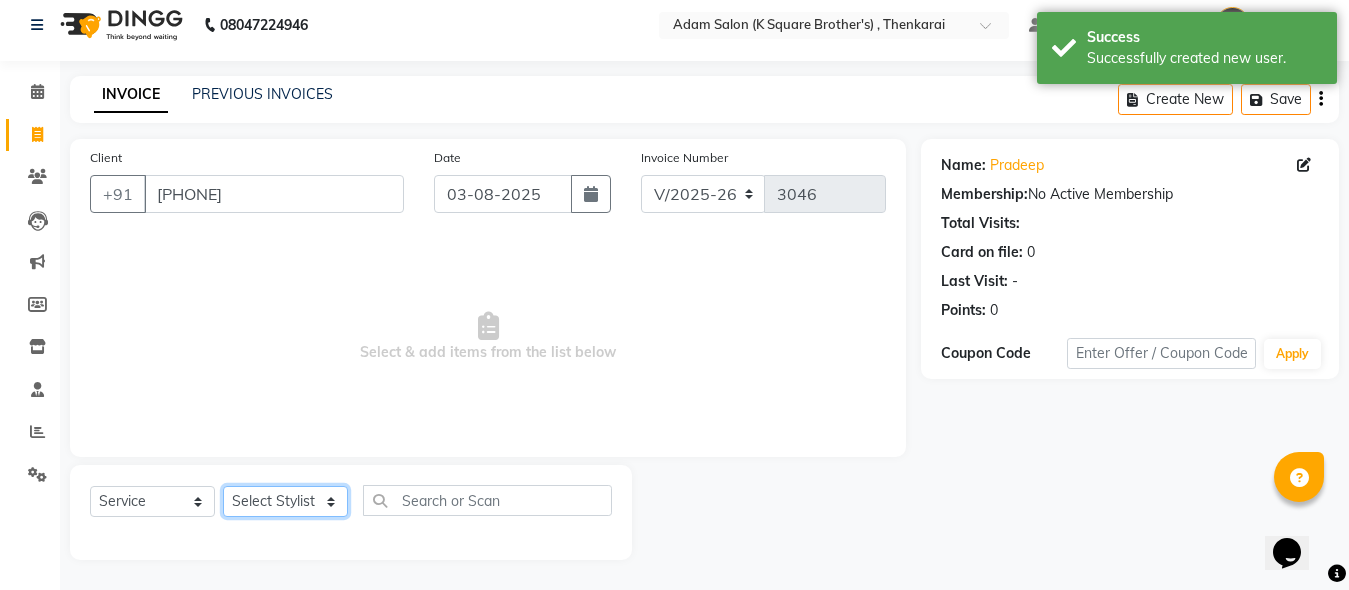 select on "78096" 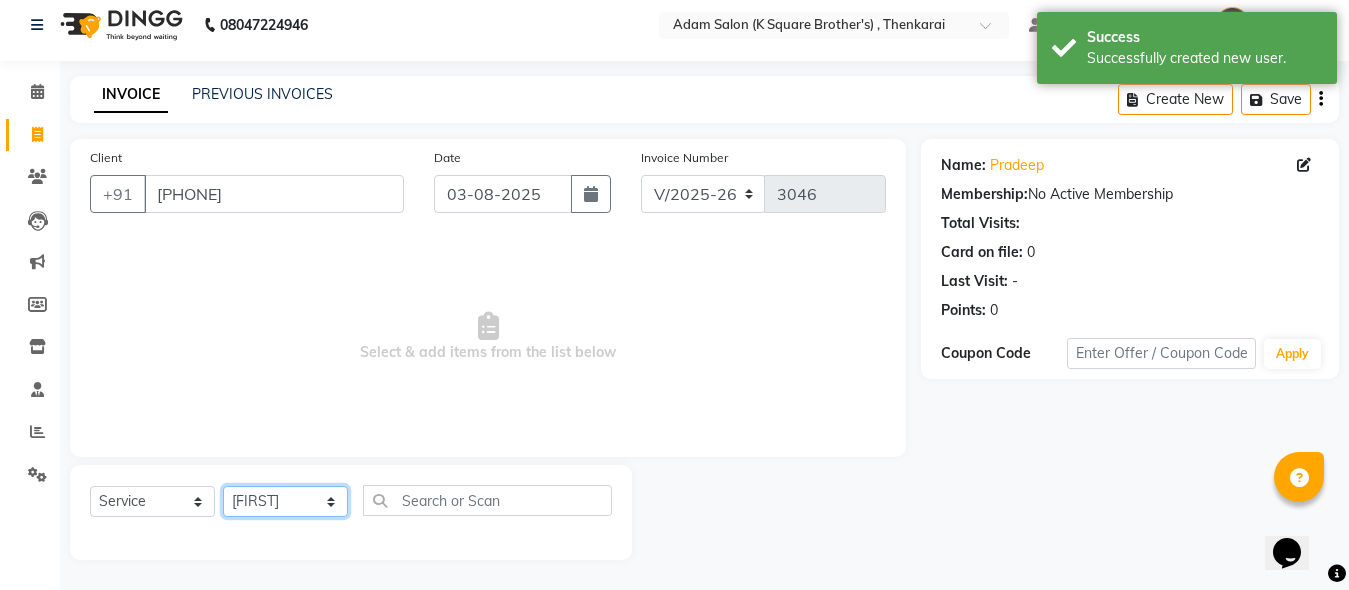 click on "Select Stylist [FIRST] [FIRST] [FIRST] [FIRST] [FIRST]" 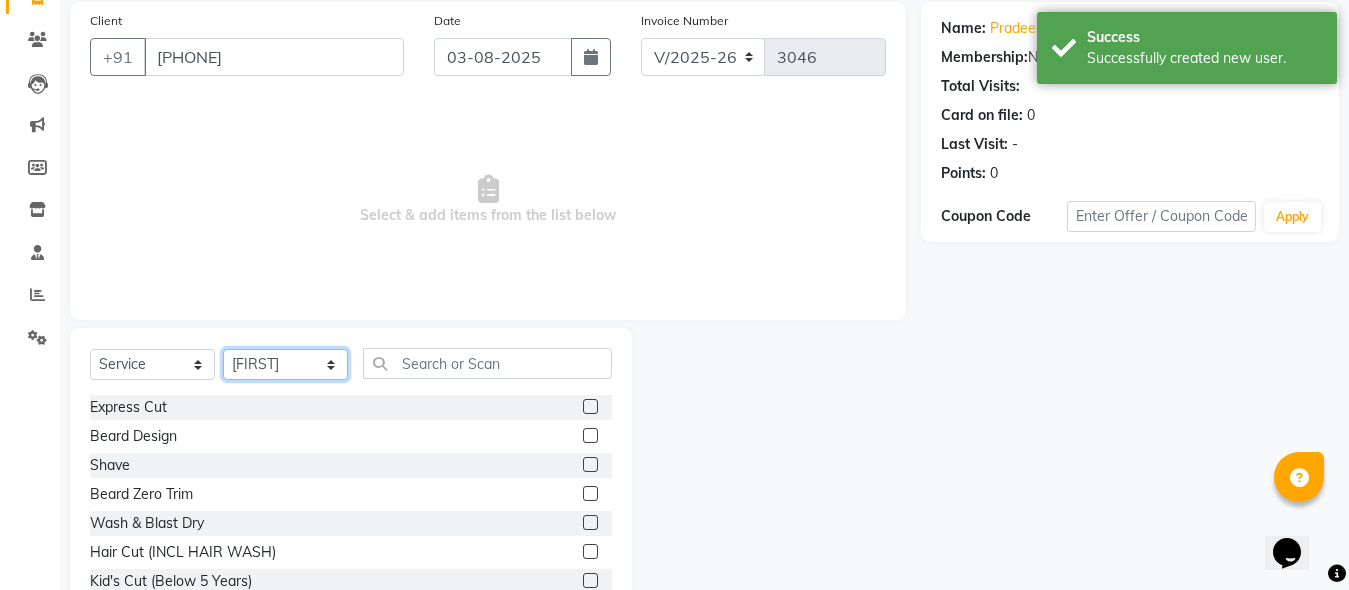 scroll, scrollTop: 211, scrollLeft: 0, axis: vertical 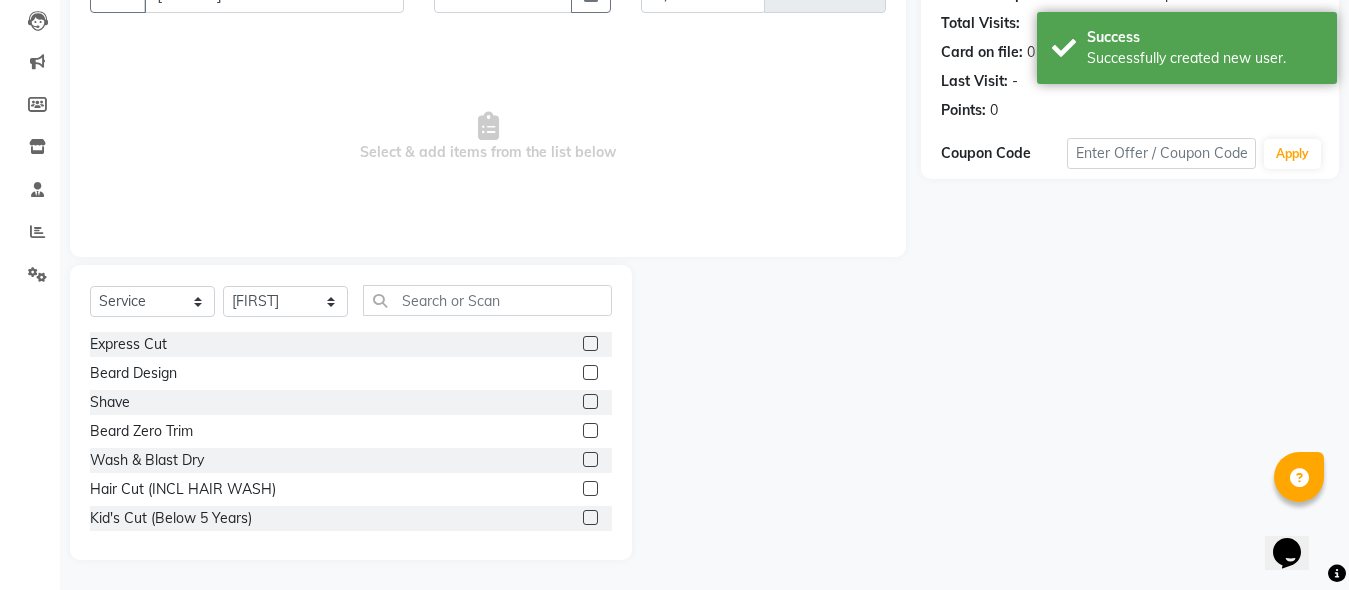 click 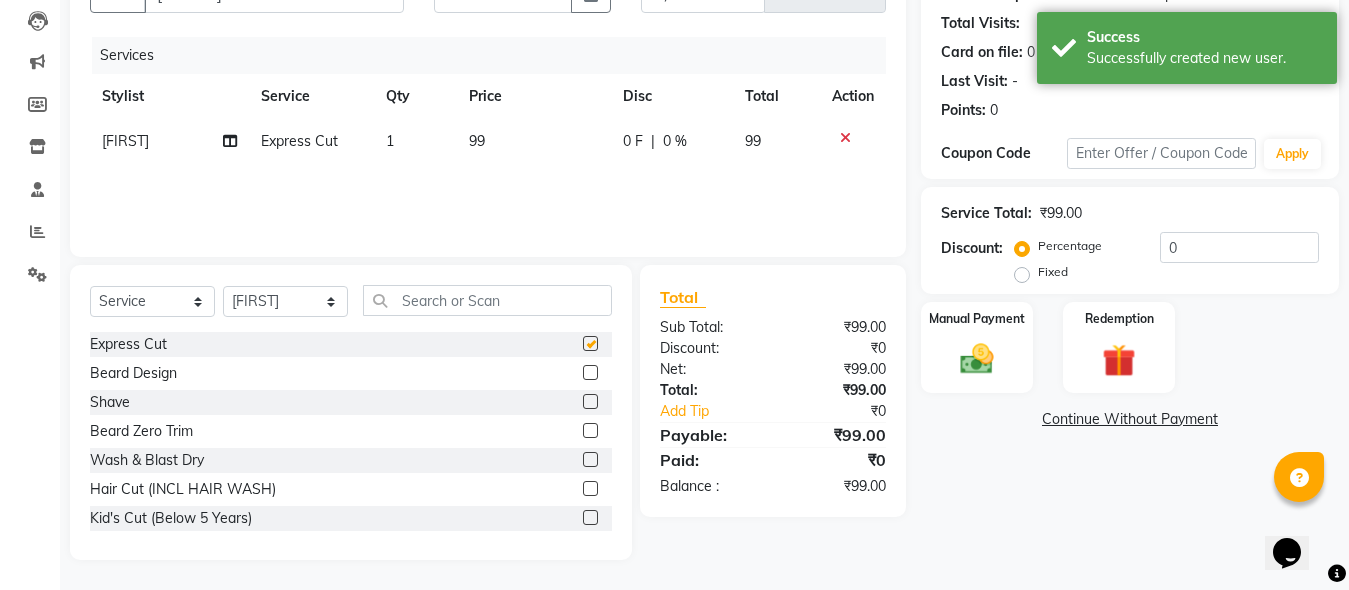 checkbox on "false" 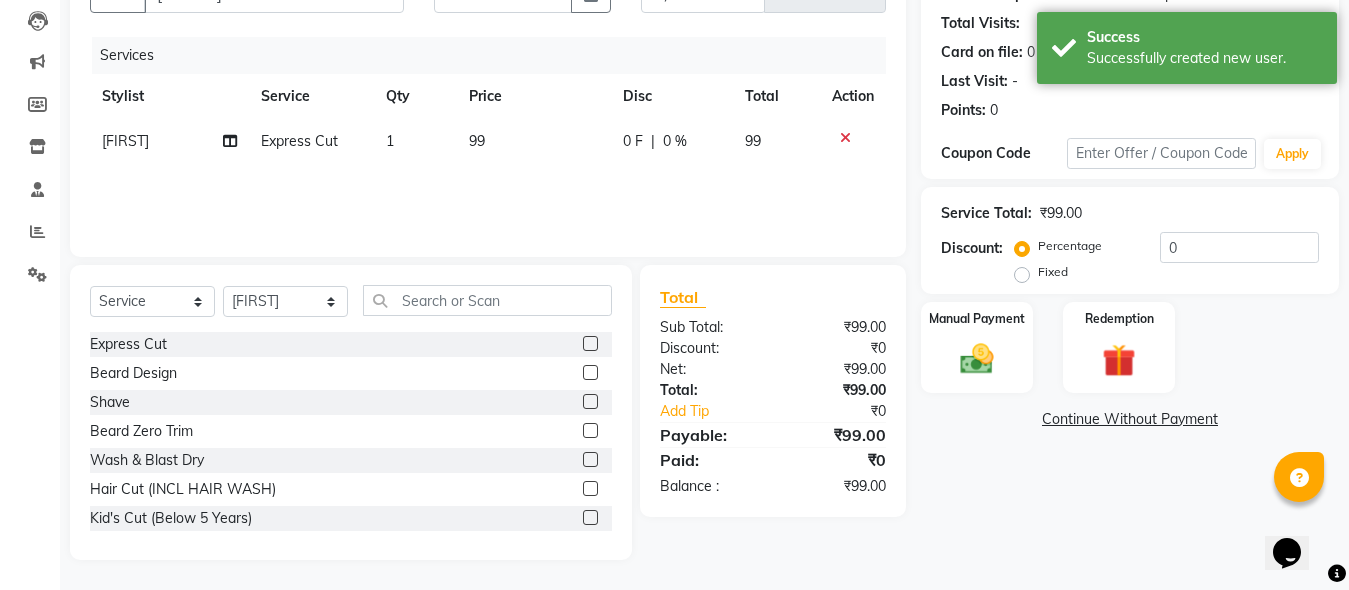 click 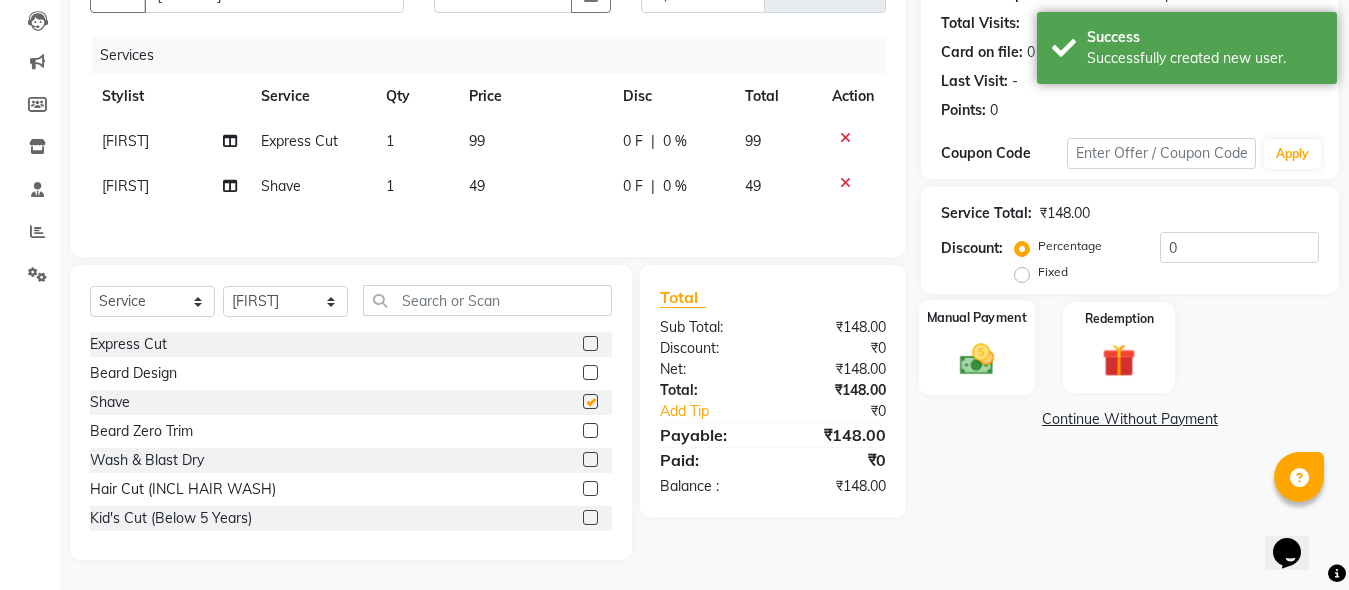 checkbox on "false" 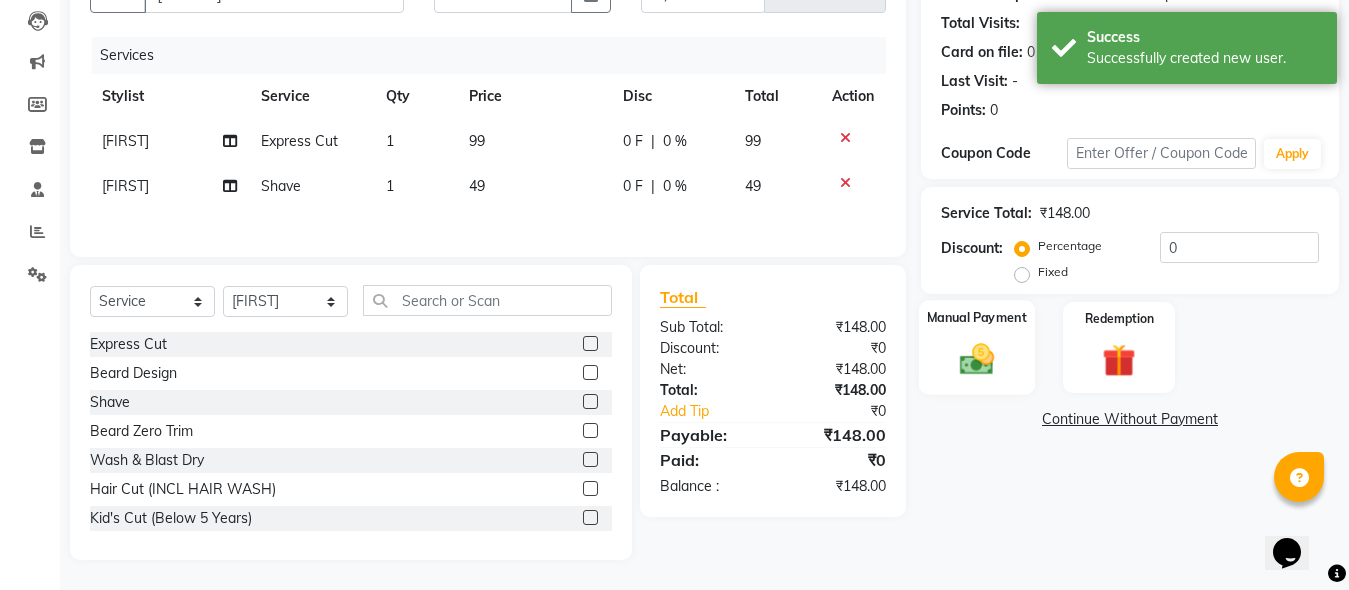 click 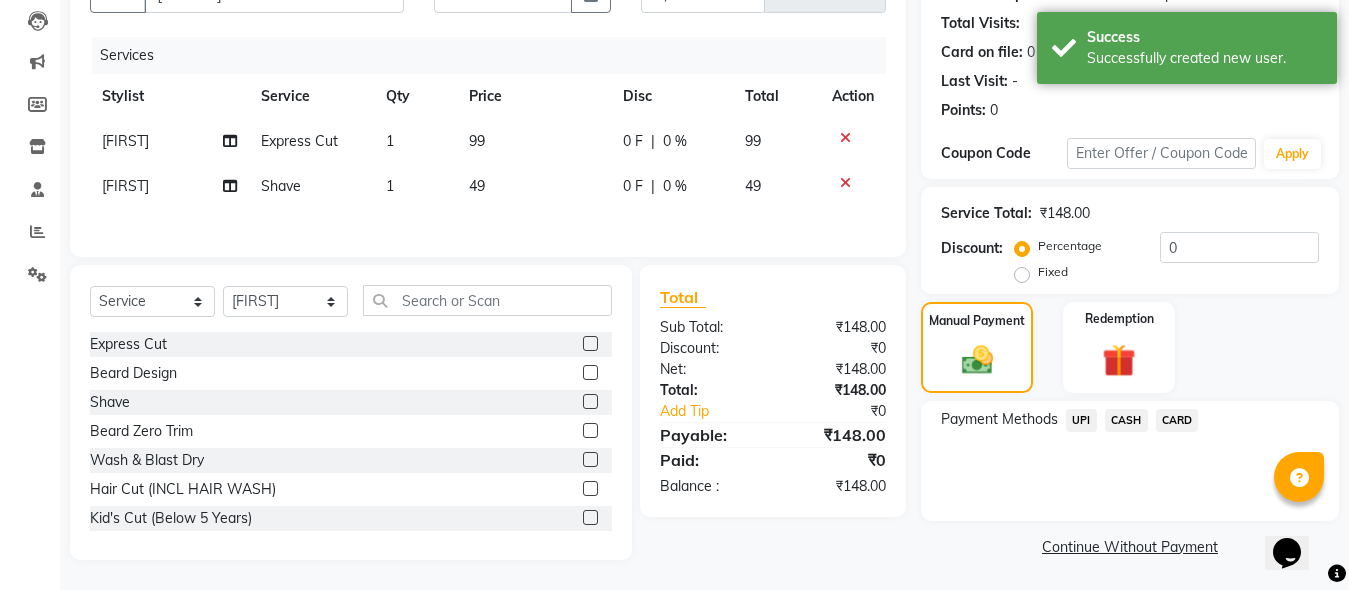 click on "UPI" 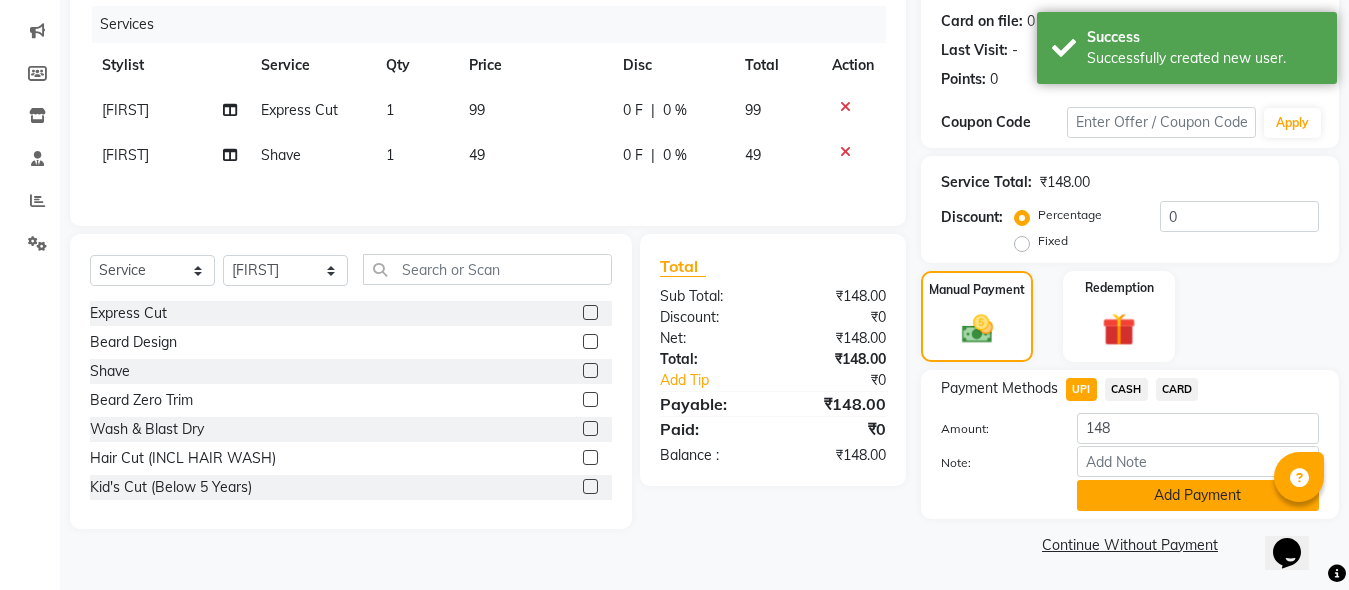 click on "Add Payment" 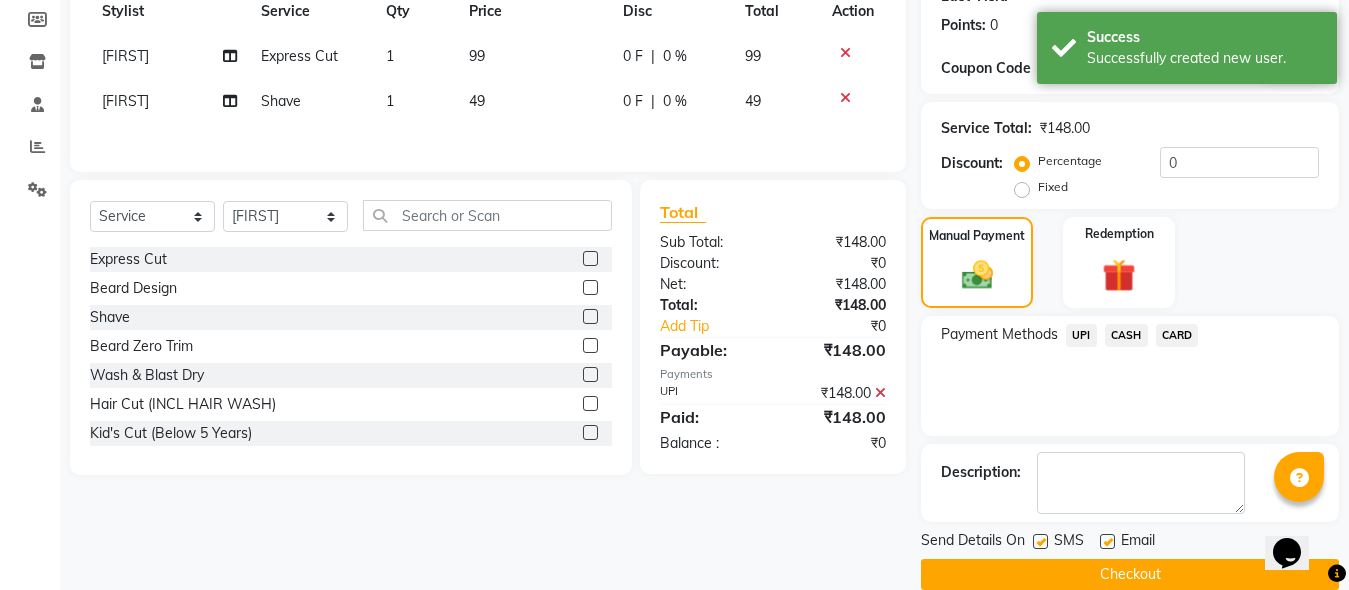 scroll, scrollTop: 326, scrollLeft: 0, axis: vertical 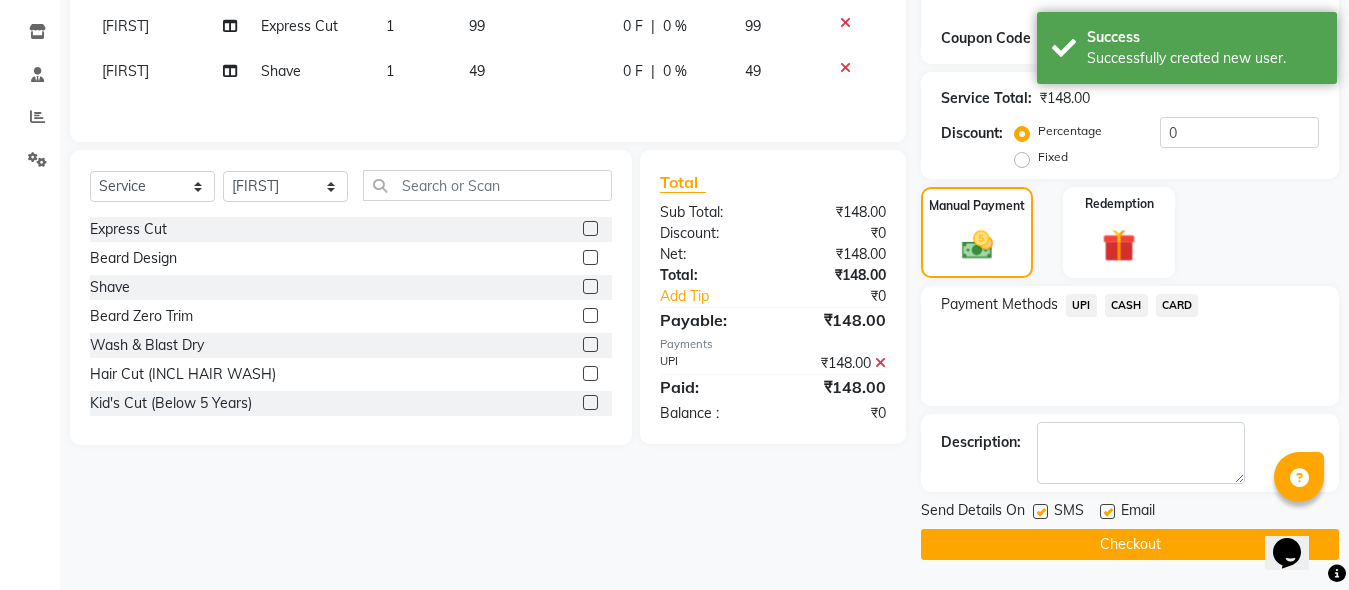 click on "Checkout" 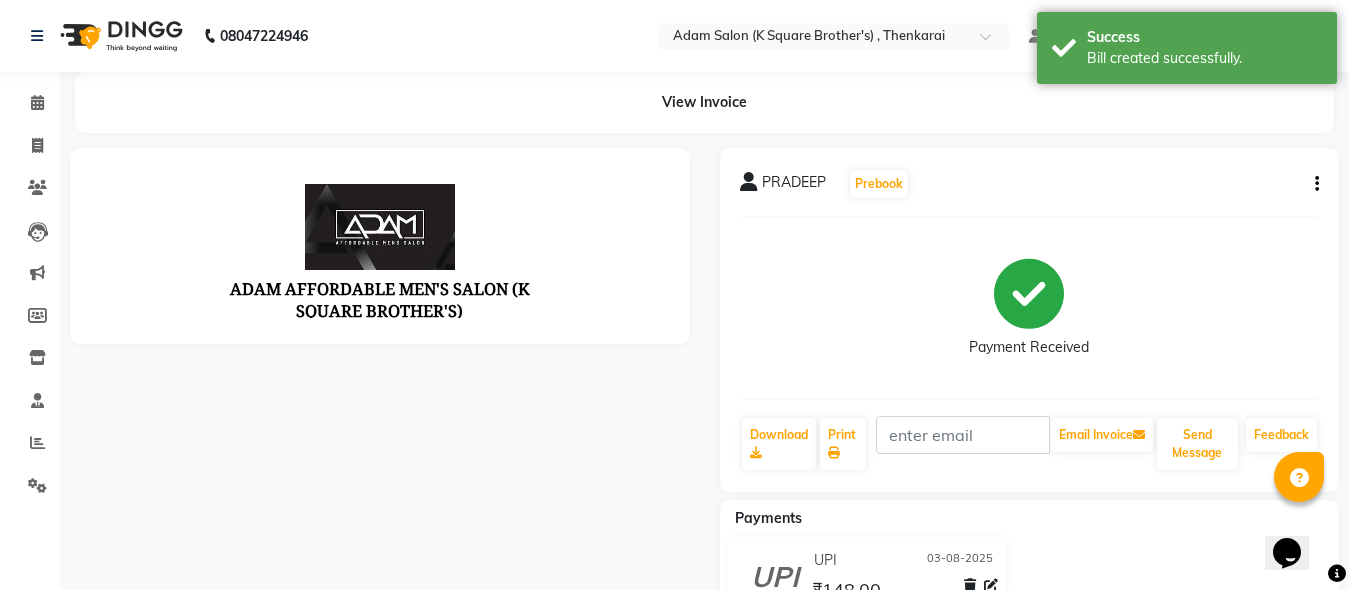 scroll, scrollTop: 0, scrollLeft: 0, axis: both 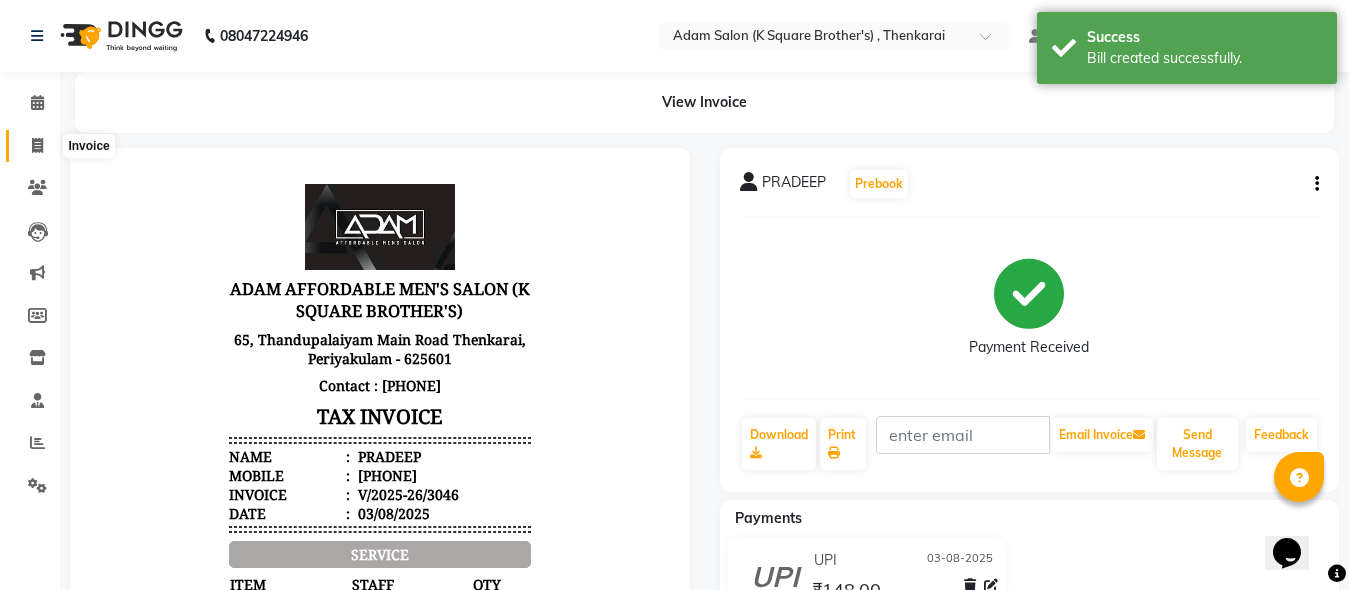 click 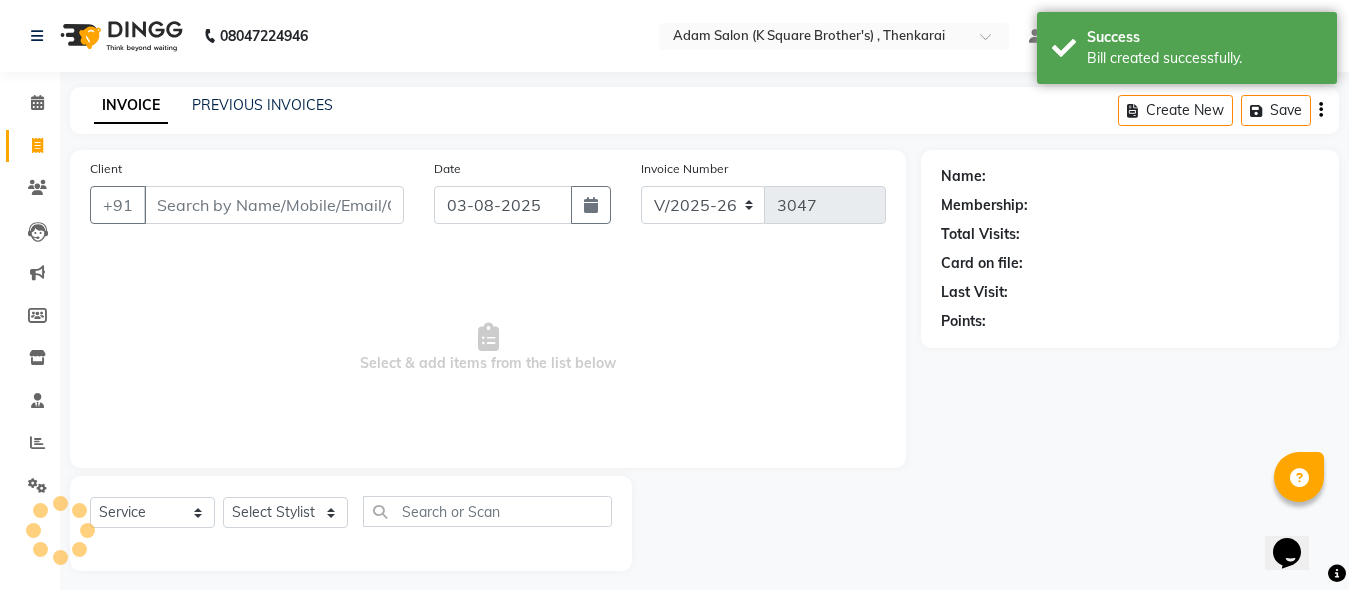 scroll, scrollTop: 11, scrollLeft: 0, axis: vertical 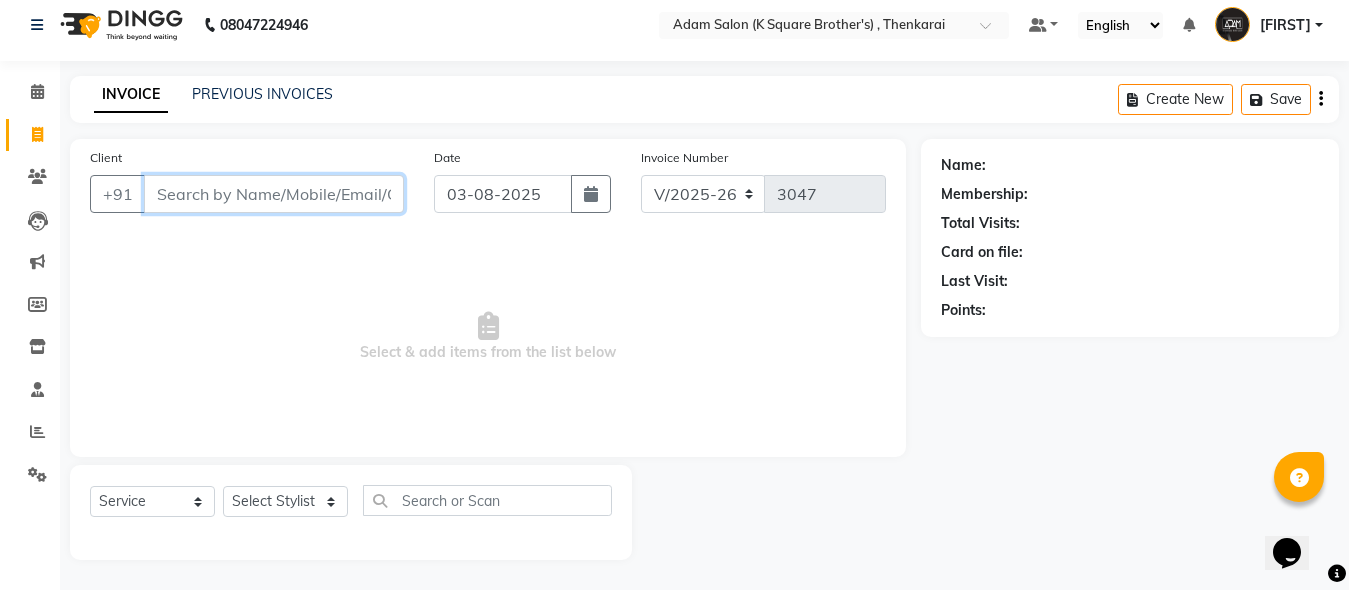 paste on "[PHONE]" 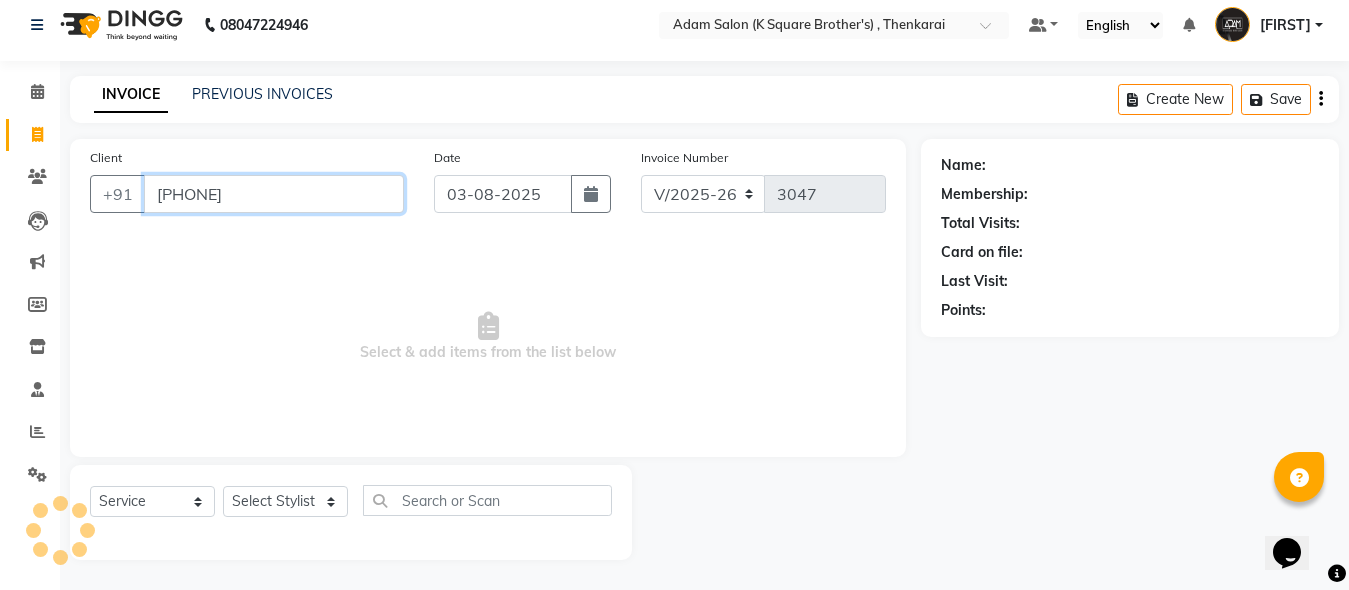 type on "[PHONE]" 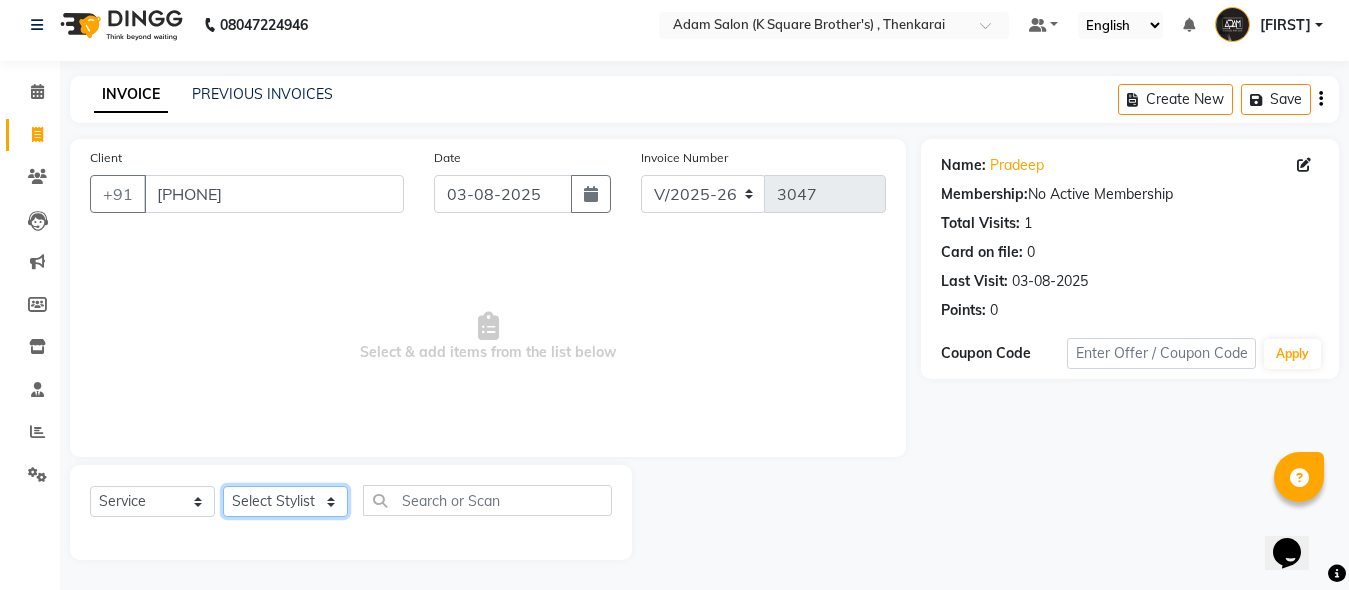 click on "Select Stylist [FIRST] [FIRST] [FIRST] [FIRST] [FIRST]" 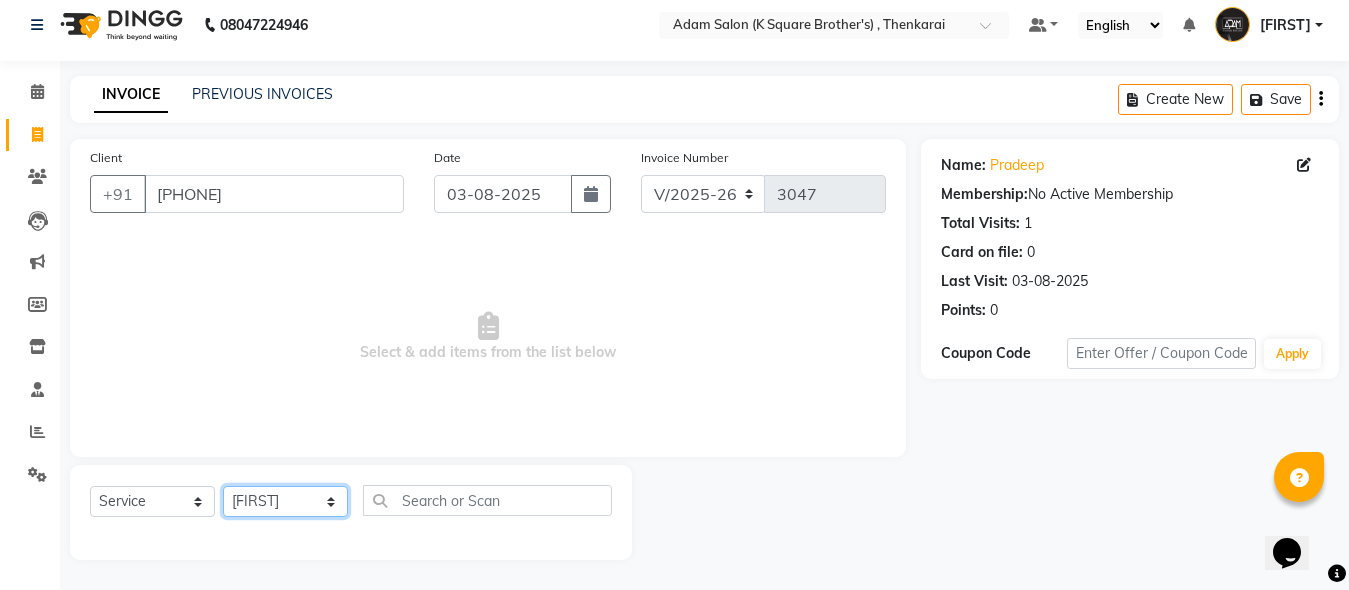 click on "Select Stylist [FIRST] [FIRST] [FIRST] [FIRST] [FIRST]" 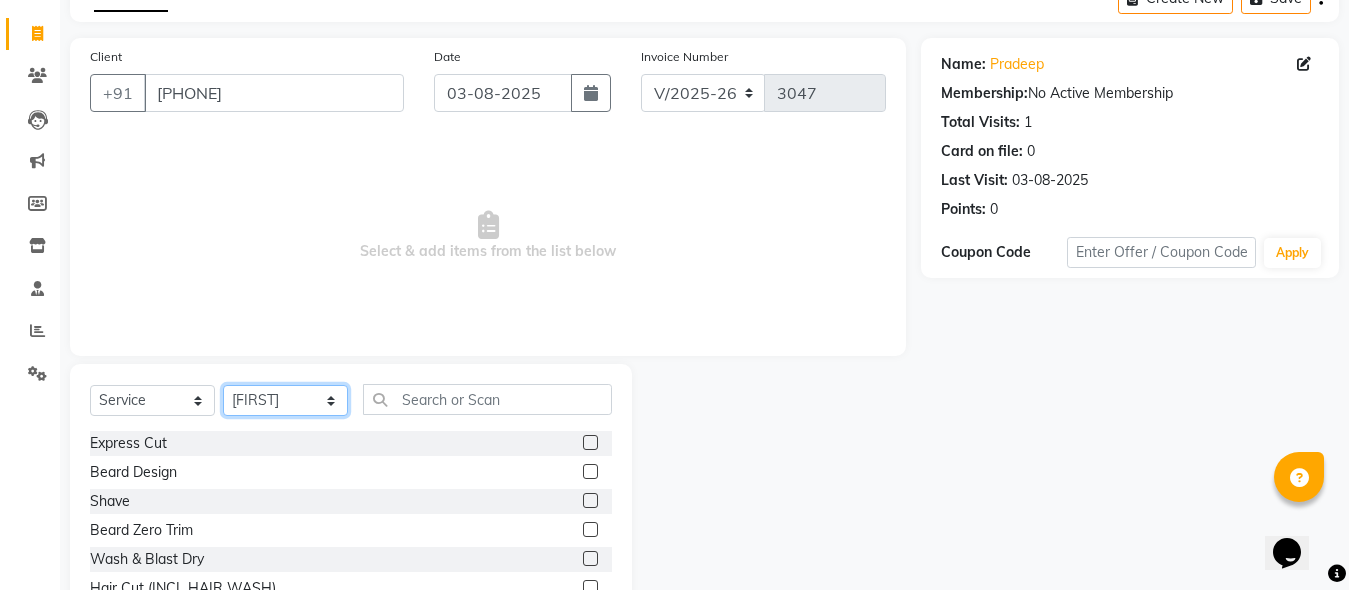 scroll, scrollTop: 211, scrollLeft: 0, axis: vertical 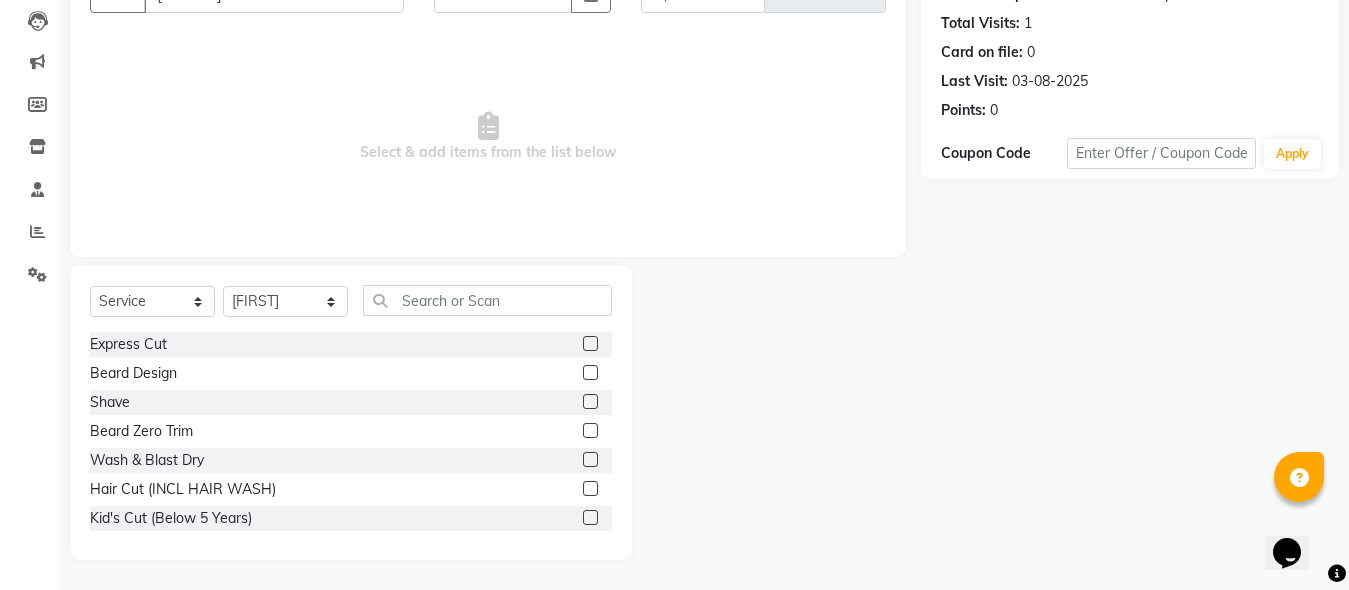 click 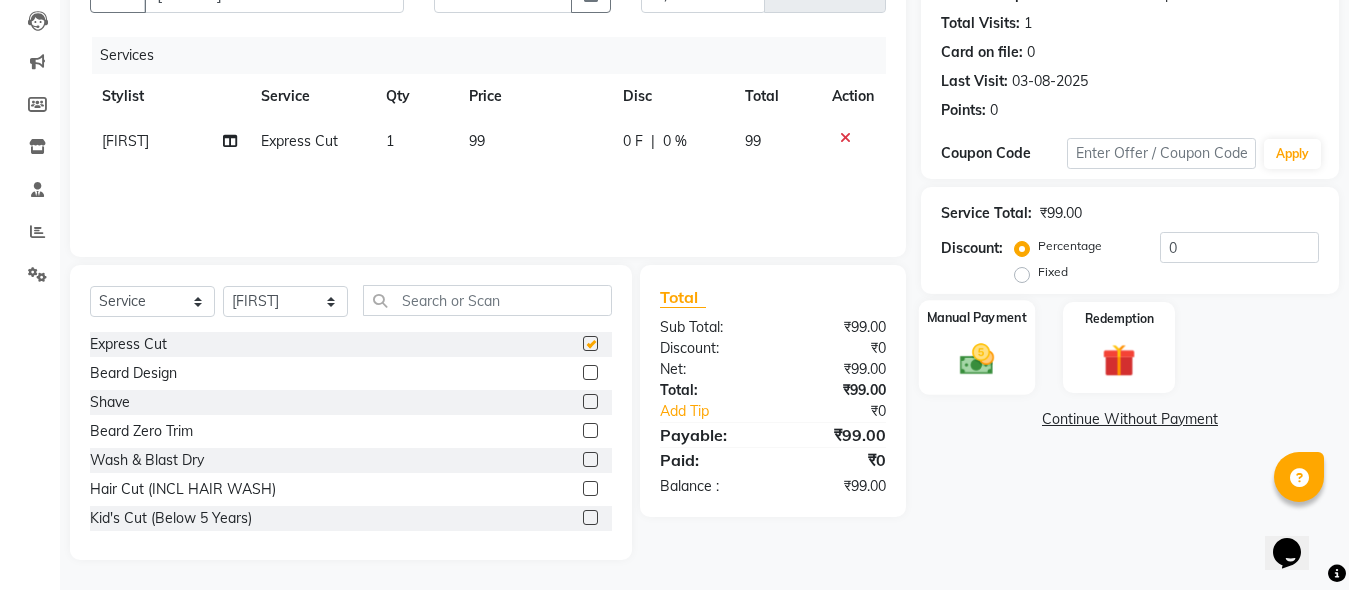 checkbox on "false" 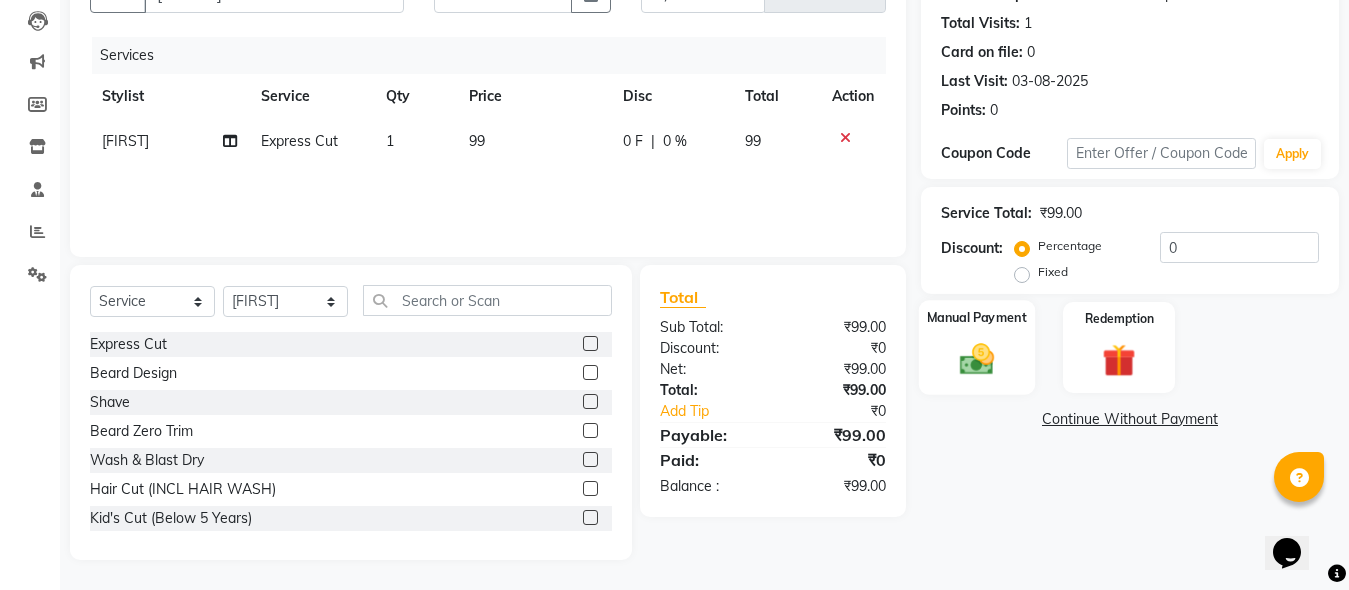 drag, startPoint x: 968, startPoint y: 353, endPoint x: 982, endPoint y: 360, distance: 15.652476 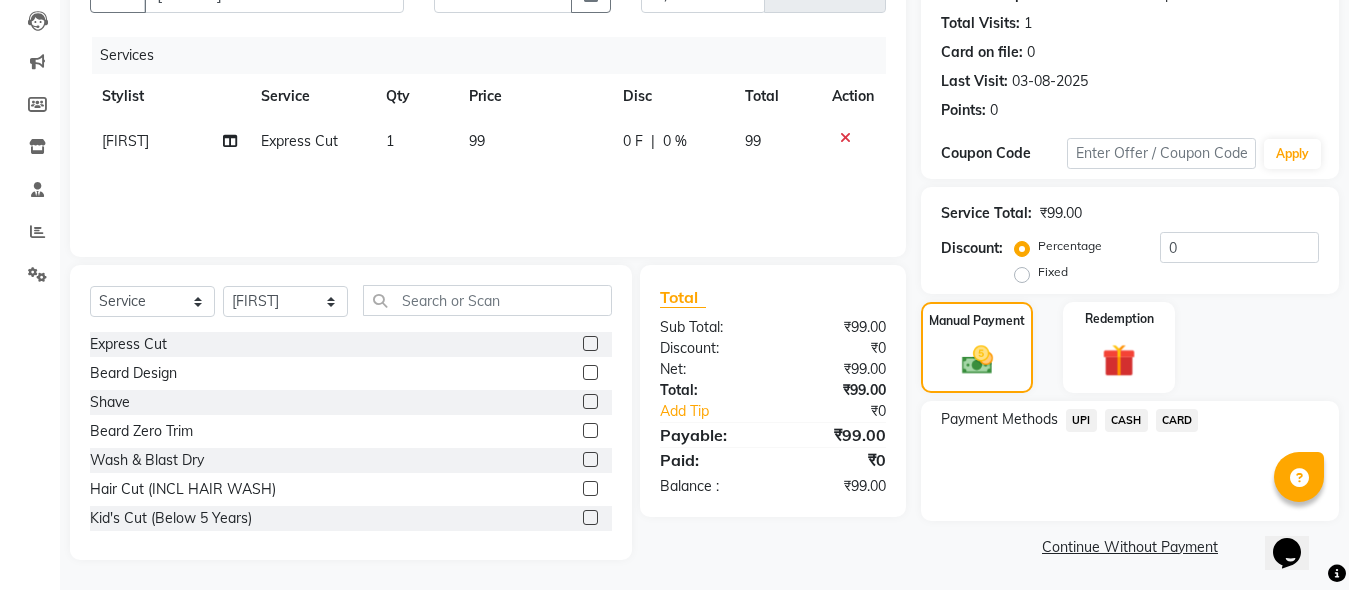 click on "CASH" 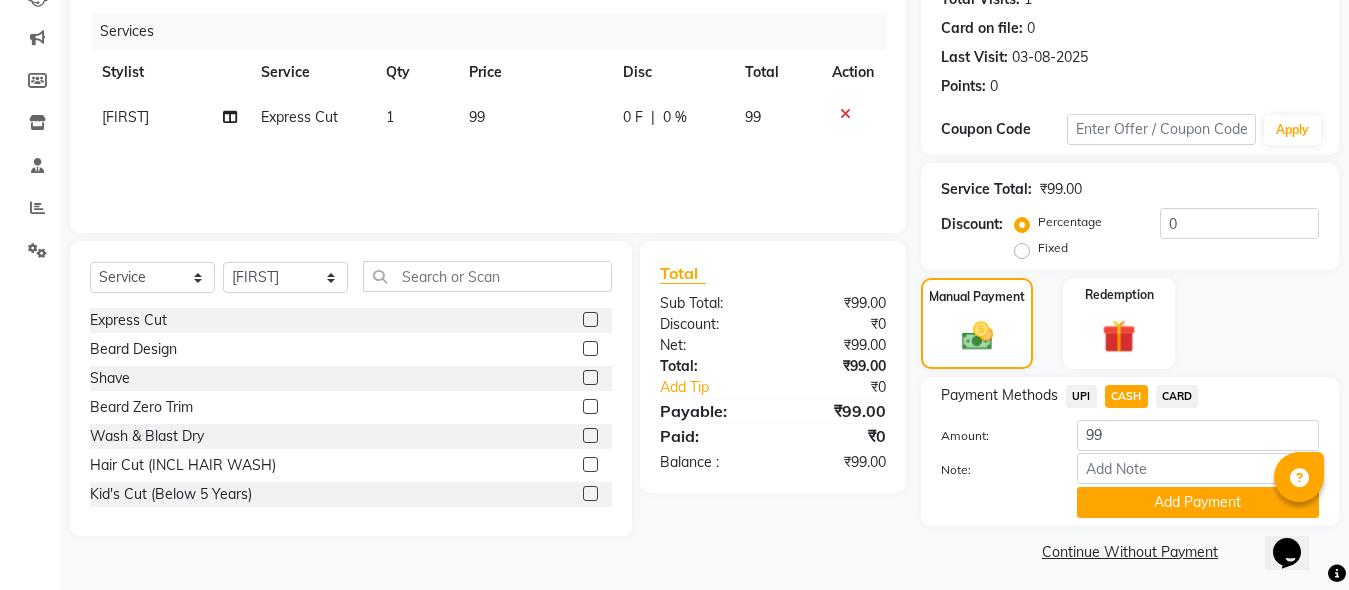 scroll, scrollTop: 242, scrollLeft: 0, axis: vertical 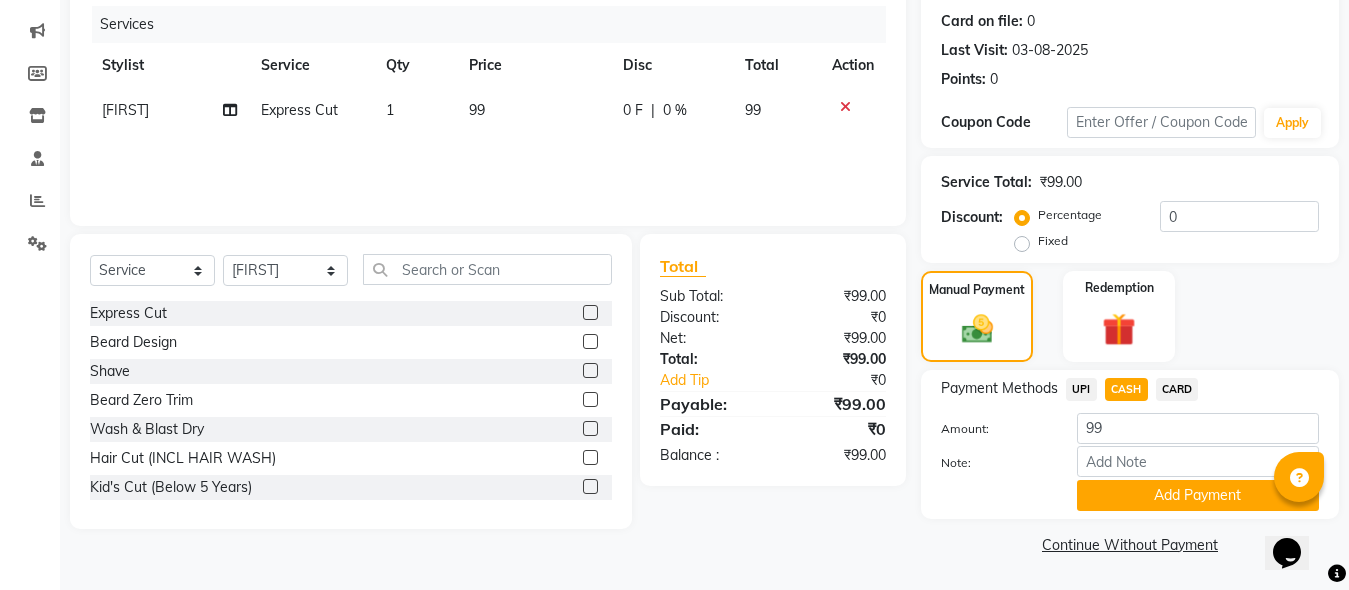 click on "UPI" 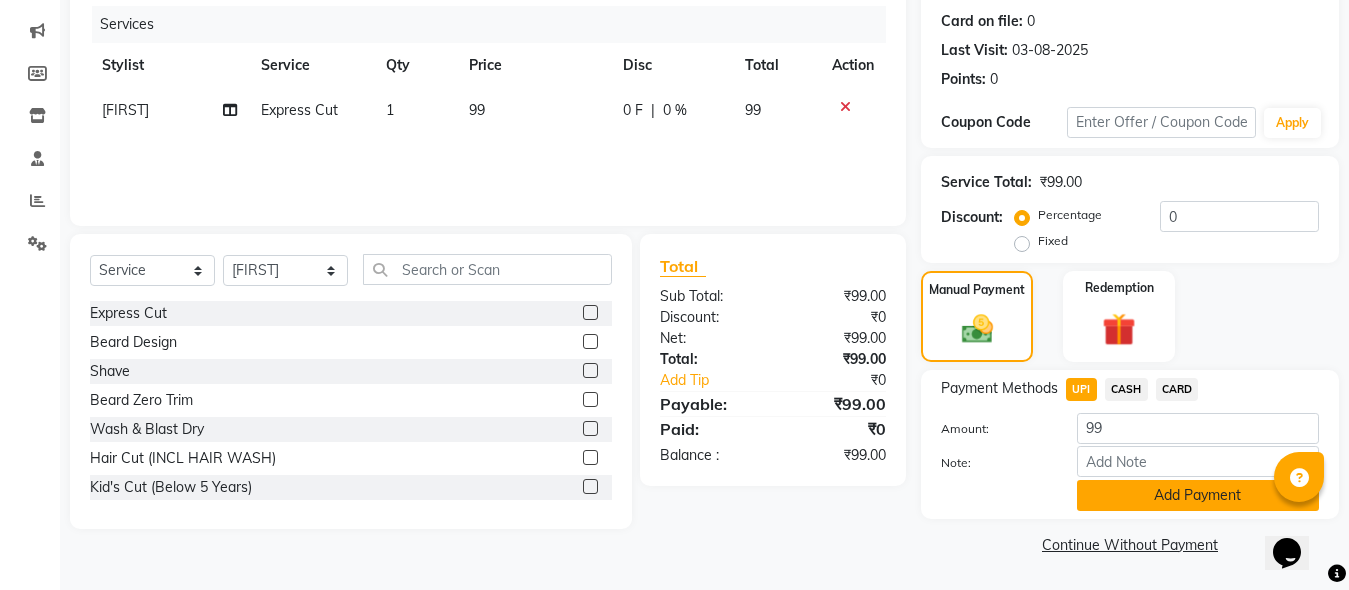 click on "Add Payment" 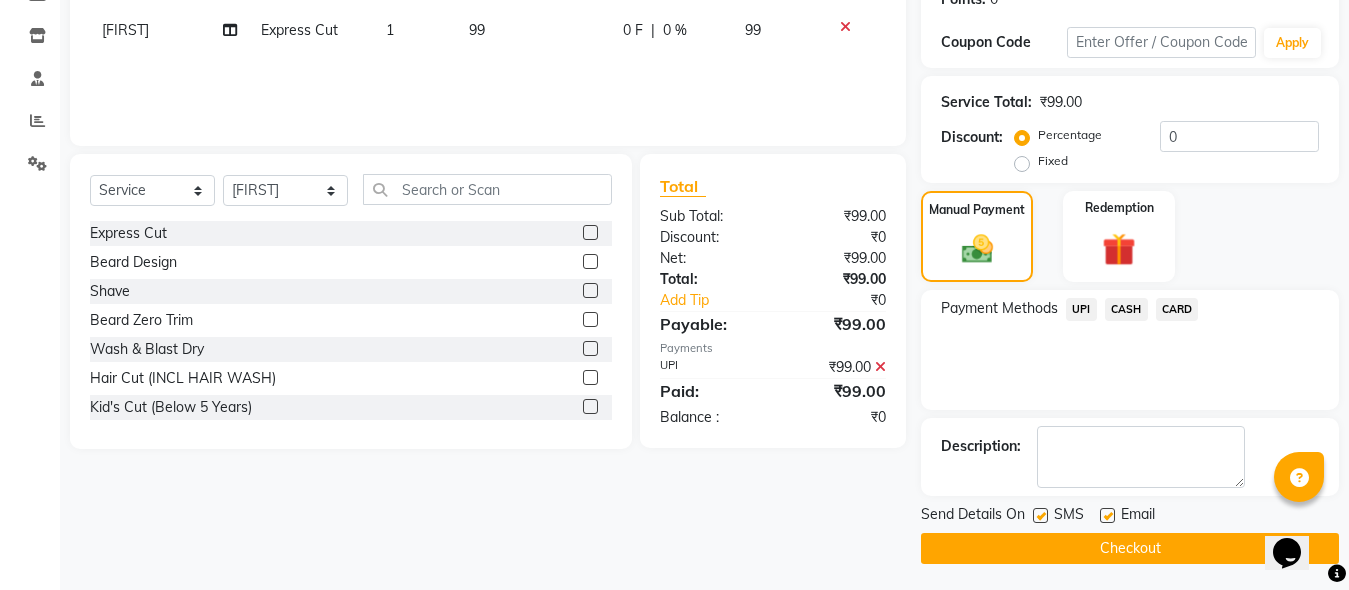 scroll, scrollTop: 326, scrollLeft: 0, axis: vertical 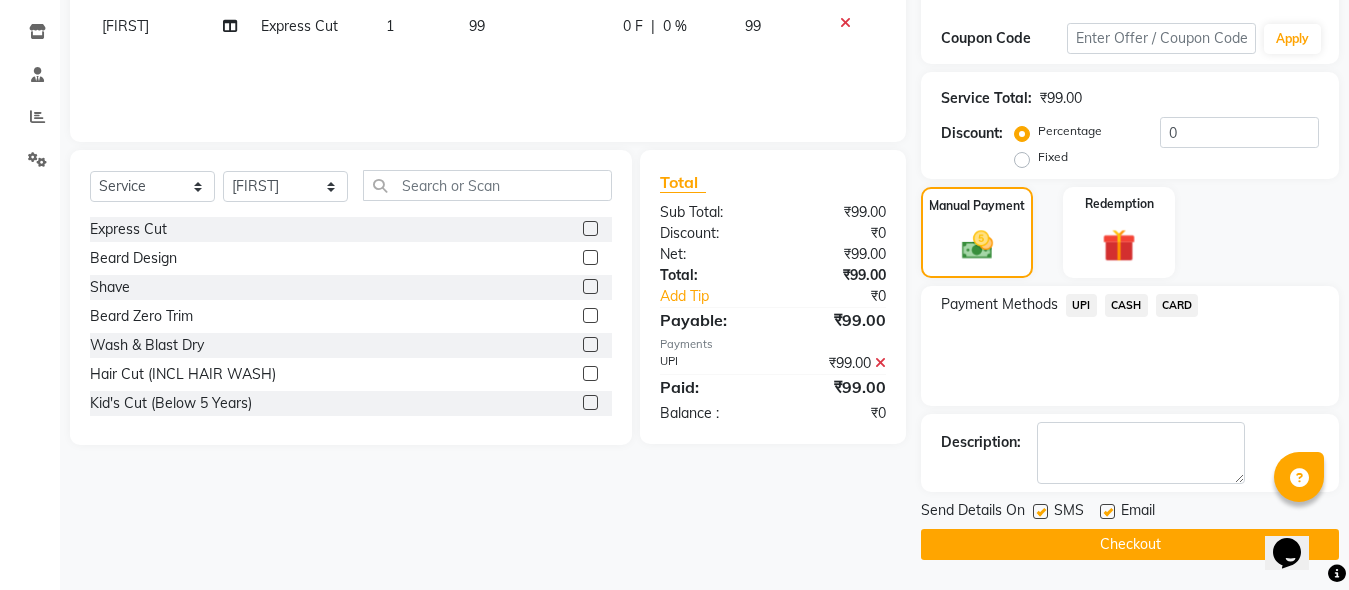 click on "Checkout" 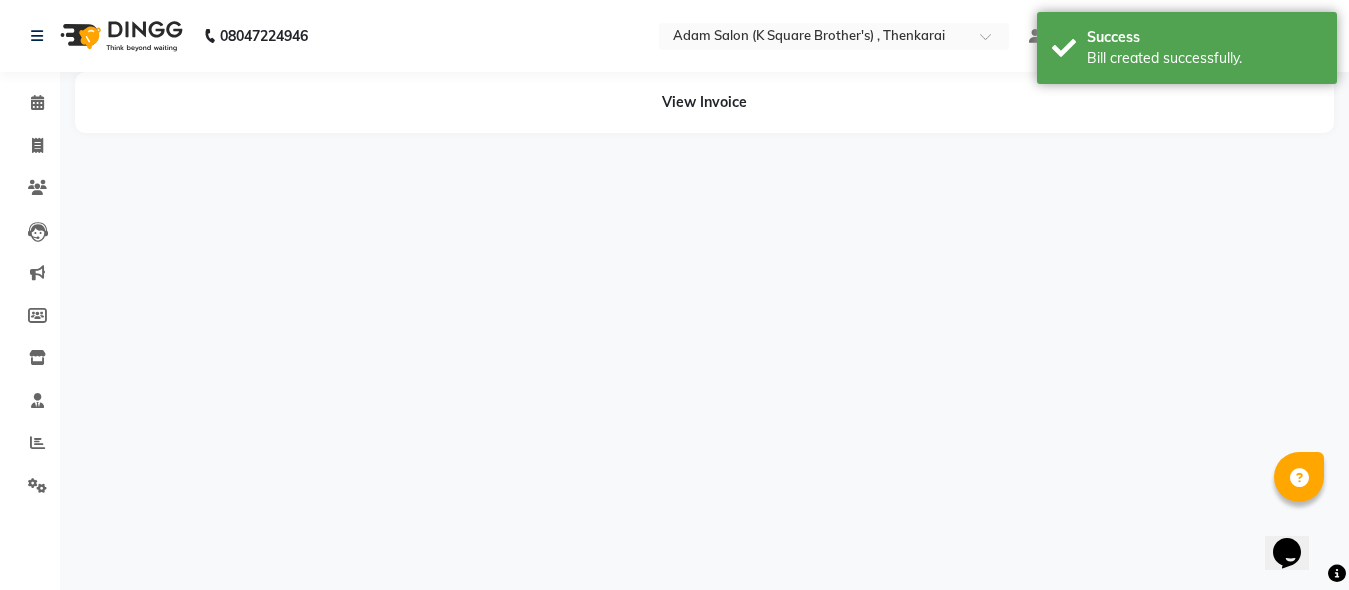 scroll, scrollTop: 0, scrollLeft: 0, axis: both 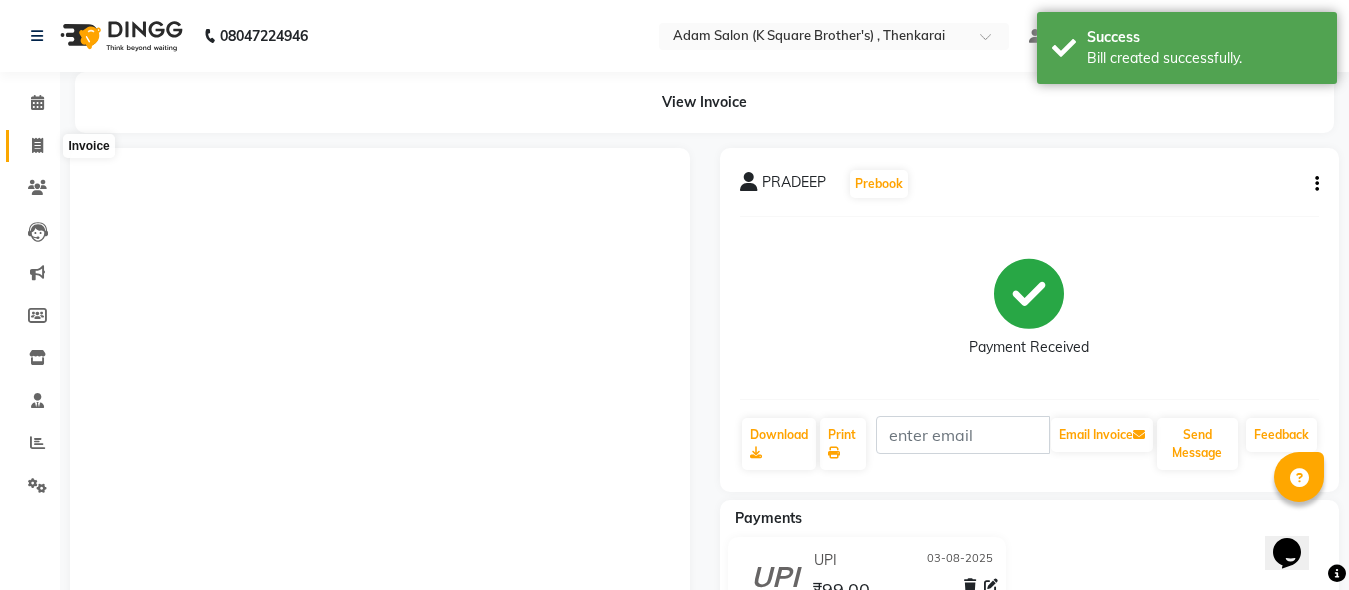 click 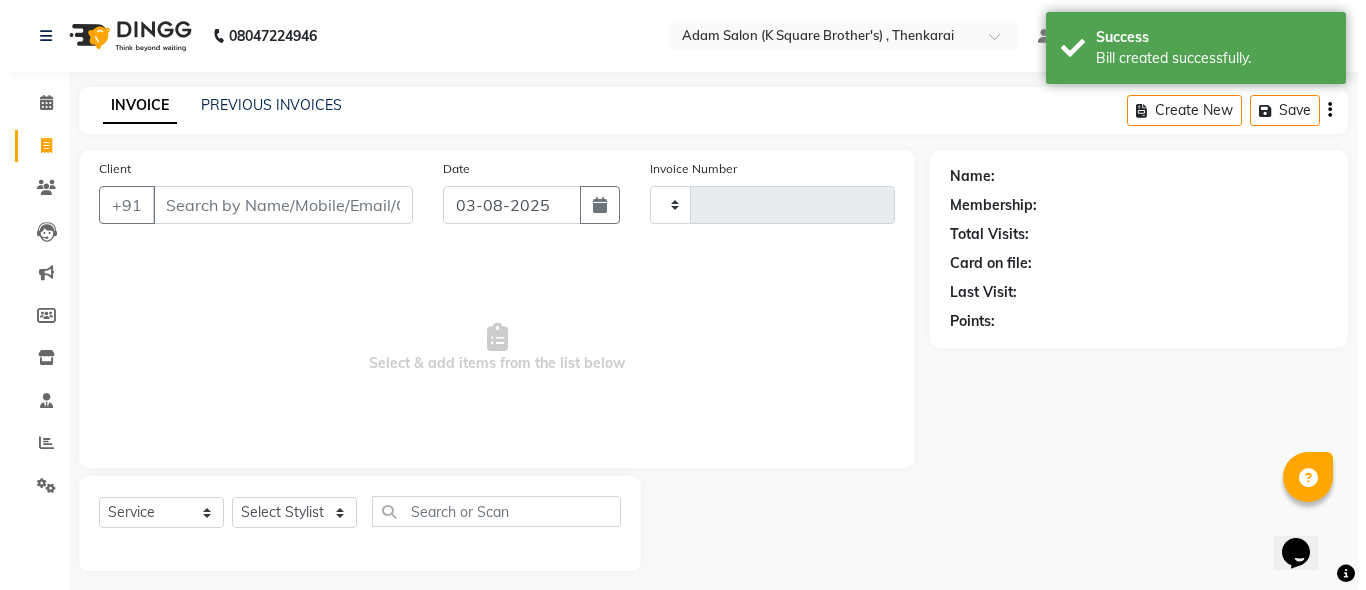scroll, scrollTop: 11, scrollLeft: 0, axis: vertical 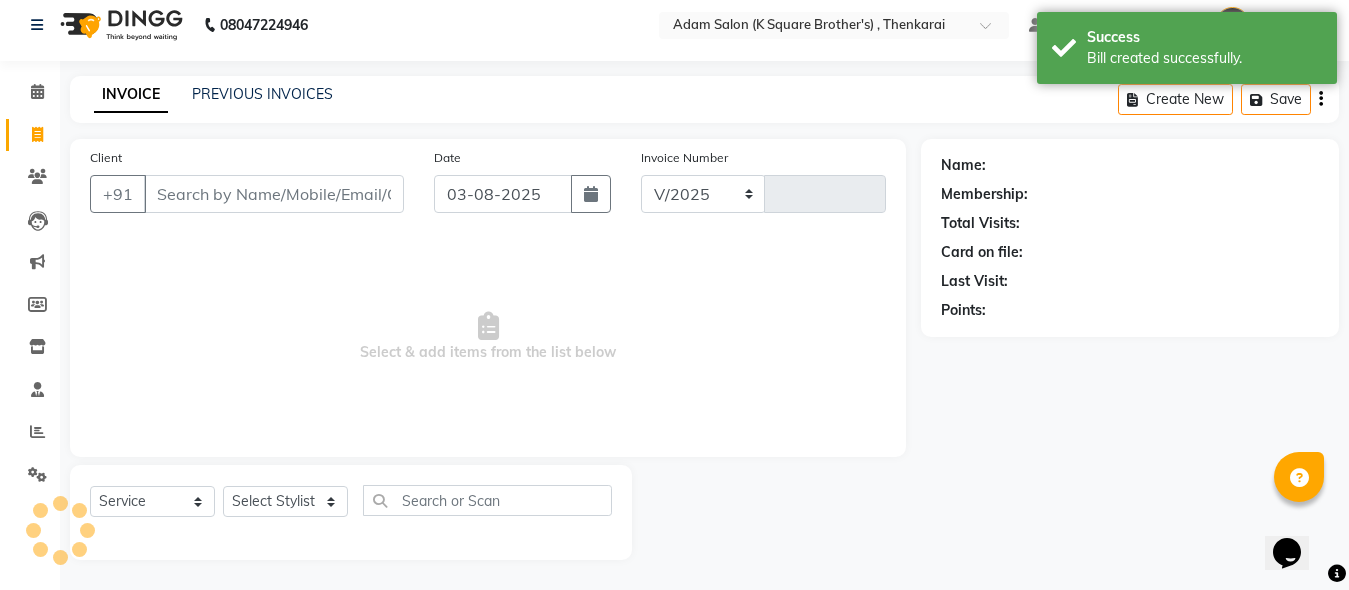 select on "8195" 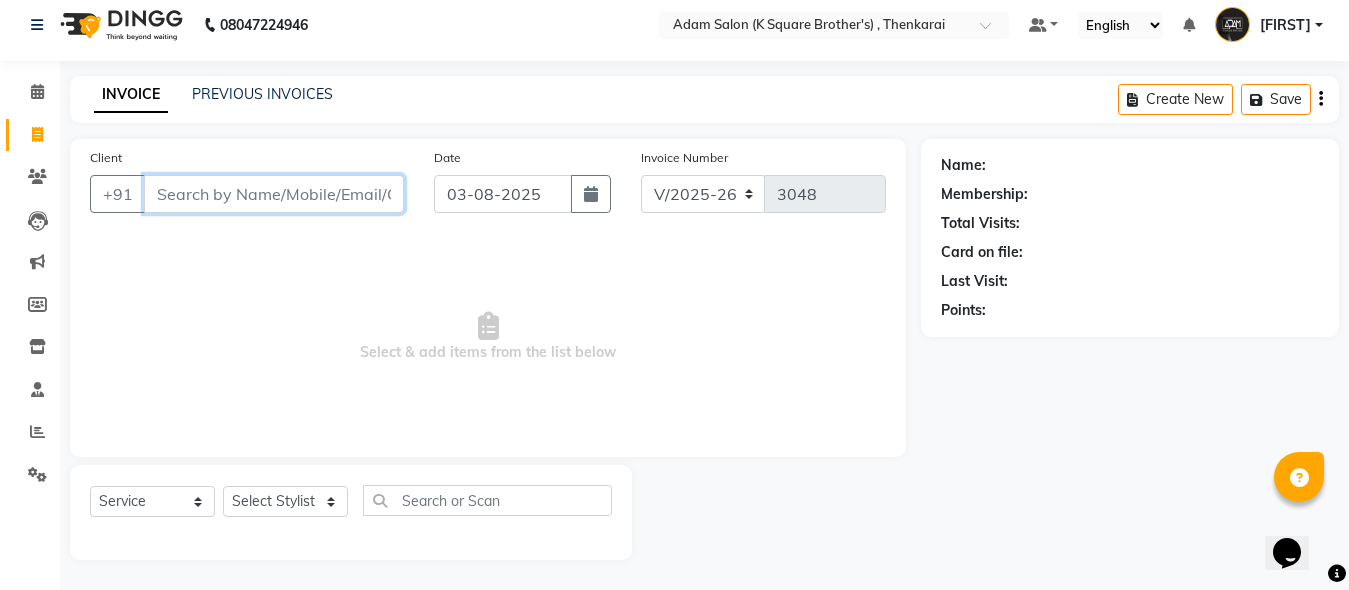 paste on "[PHONE]" 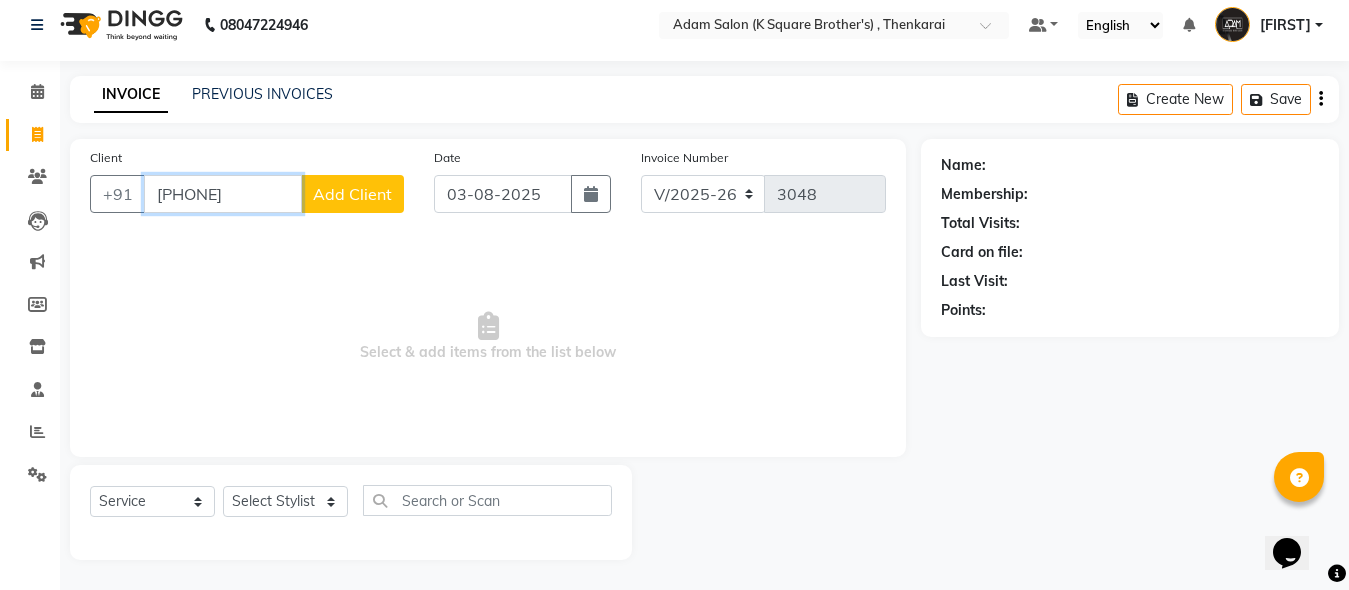type on "[PHONE]" 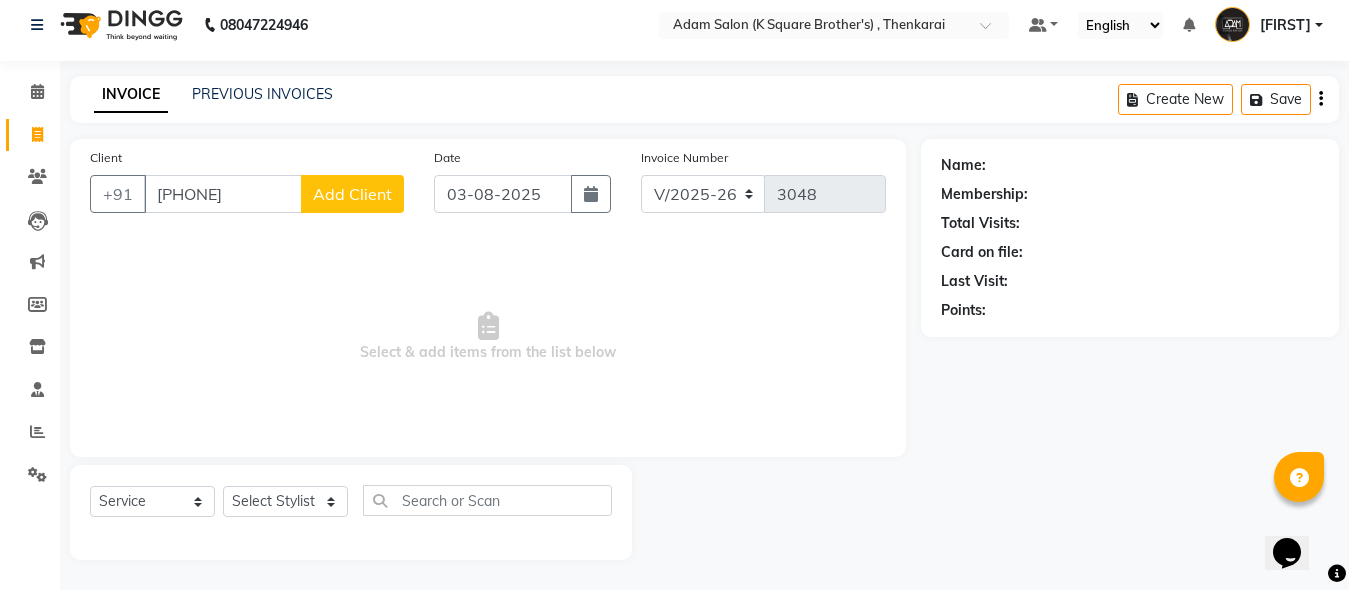 click on "Add Client" 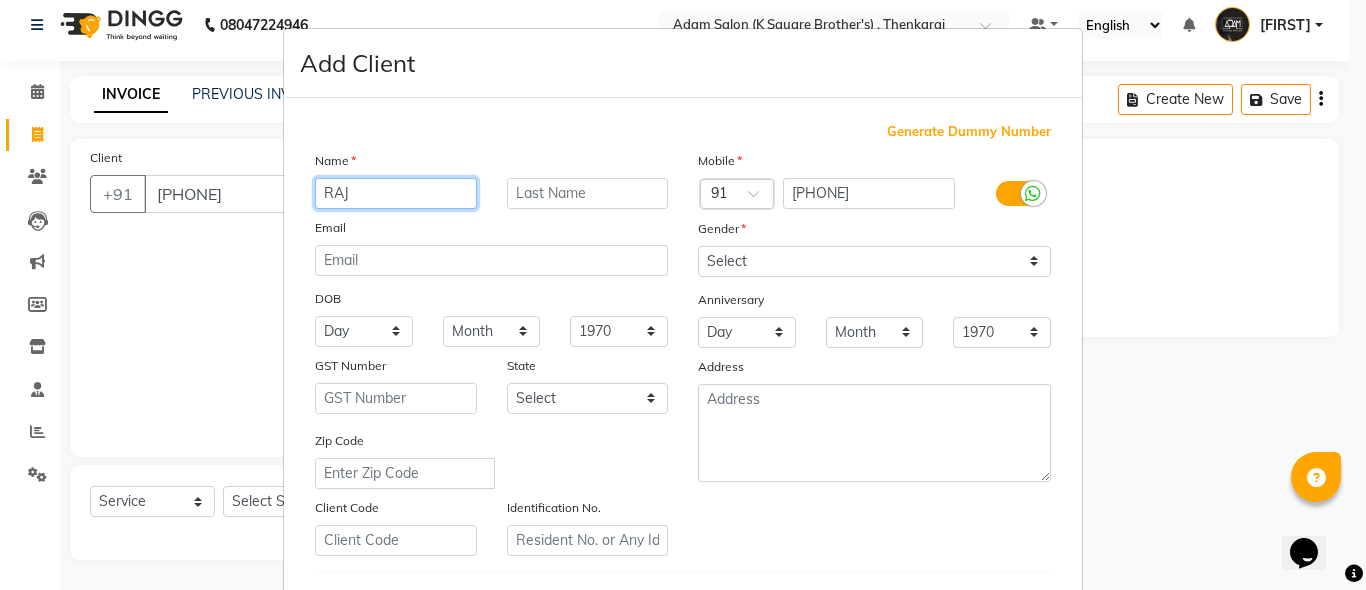 type on "RAJ" 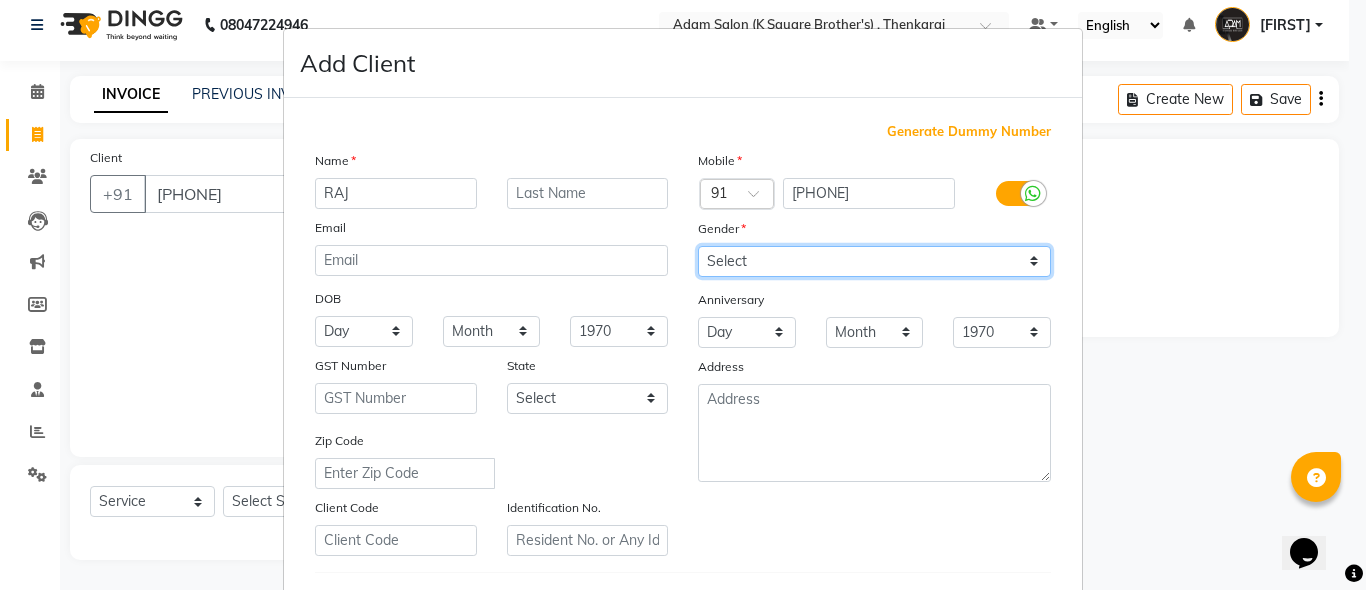 click on "Select Male Female Other Prefer Not To Say" at bounding box center (874, 261) 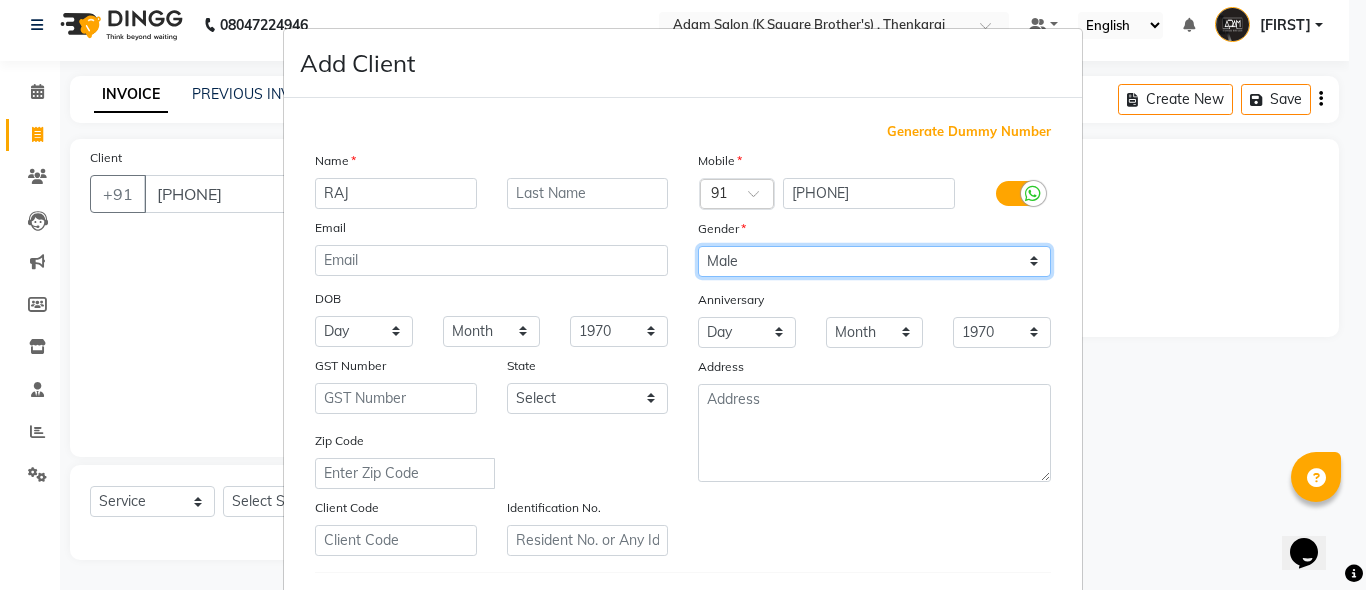 click on "Select Male Female Other Prefer Not To Say" at bounding box center (874, 261) 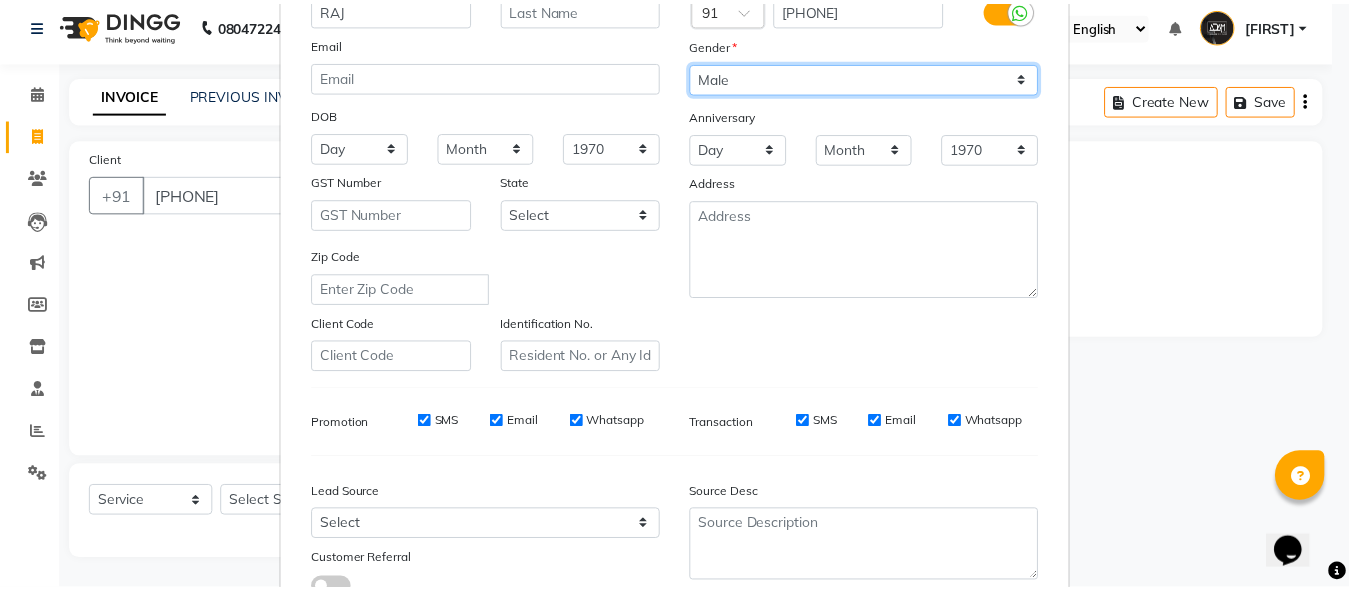 scroll, scrollTop: 333, scrollLeft: 0, axis: vertical 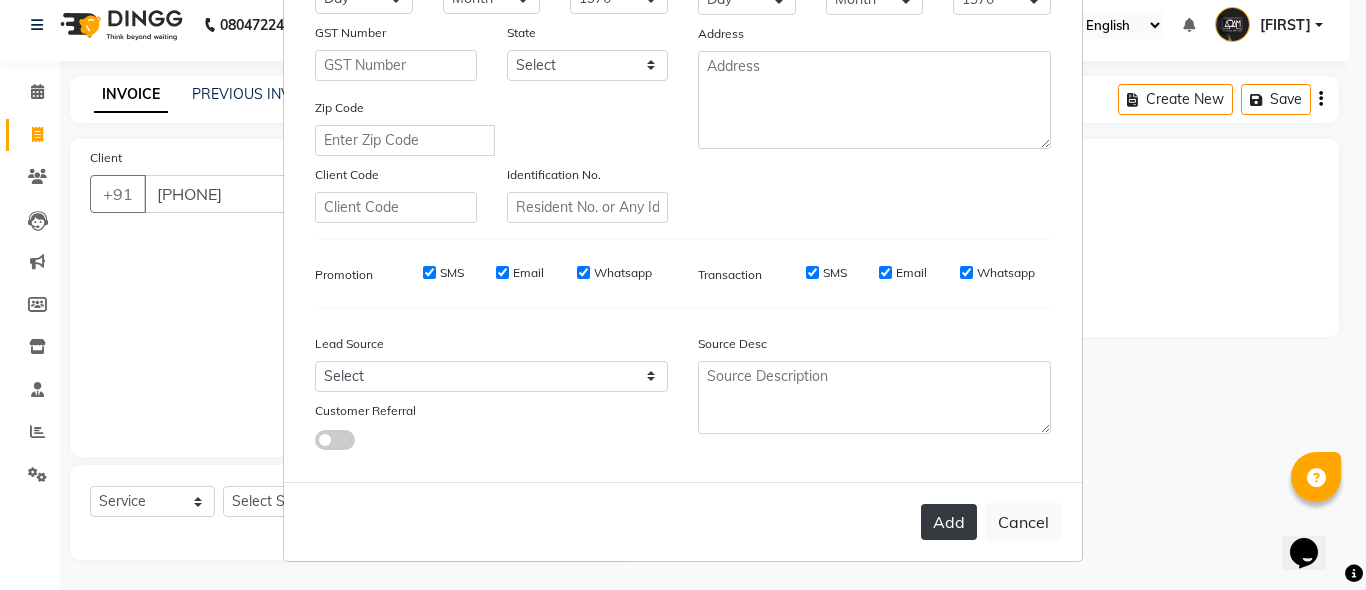 click on "Add" at bounding box center (949, 522) 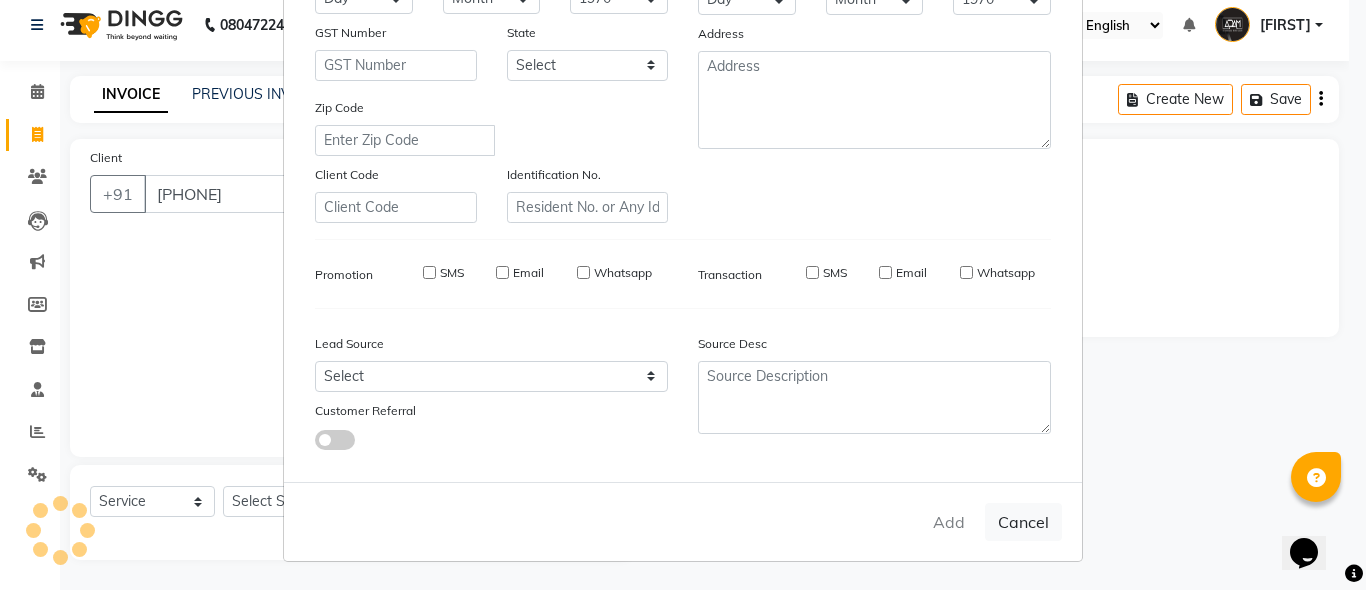 type 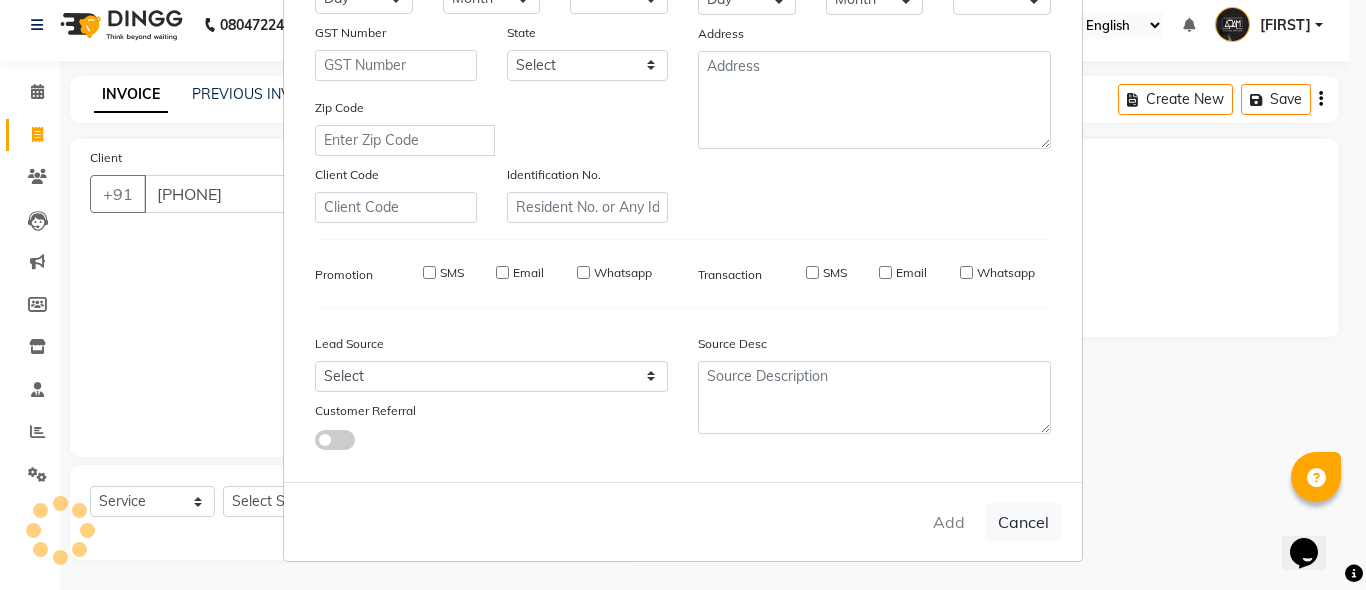 checkbox on "false" 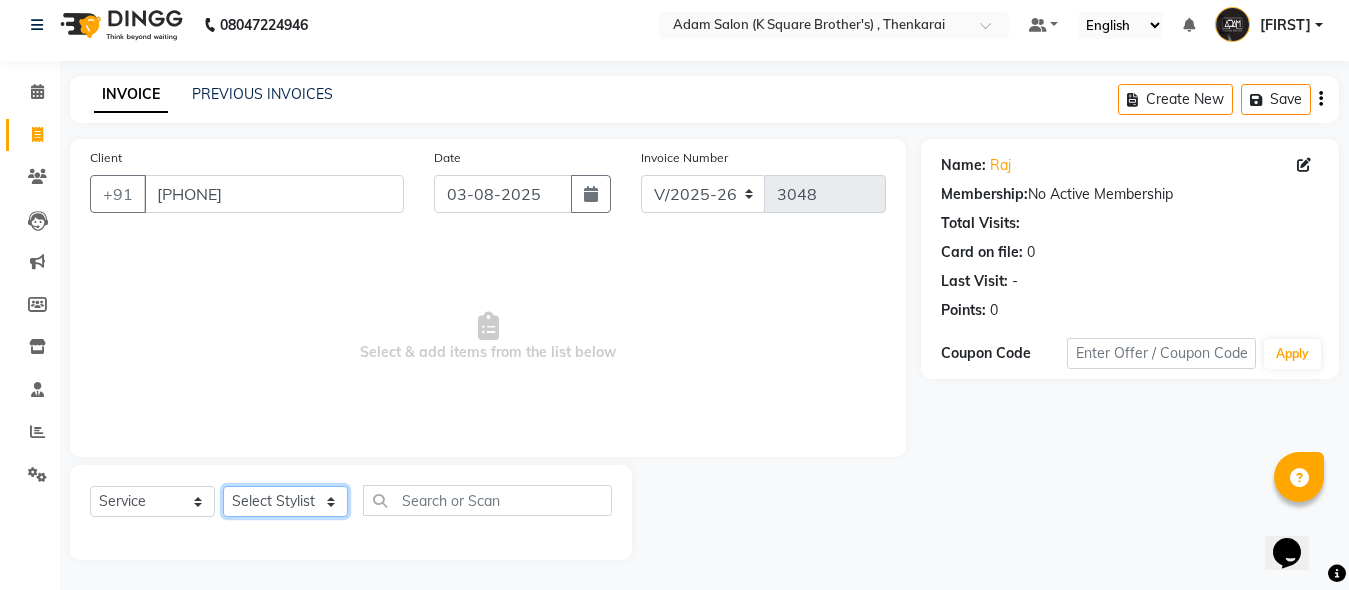 click on "Select Stylist [FIRST] [FIRST] [FIRST] [FIRST] [FIRST]" 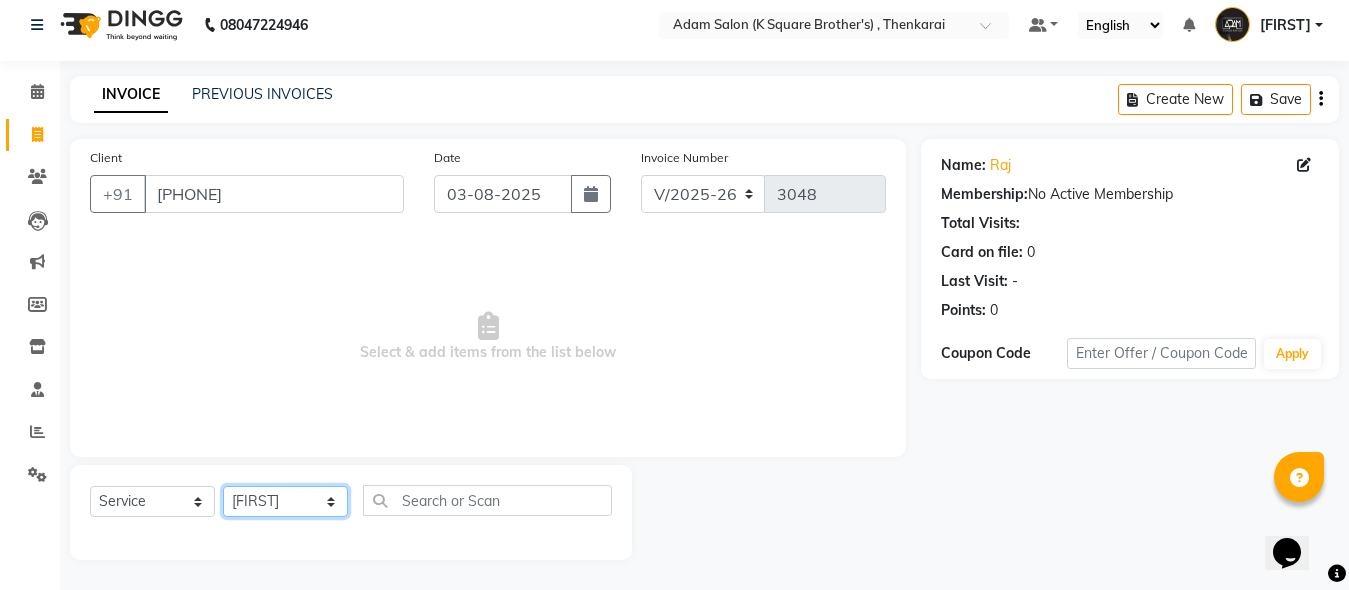 click on "Select Stylist [FIRST] [FIRST] [FIRST] [FIRST] [FIRST]" 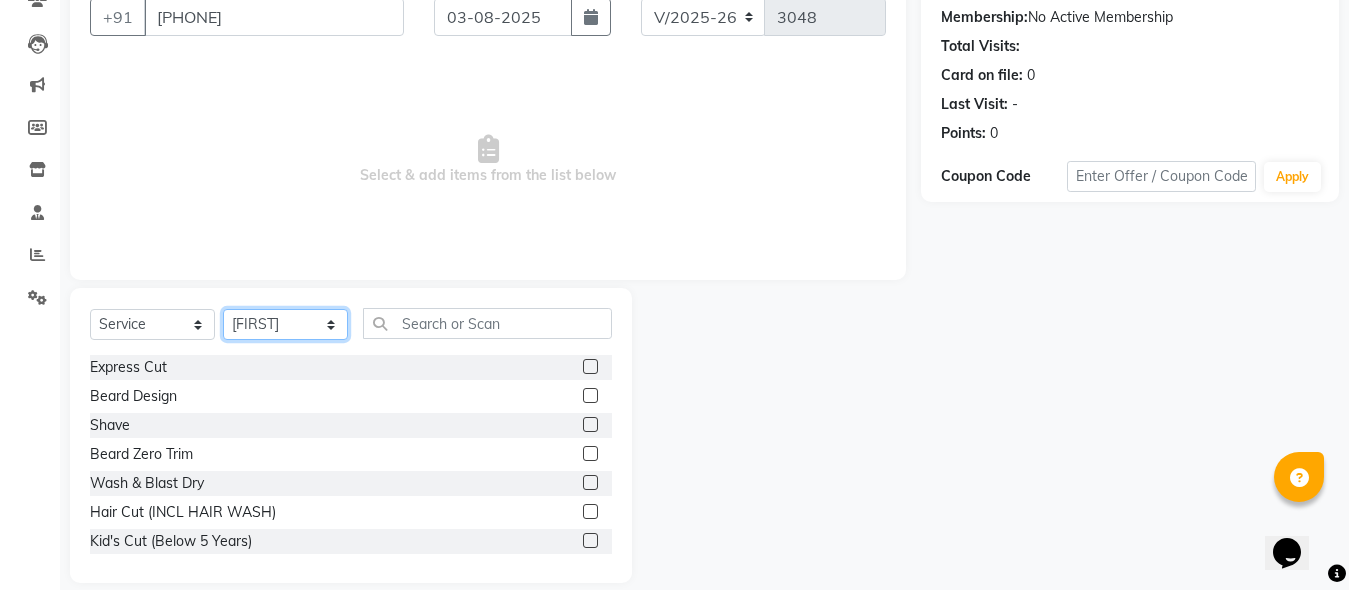 scroll, scrollTop: 211, scrollLeft: 0, axis: vertical 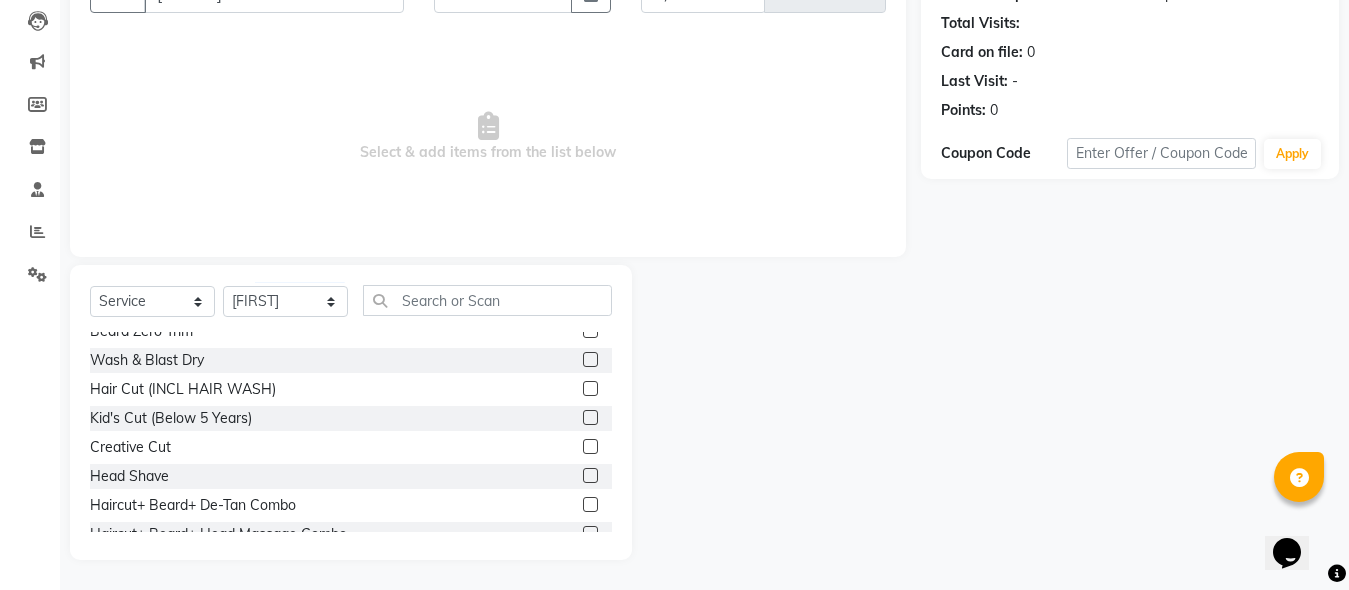 click 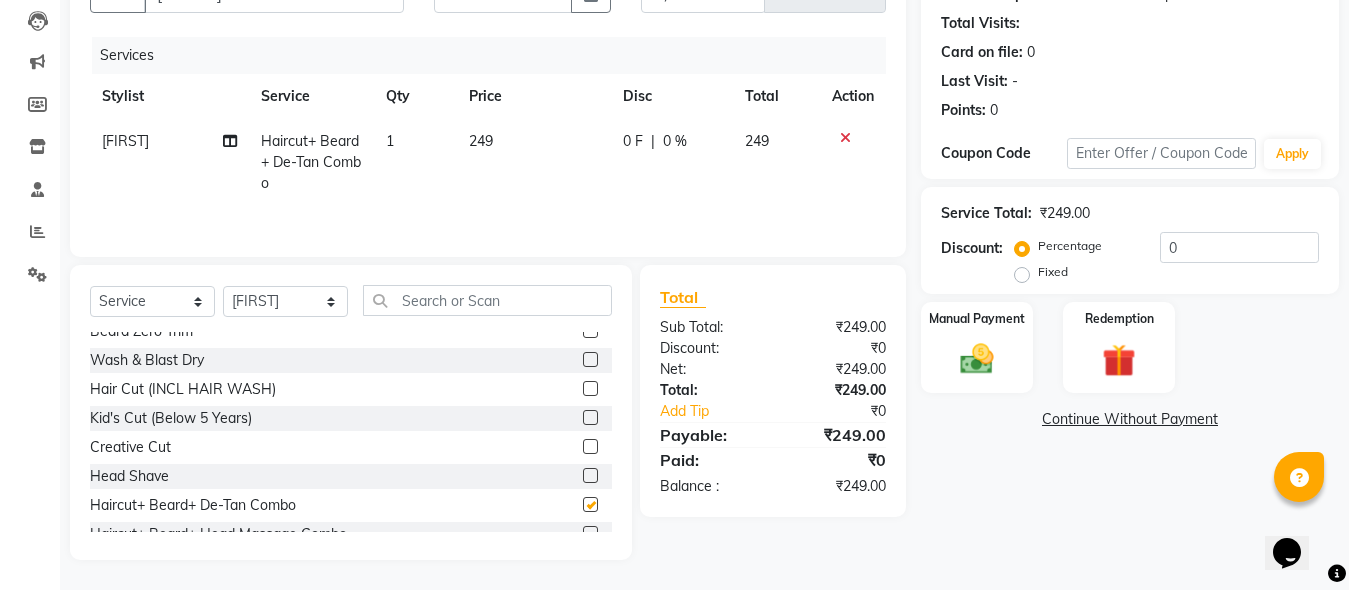 checkbox on "false" 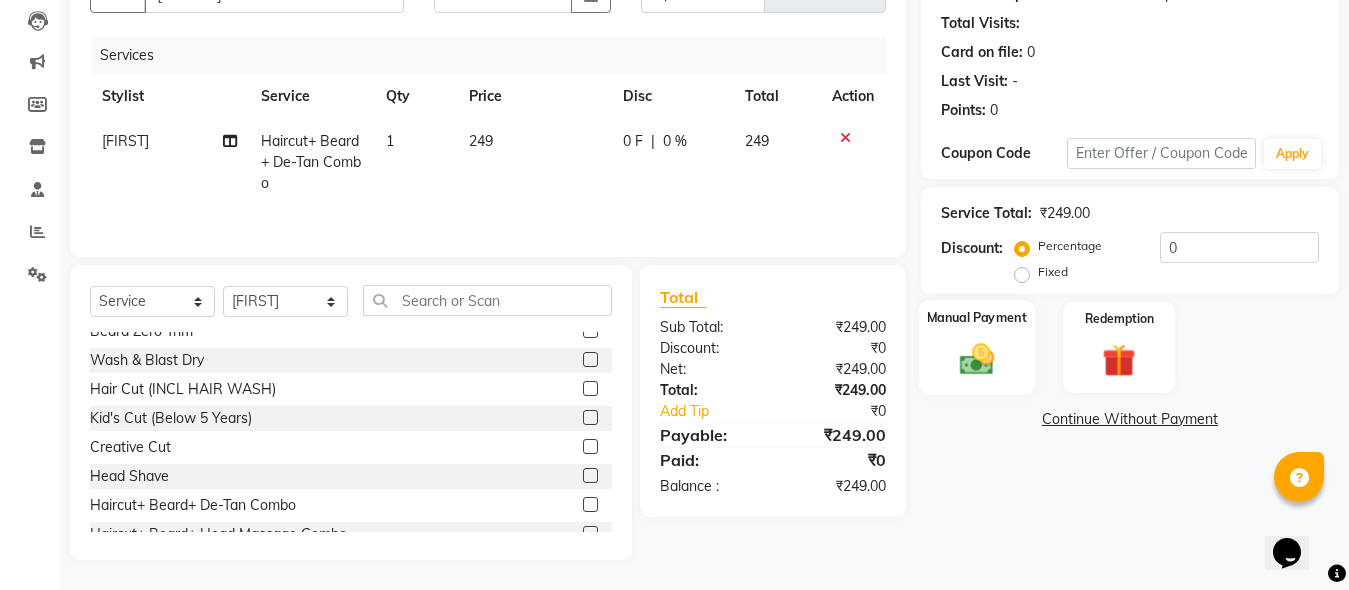 click 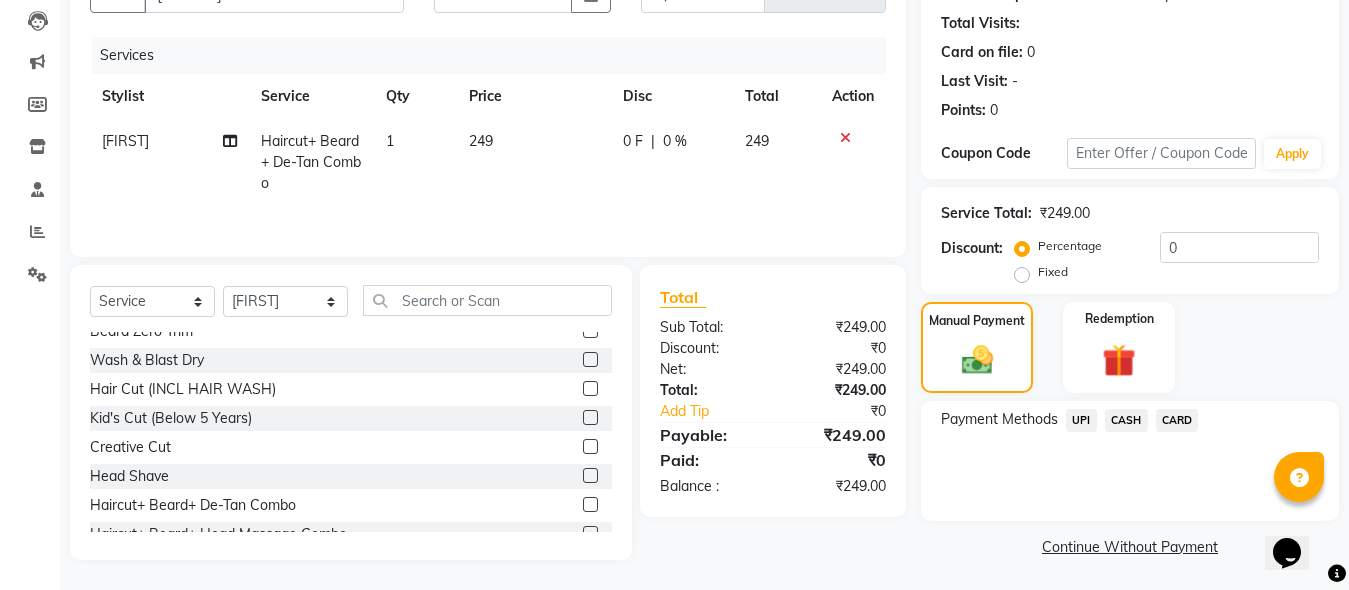 click on "CASH" 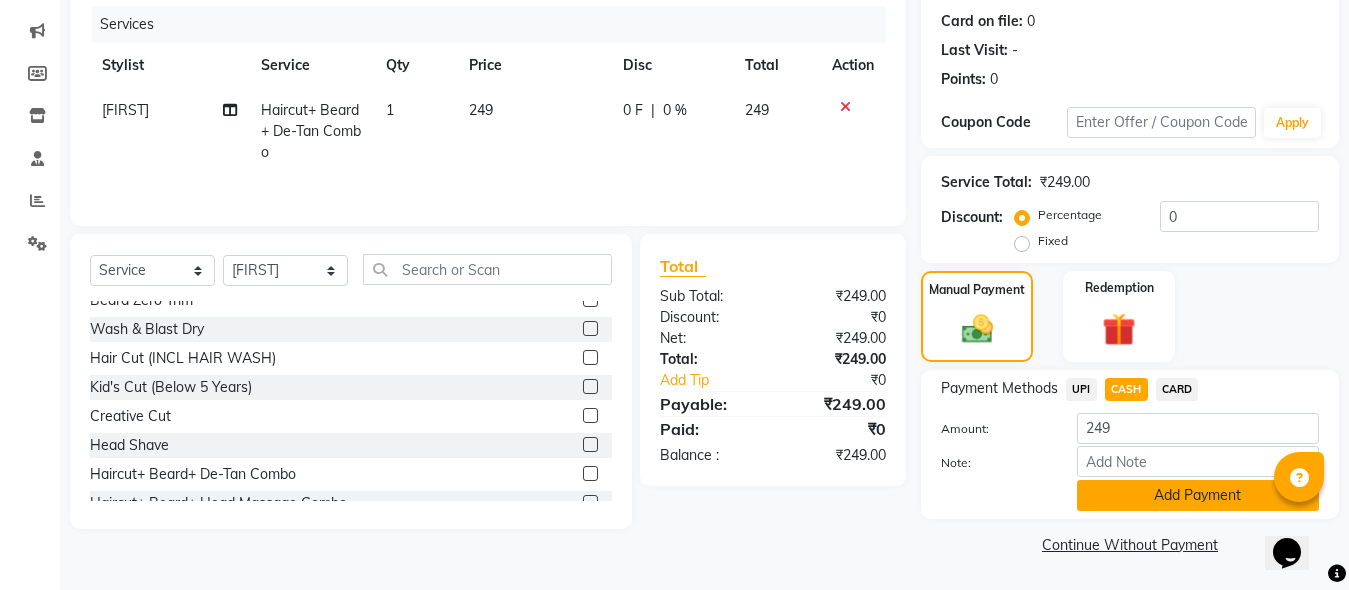 click on "Add Payment" 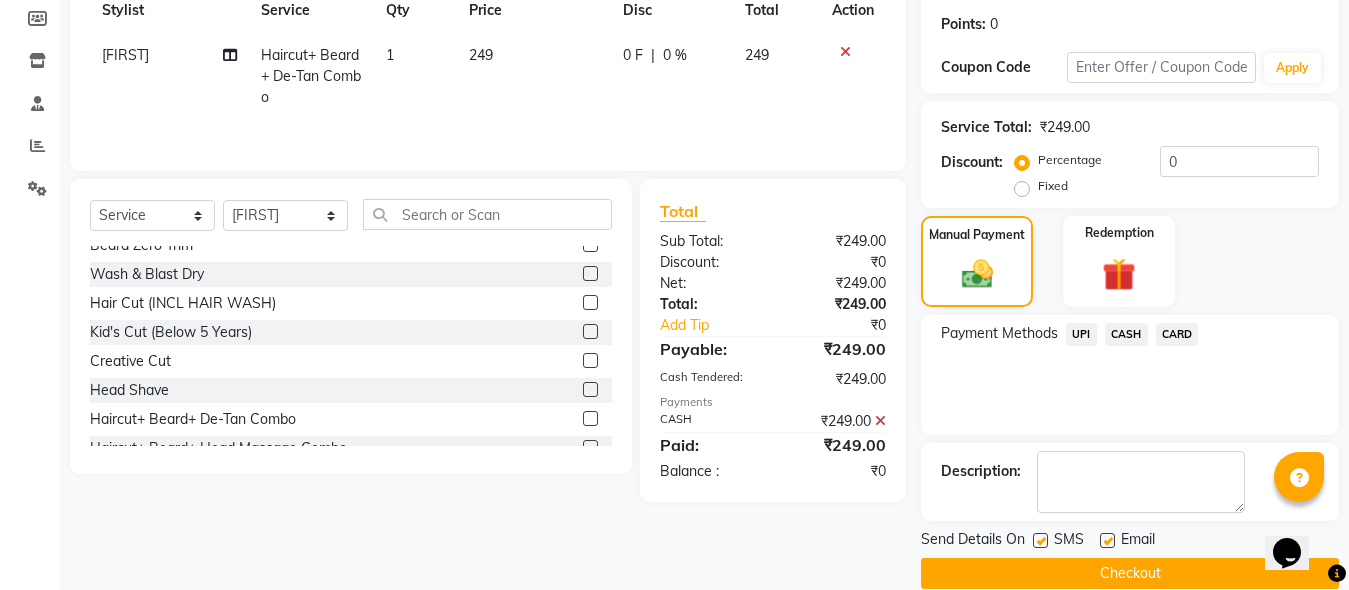 scroll, scrollTop: 326, scrollLeft: 0, axis: vertical 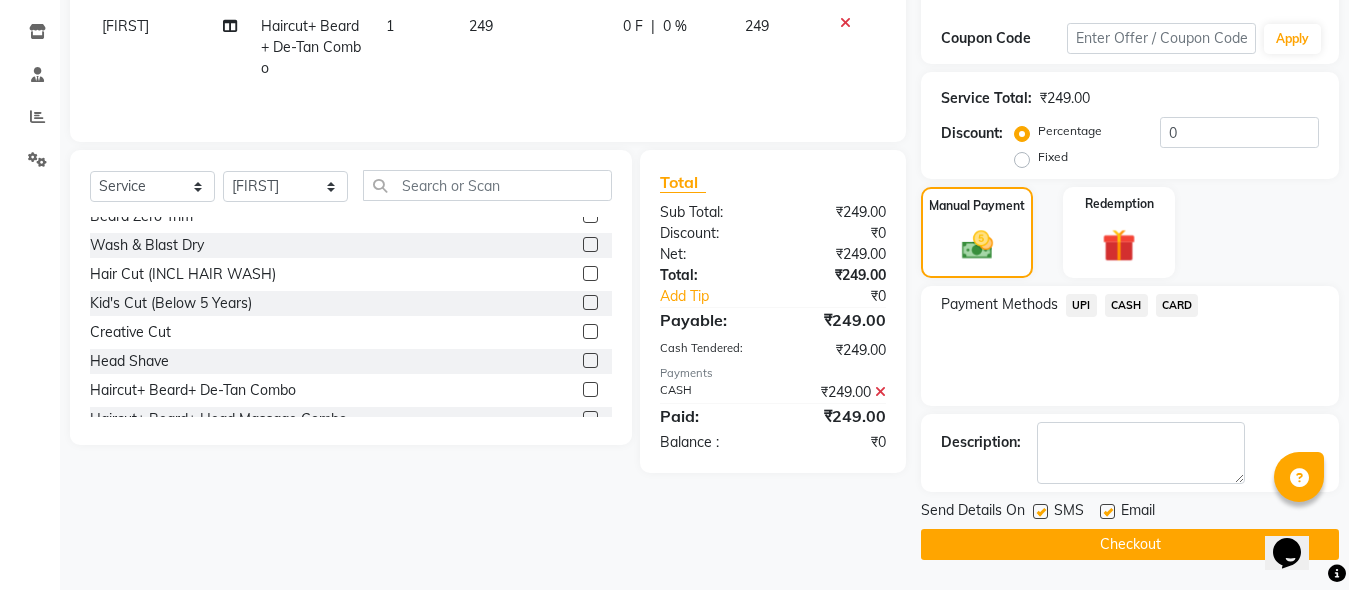 click on "Checkout" 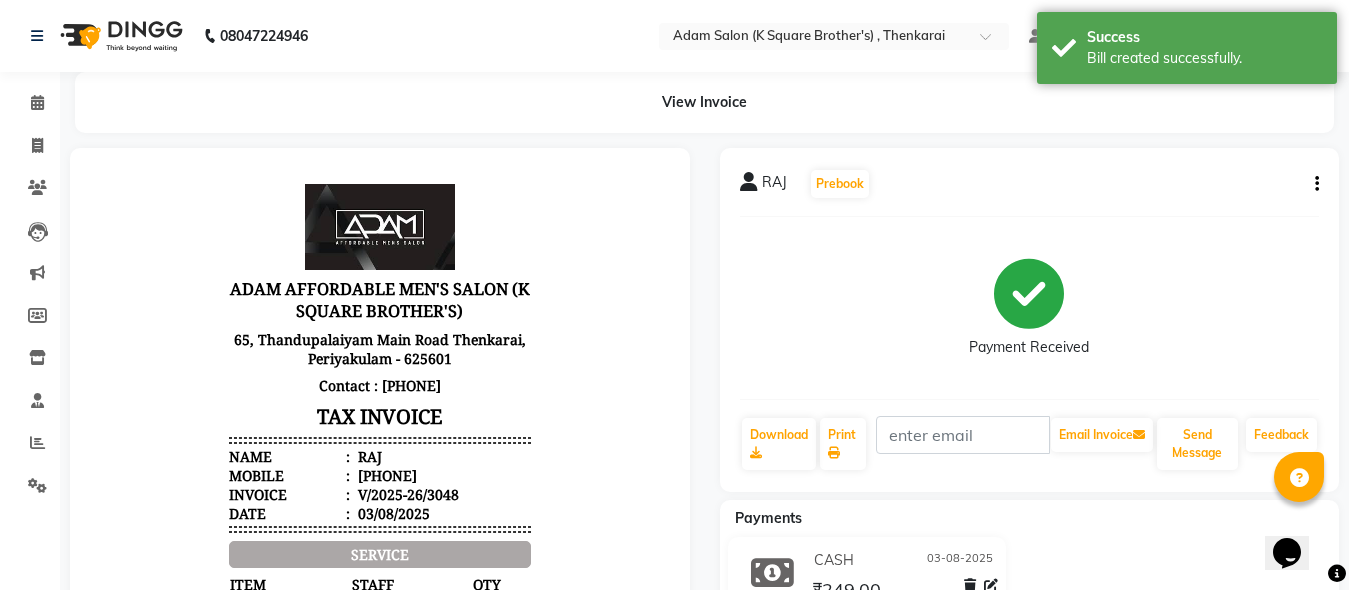 scroll, scrollTop: 0, scrollLeft: 0, axis: both 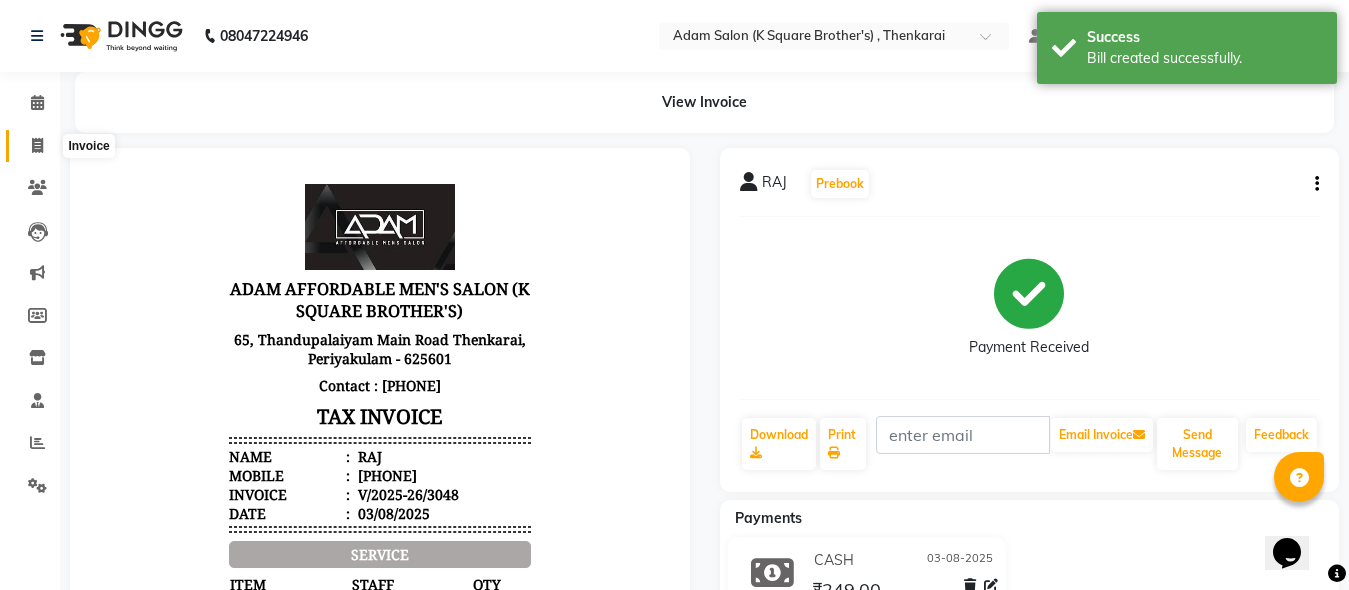click 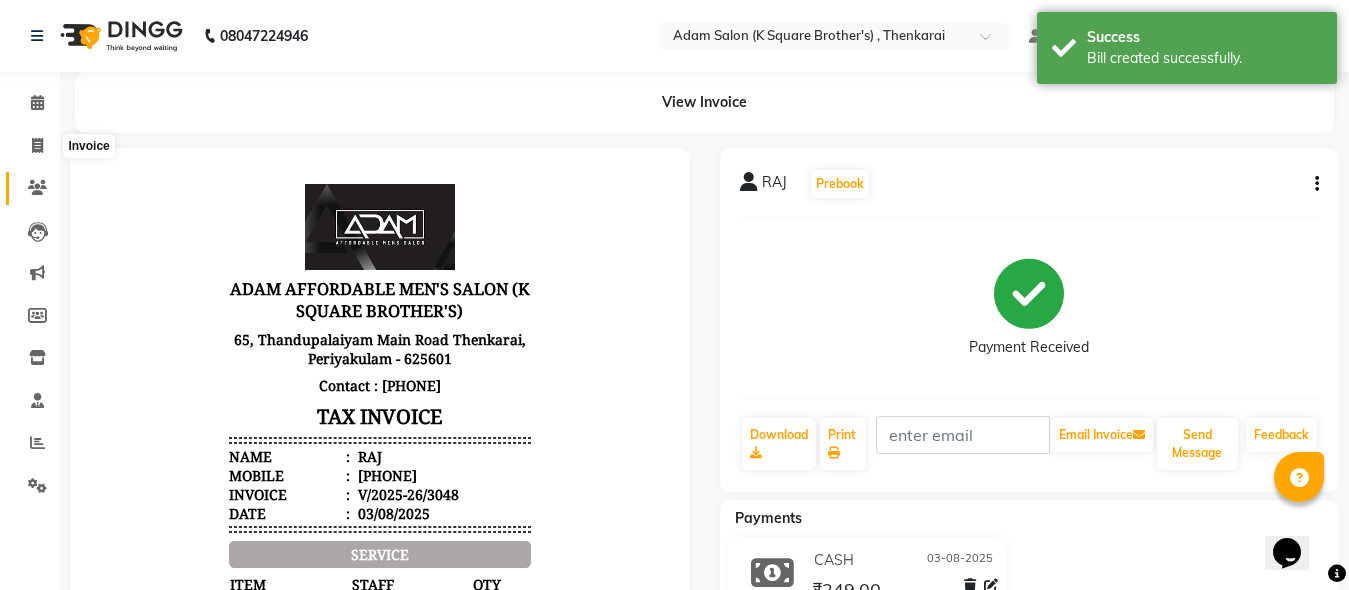 select on "service" 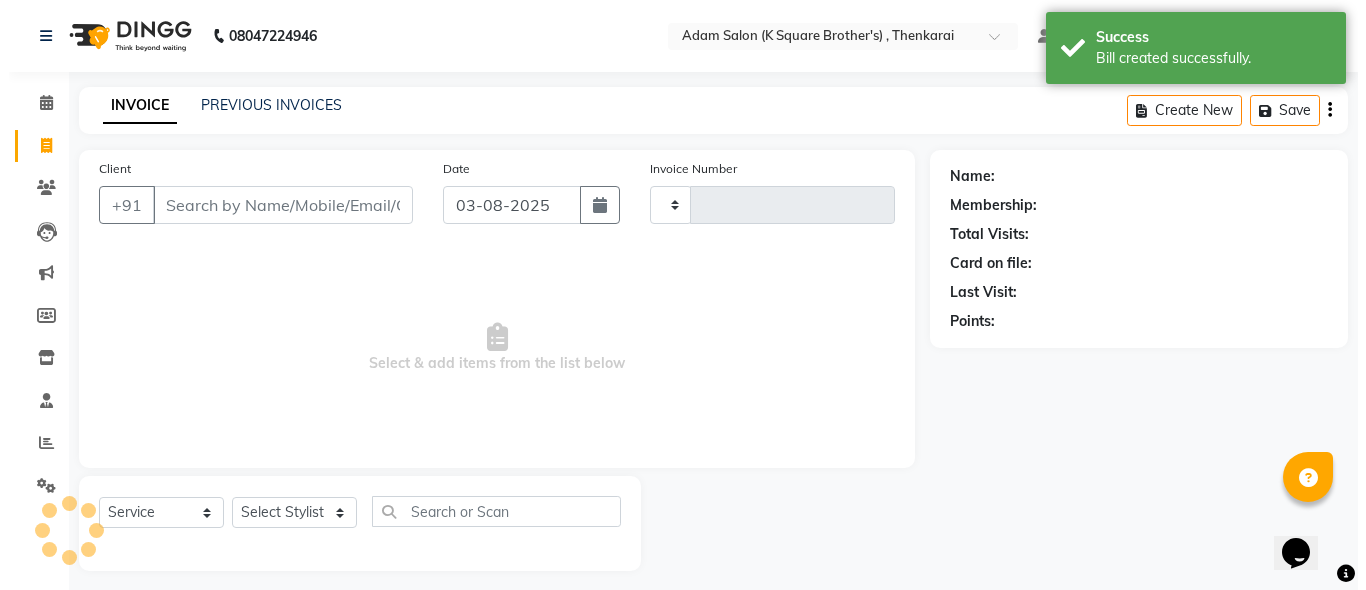 scroll, scrollTop: 11, scrollLeft: 0, axis: vertical 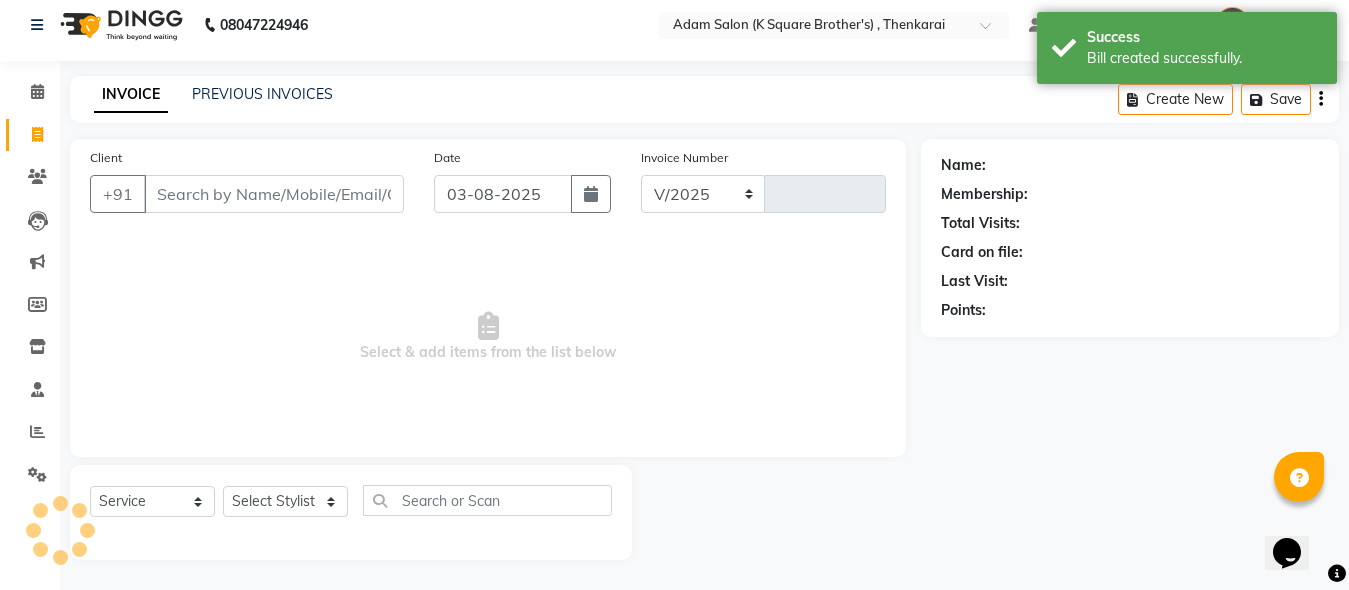 select on "8195" 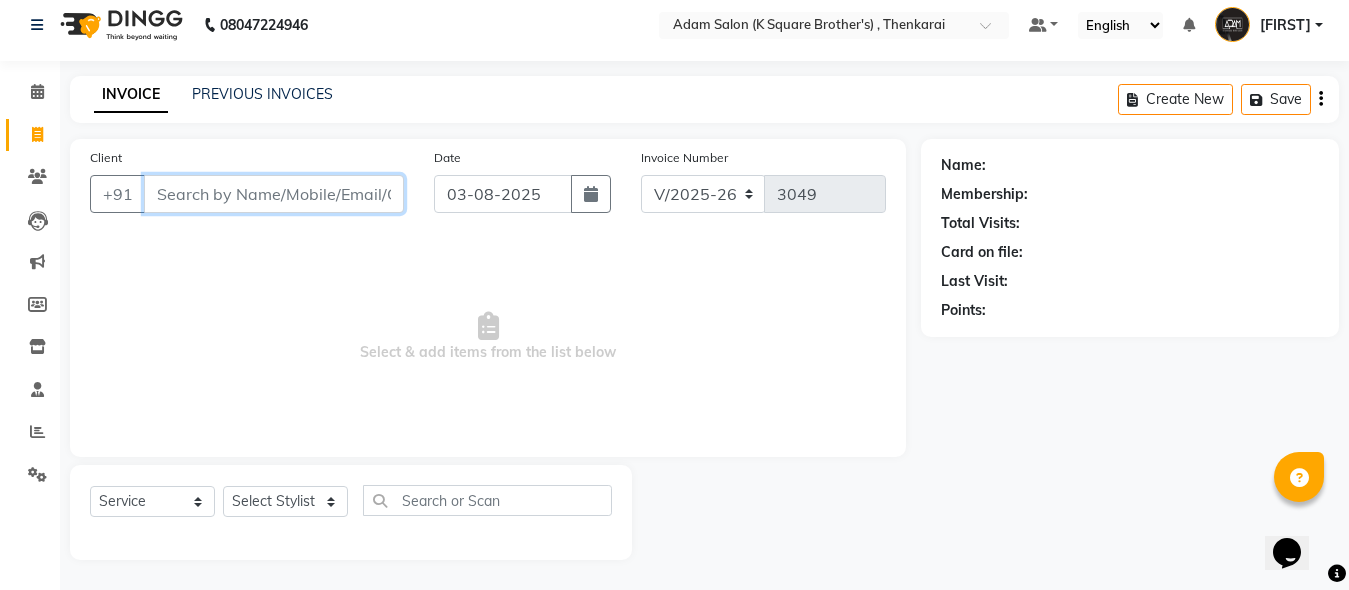 paste on "[PHONE]" 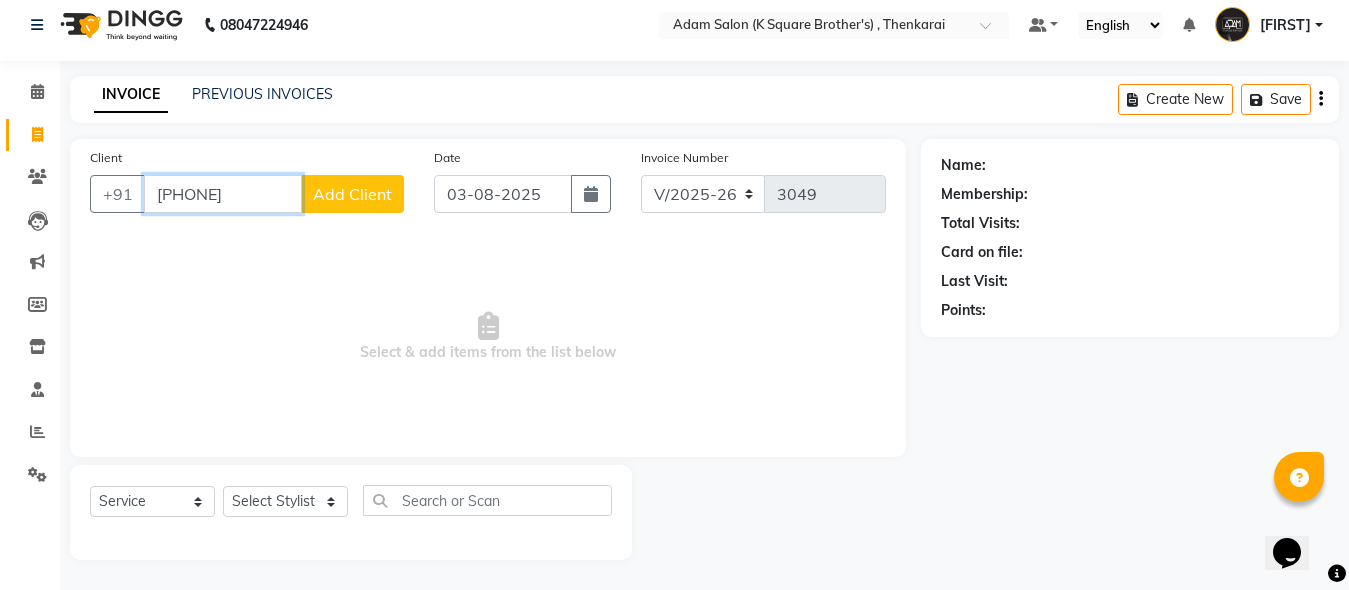 type on "[PHONE]" 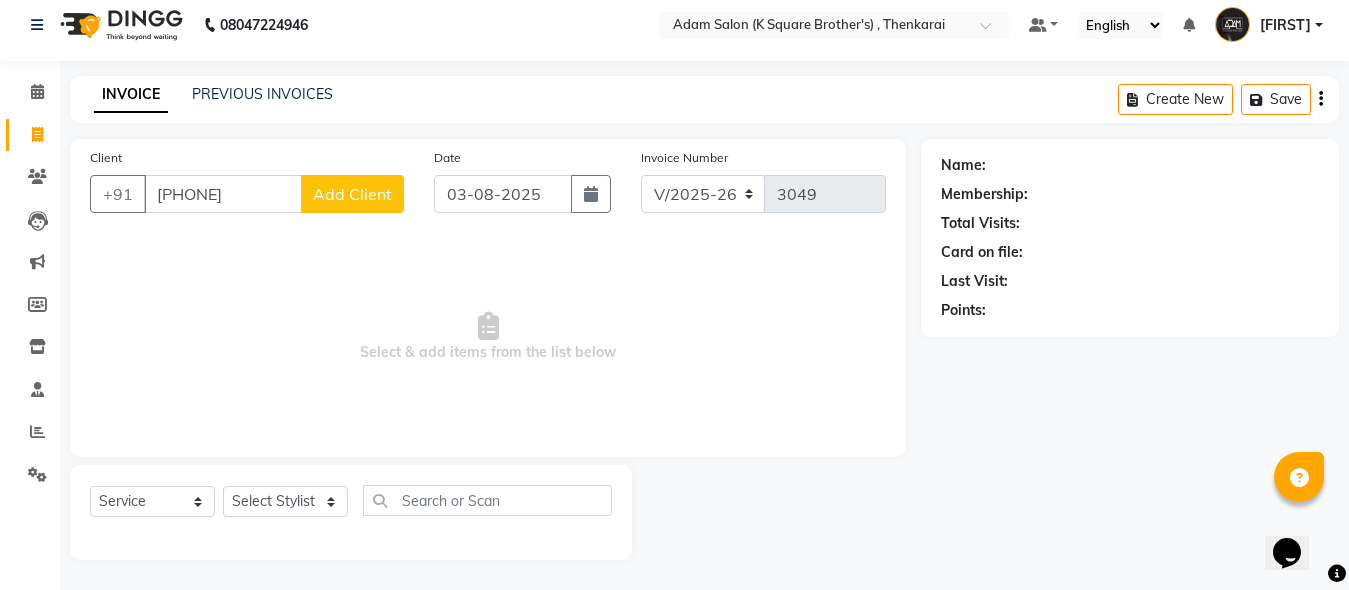 click on "Add Client" 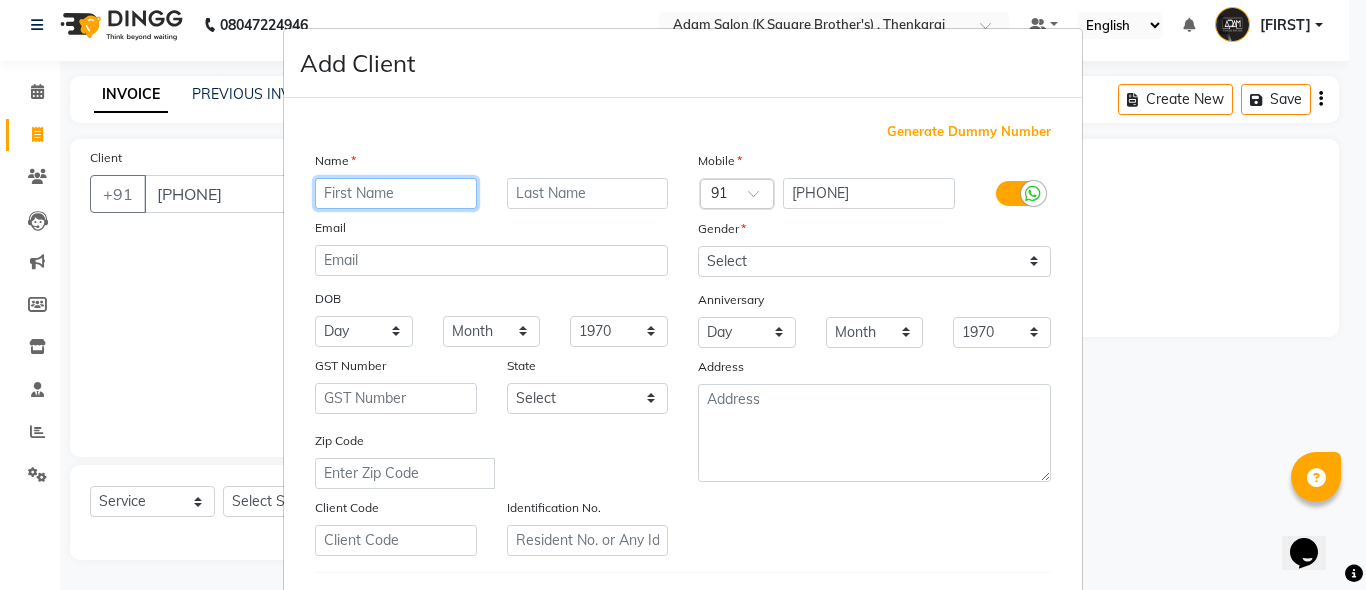 paste on "[FIRST]" 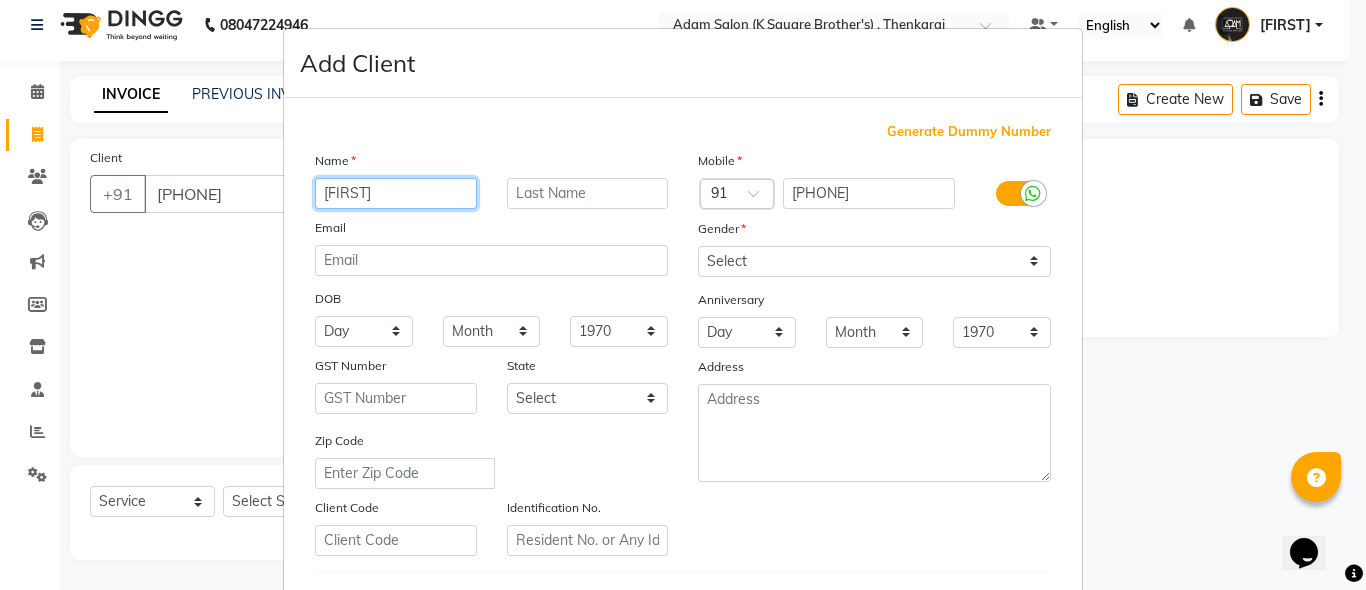 type on "[FIRST]" 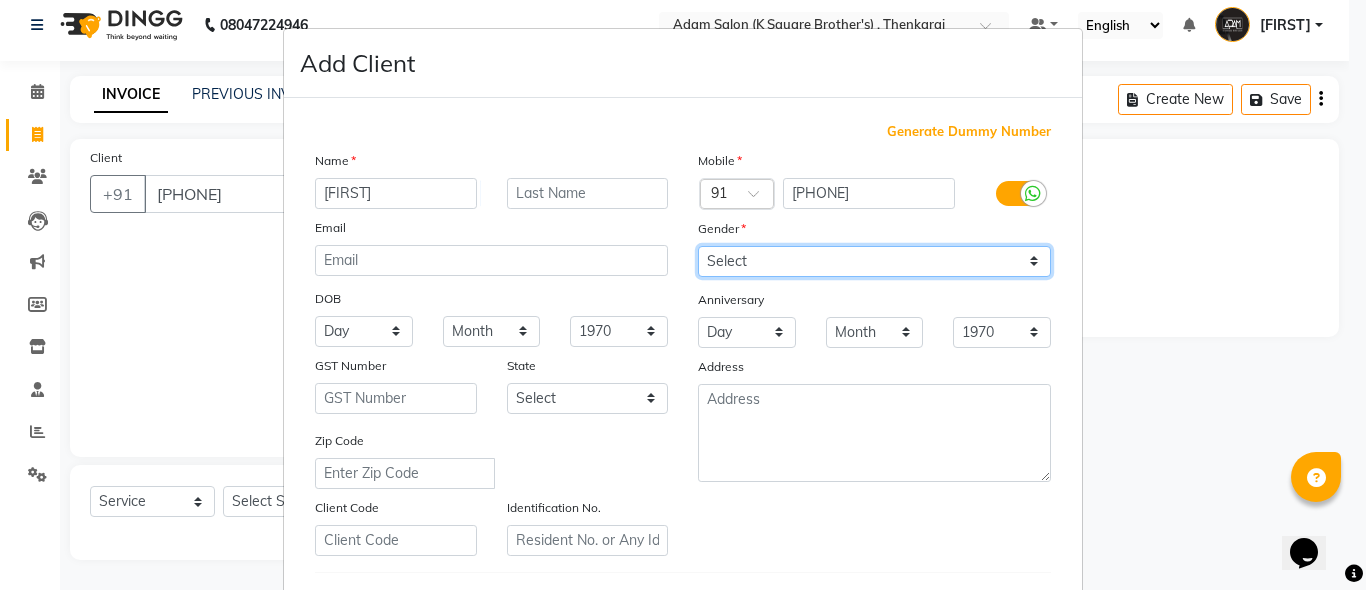 click on "Select Male Female Other Prefer Not To Say" at bounding box center [874, 261] 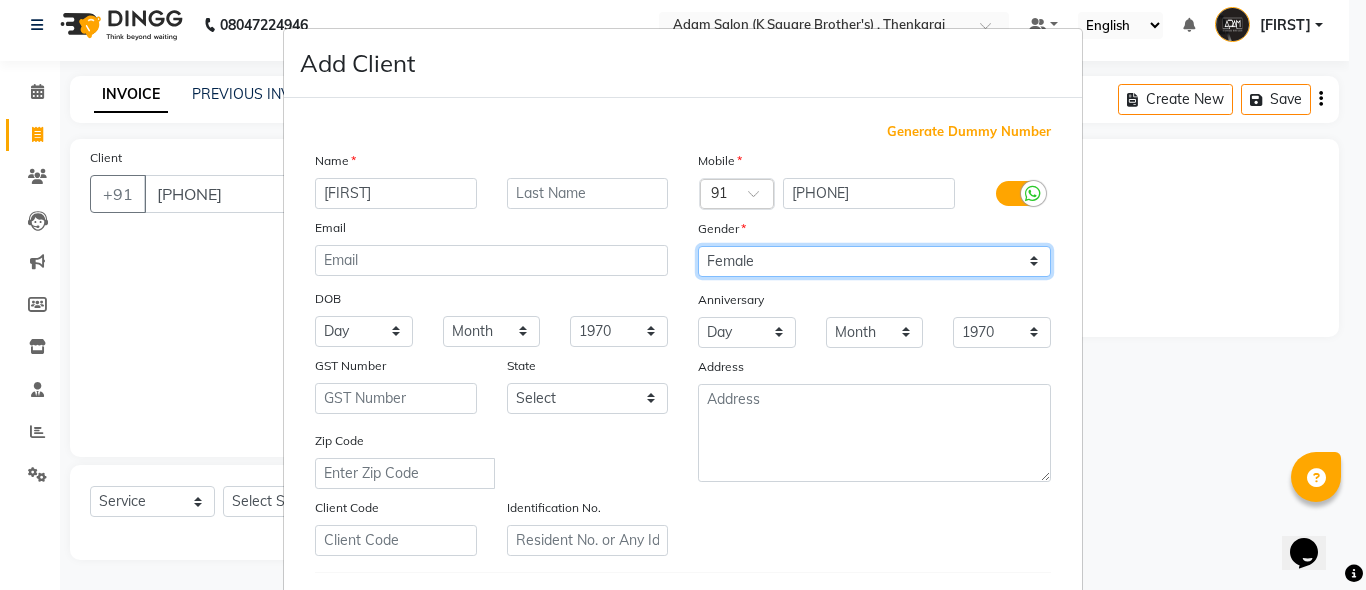 click on "Select Male Female Other Prefer Not To Say" at bounding box center [874, 261] 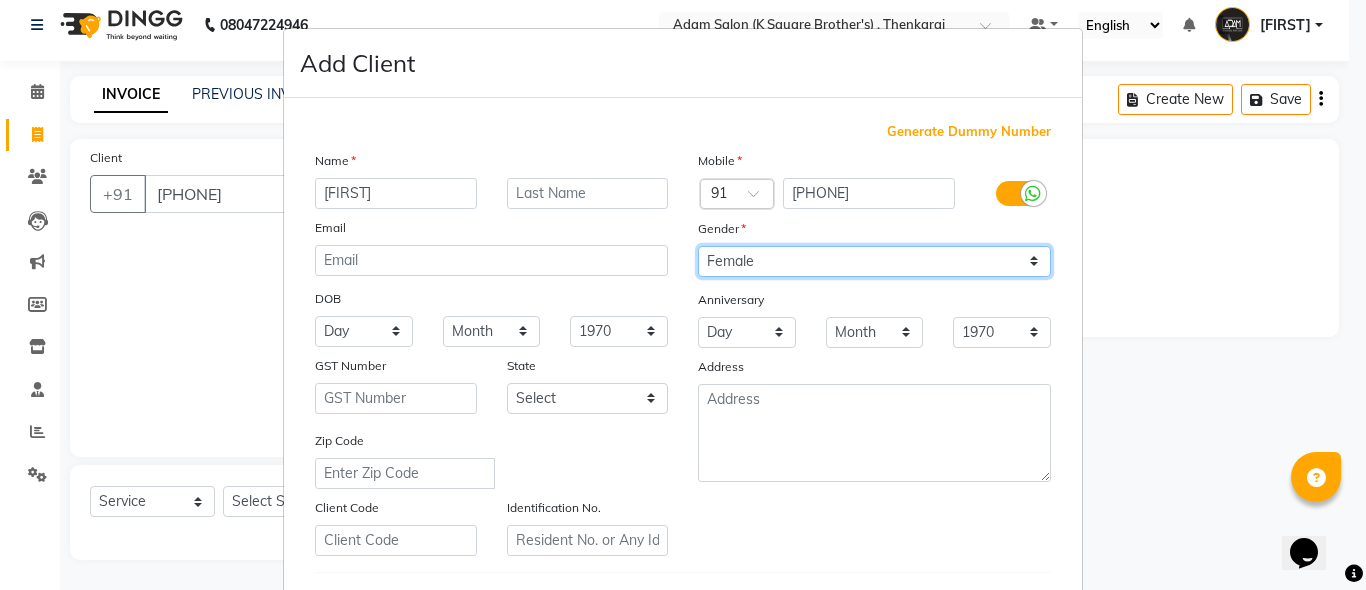 click on "Select Male Female Other Prefer Not To Say" at bounding box center [874, 261] 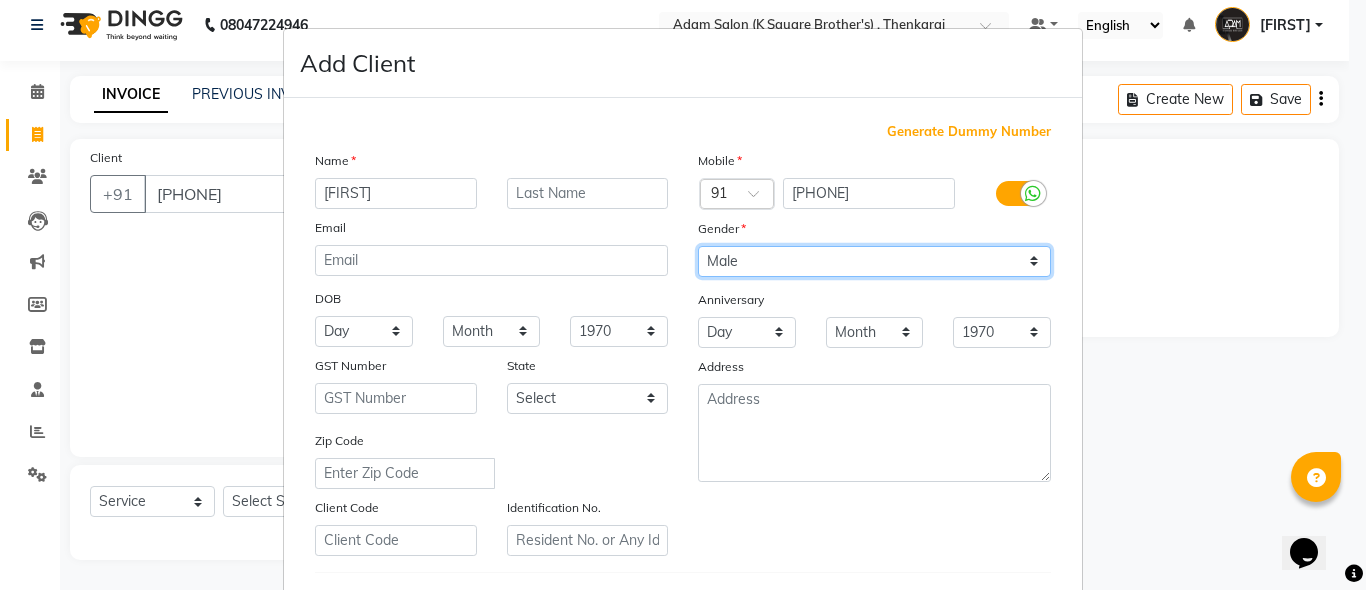 click on "Select Male Female Other Prefer Not To Say" at bounding box center [874, 261] 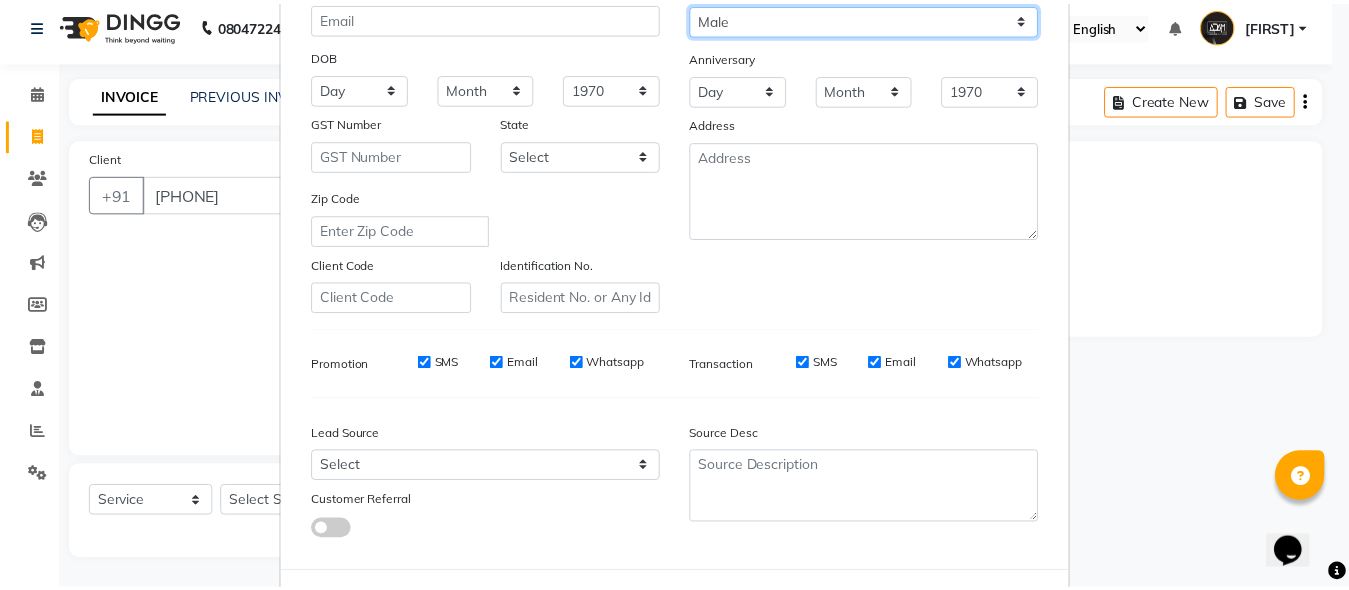 scroll, scrollTop: 333, scrollLeft: 0, axis: vertical 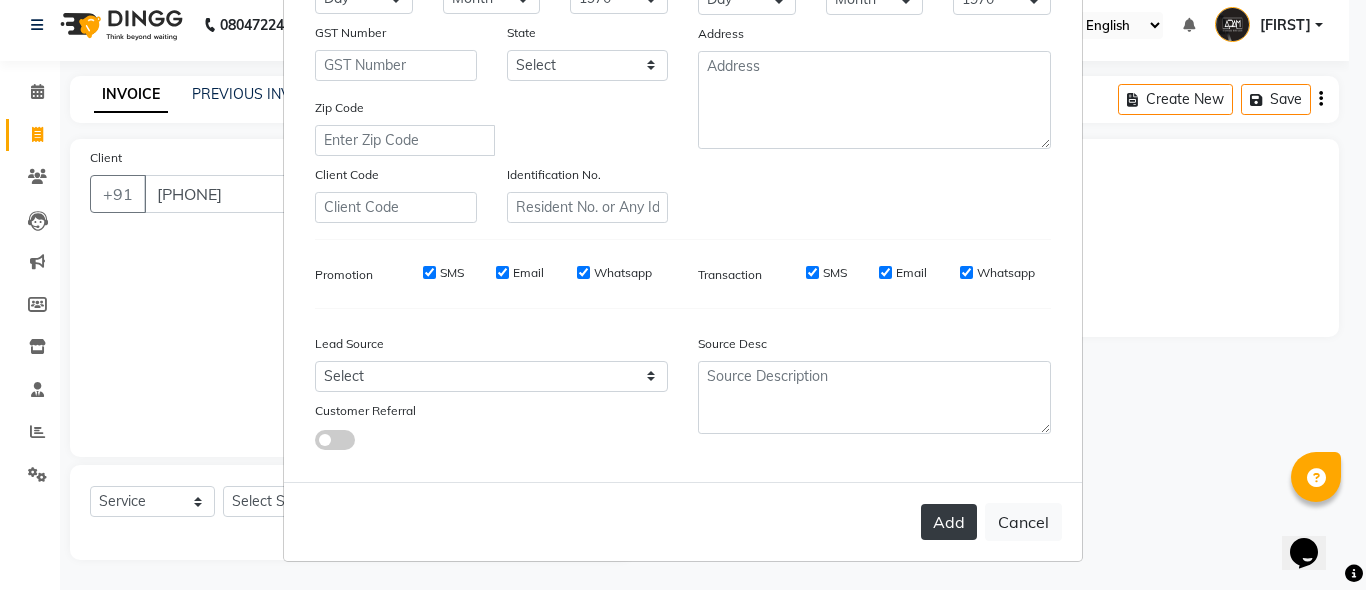 click on "Add" at bounding box center [949, 522] 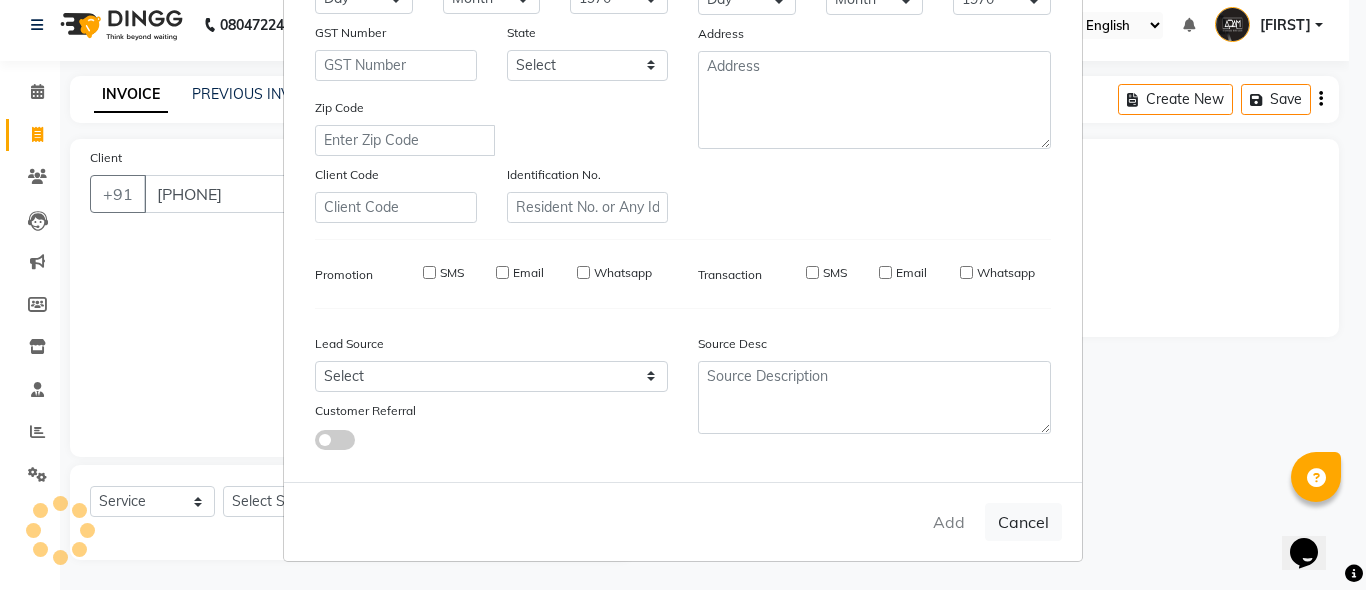 type 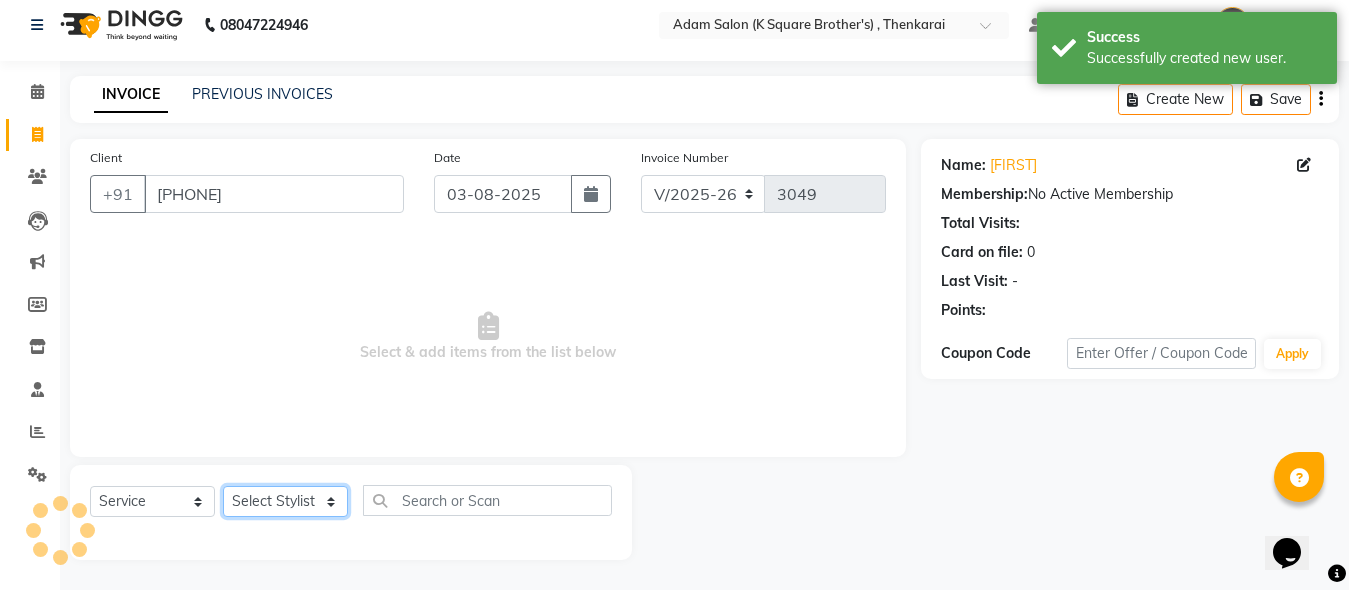 drag, startPoint x: 270, startPoint y: 503, endPoint x: 296, endPoint y: 486, distance: 31.06445 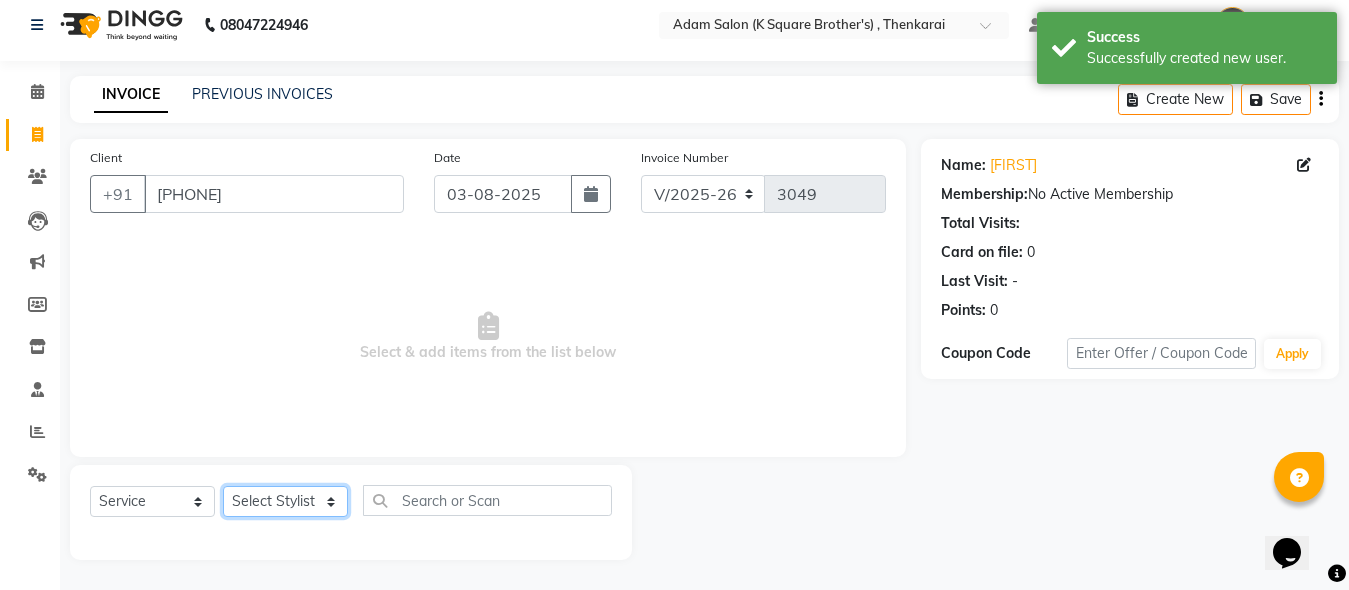 select on "78096" 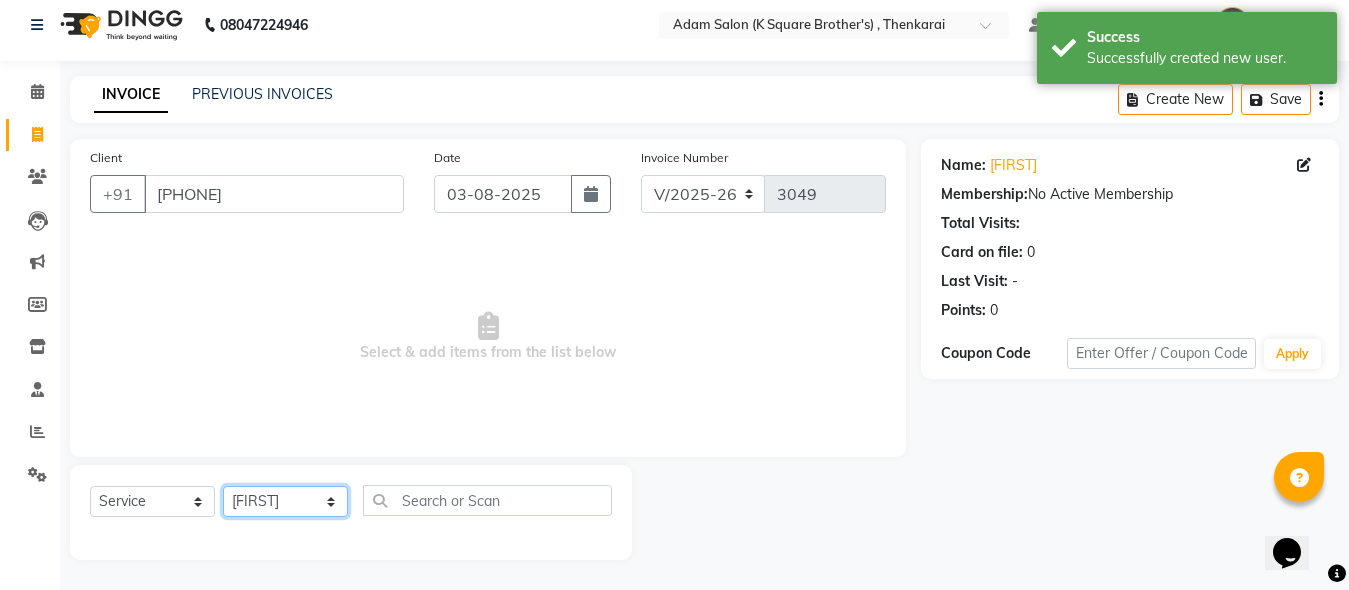 click on "Select Stylist [FIRST] [FIRST] [FIRST] [FIRST] [FIRST]" 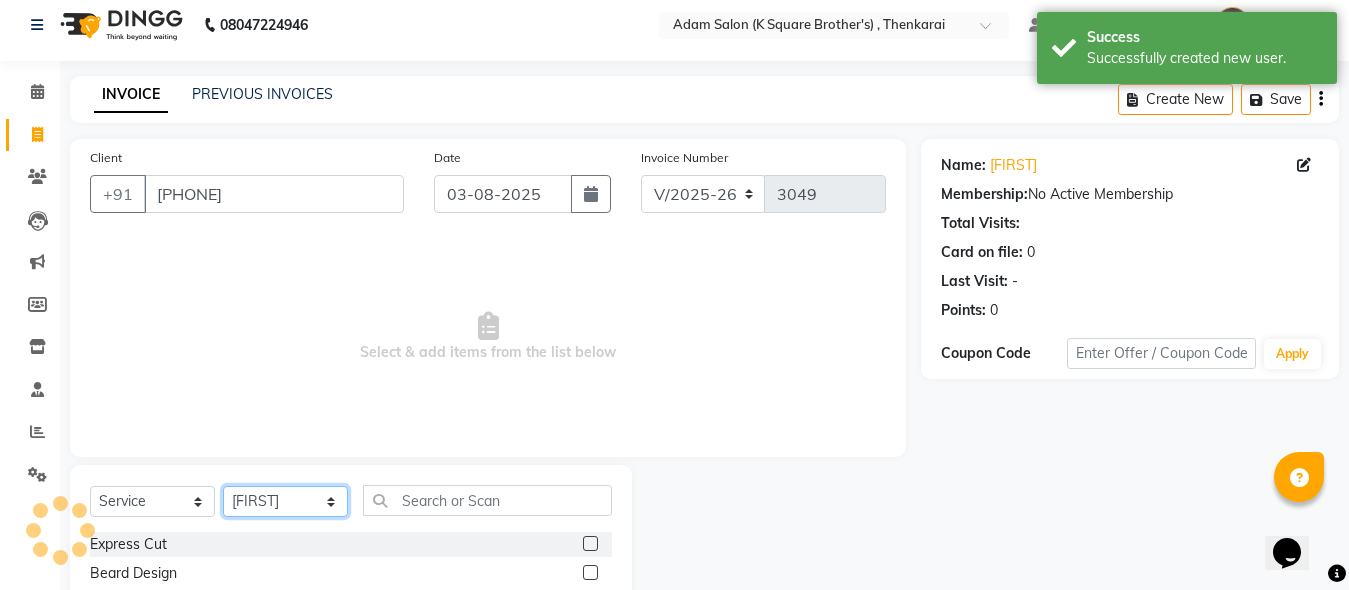 scroll, scrollTop: 211, scrollLeft: 0, axis: vertical 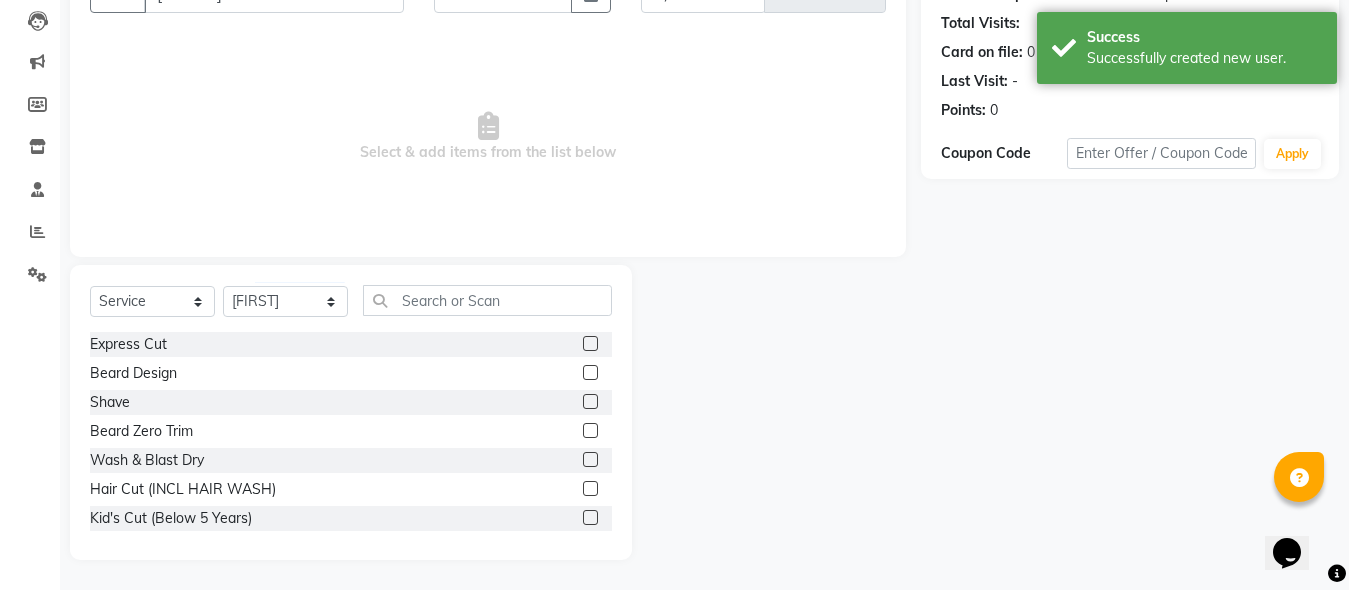 click 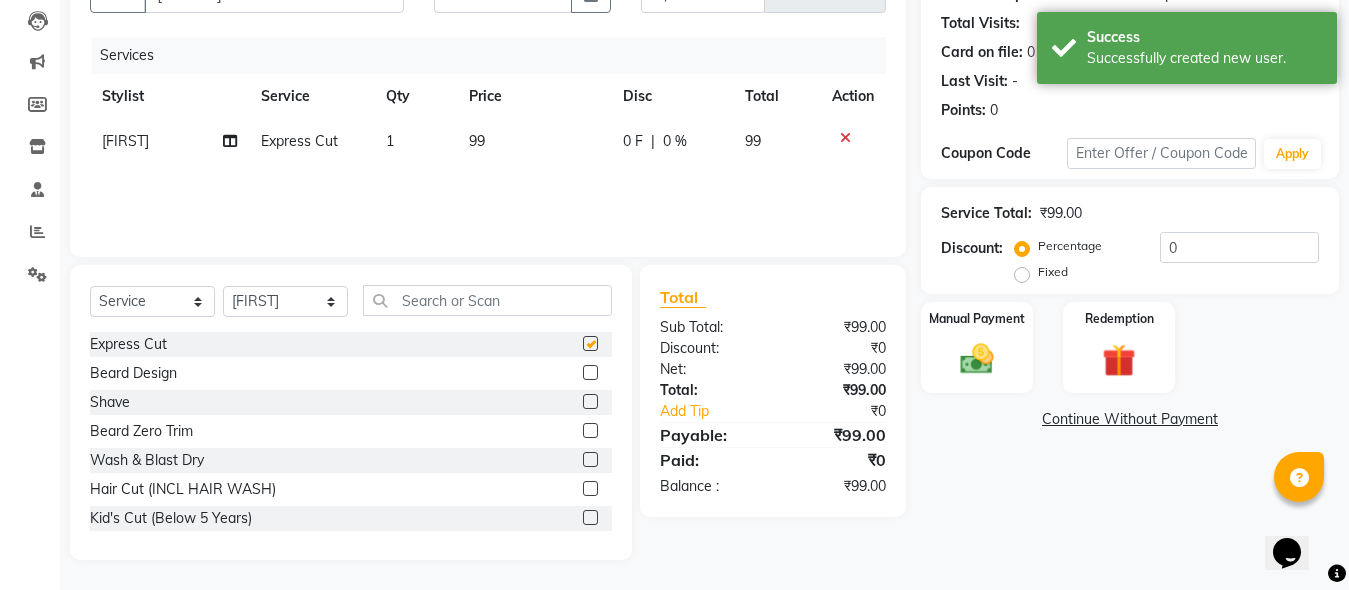 checkbox on "false" 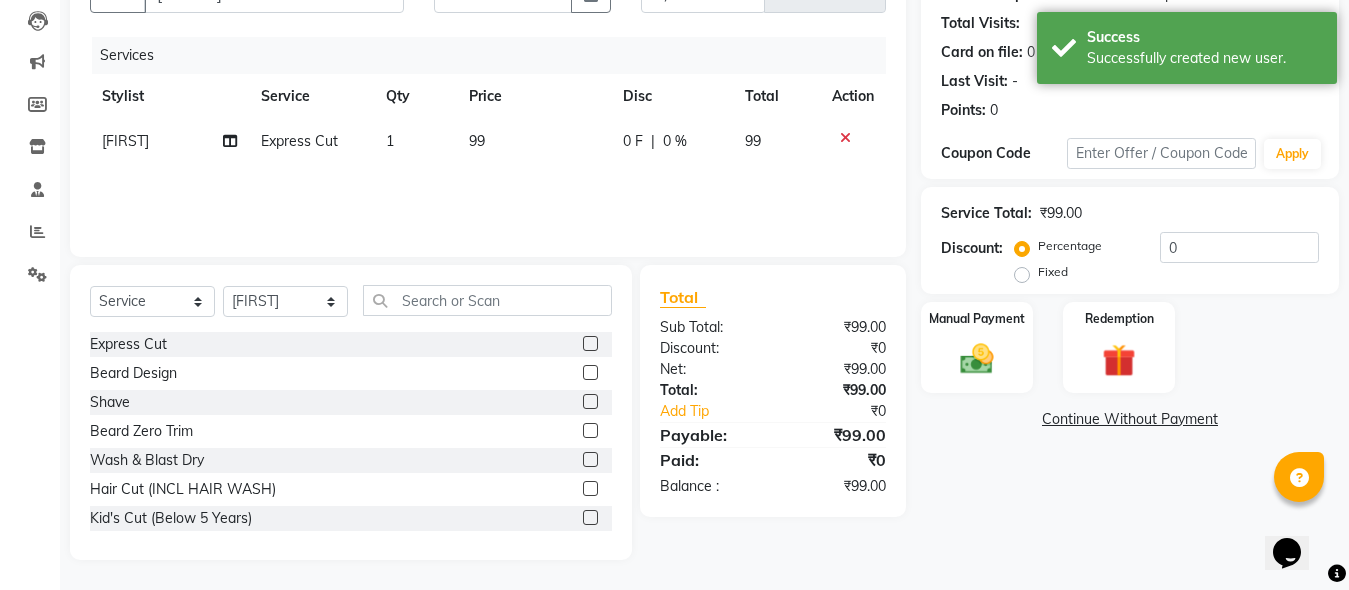 click 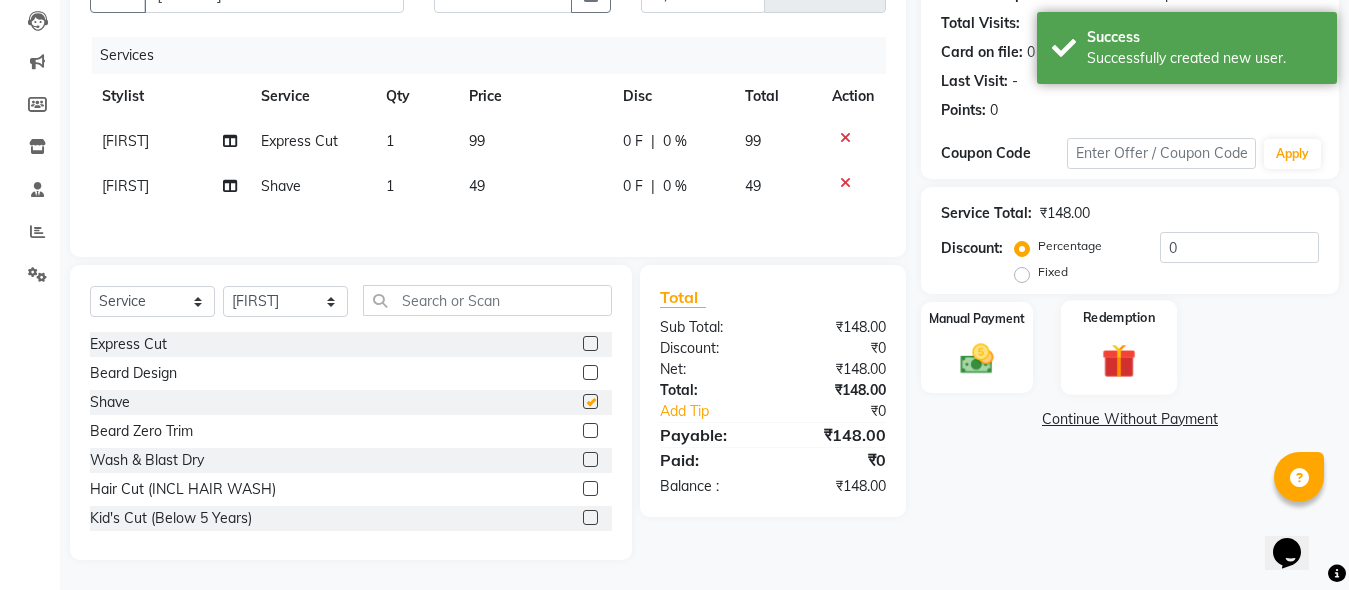 checkbox on "false" 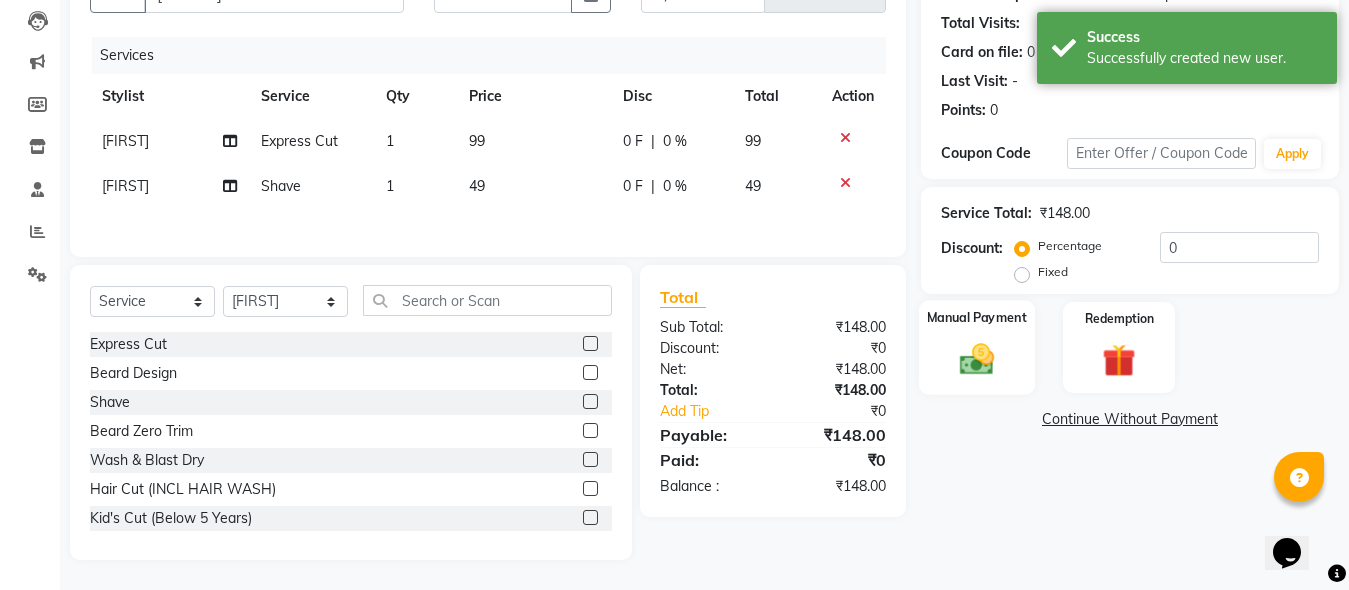 click on "Manual Payment" 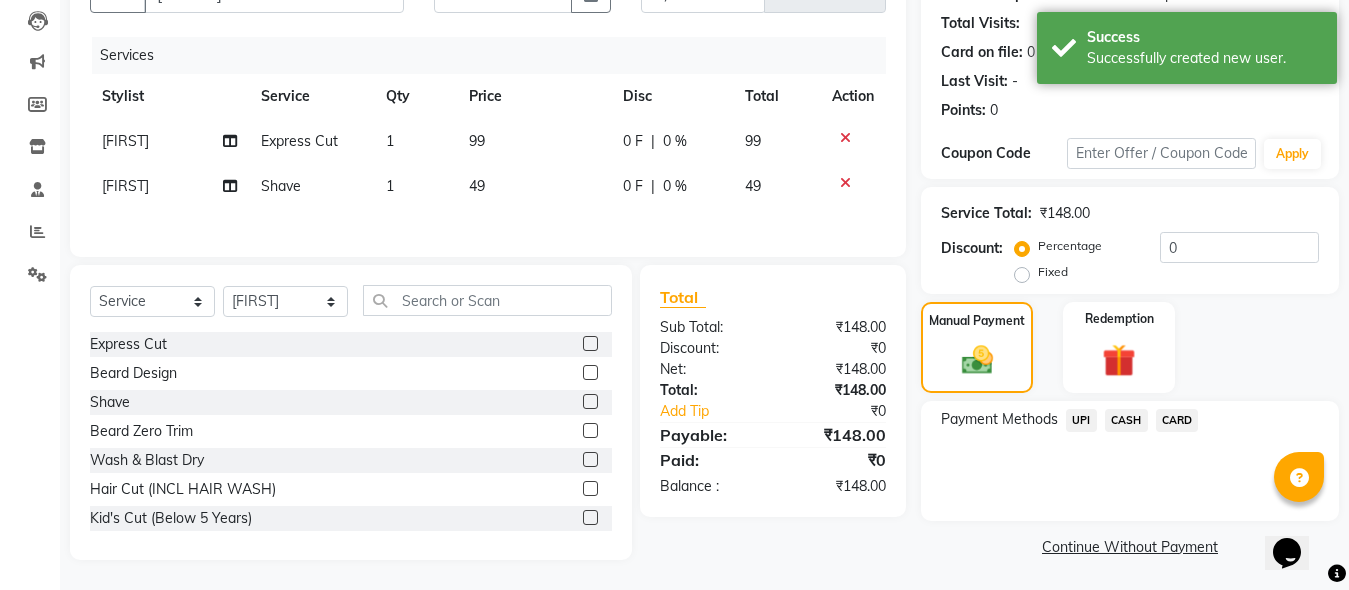 click on "CASH" 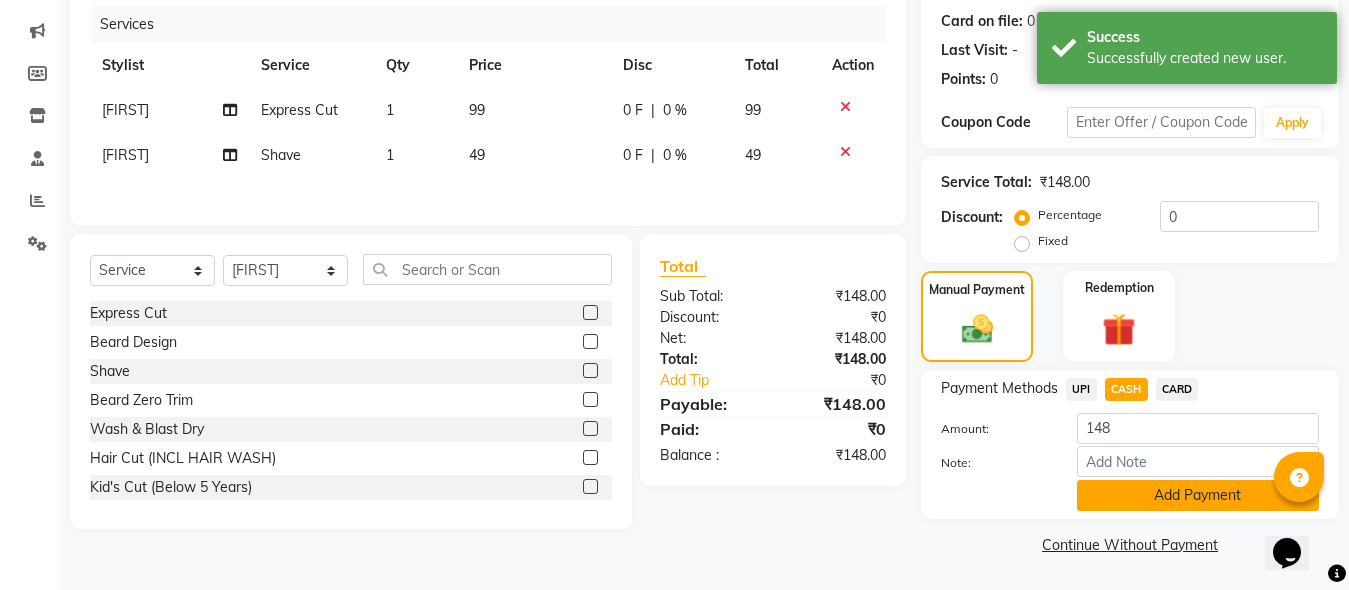 click on "Add Payment" 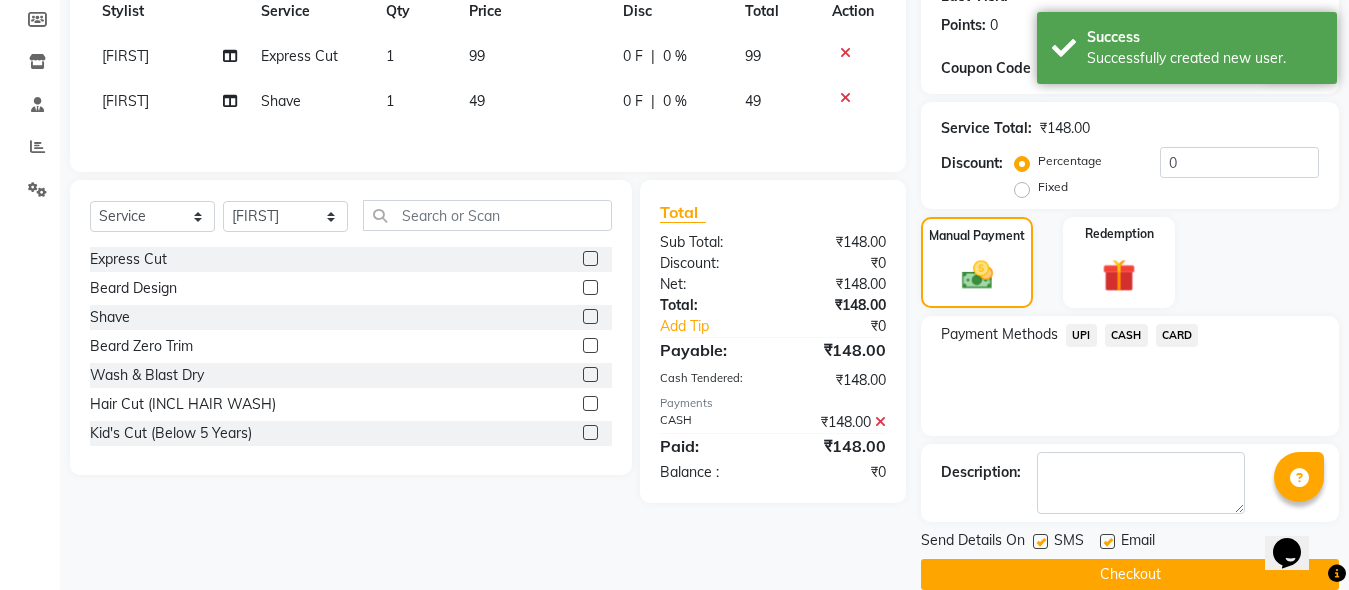 scroll, scrollTop: 326, scrollLeft: 0, axis: vertical 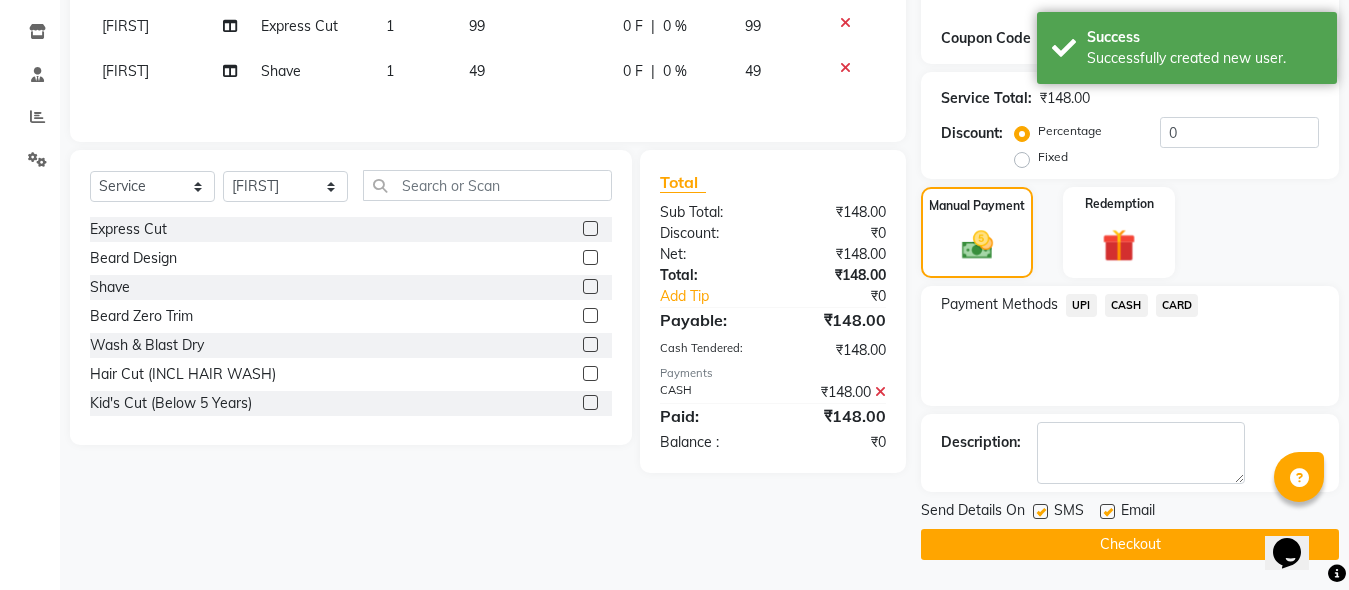 click on "Checkout" 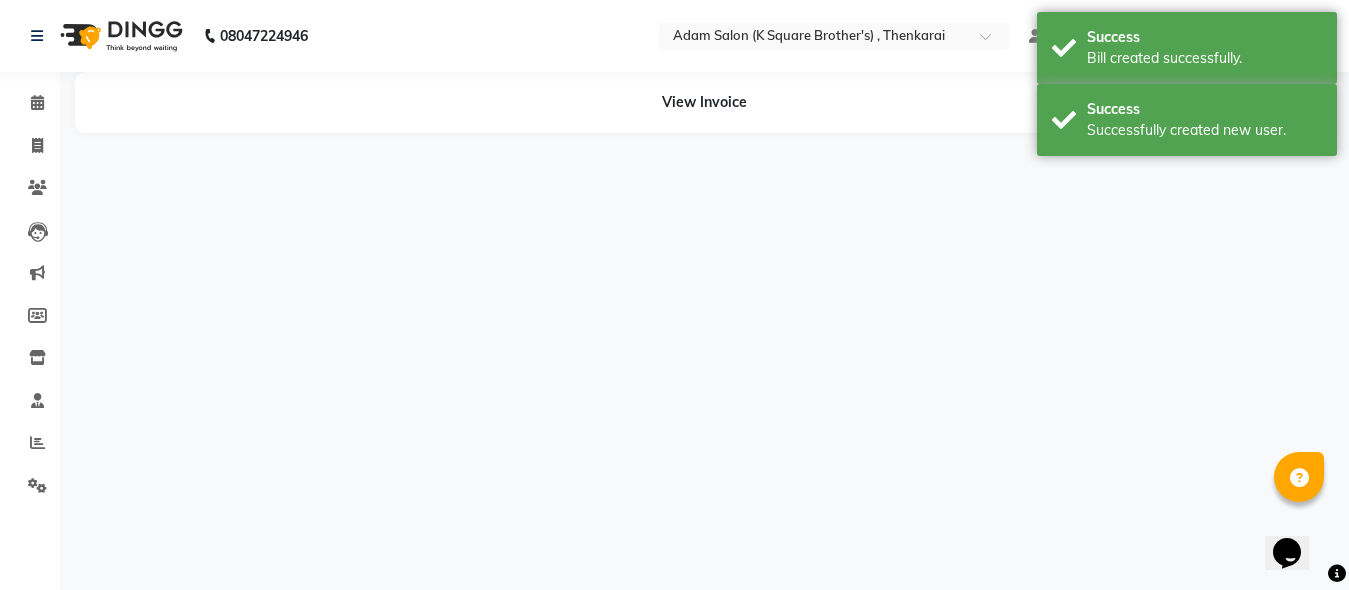 scroll, scrollTop: 0, scrollLeft: 0, axis: both 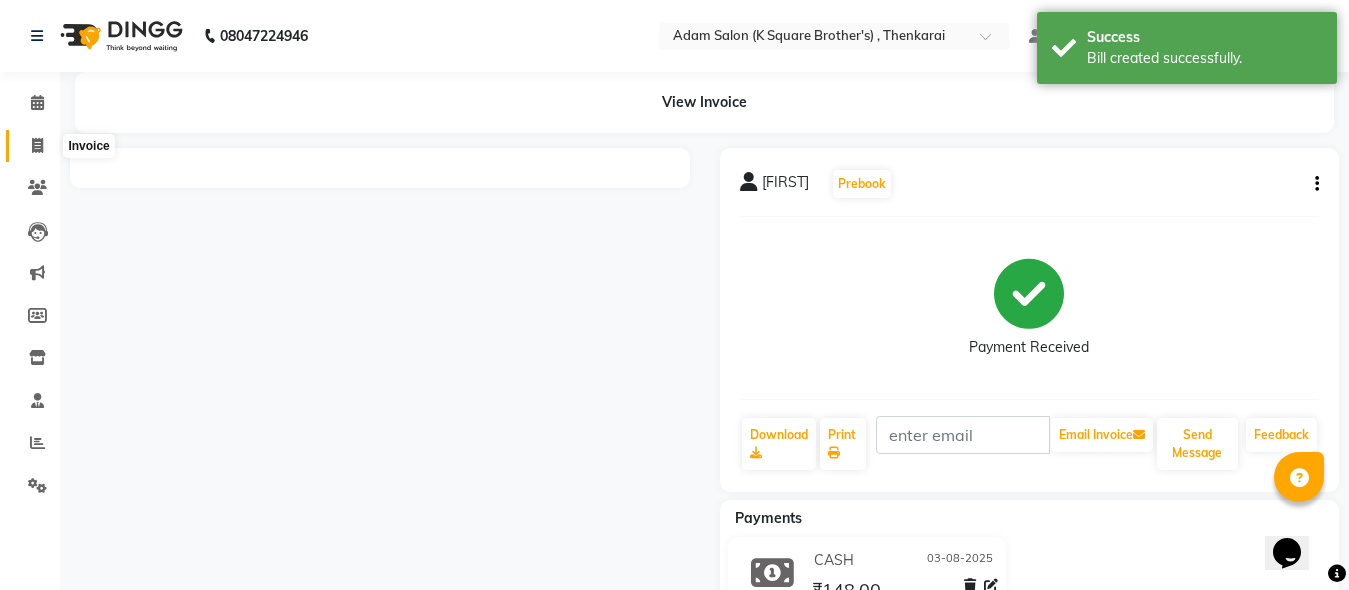 click 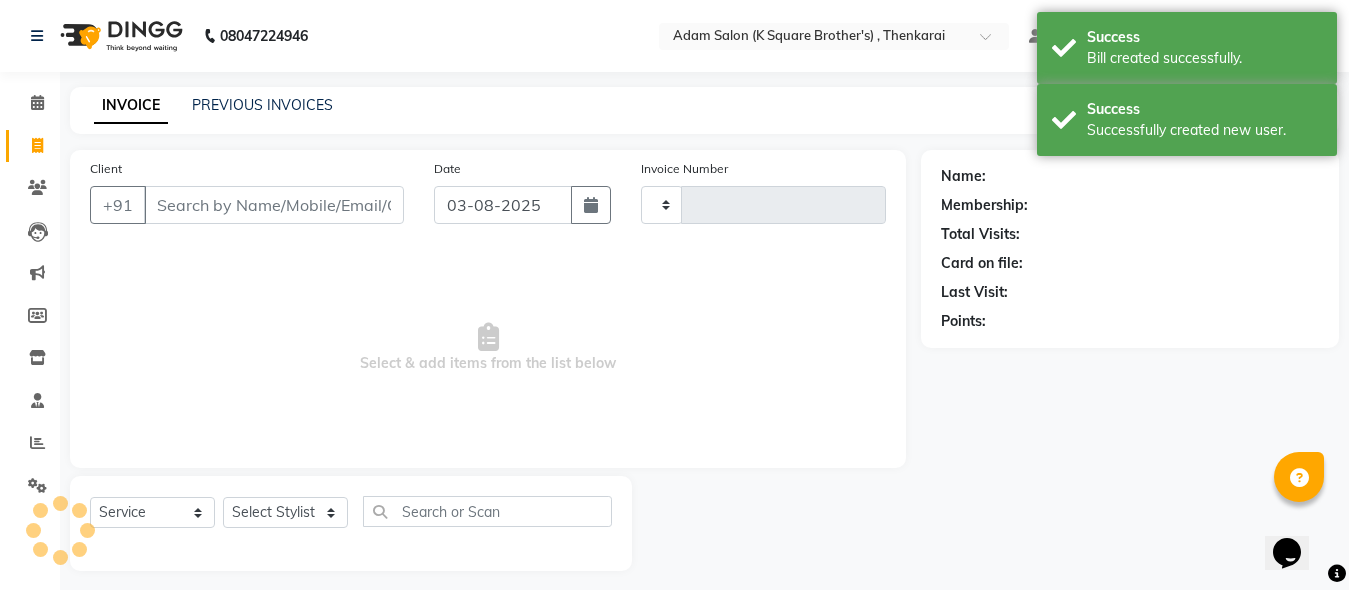 type on "3050" 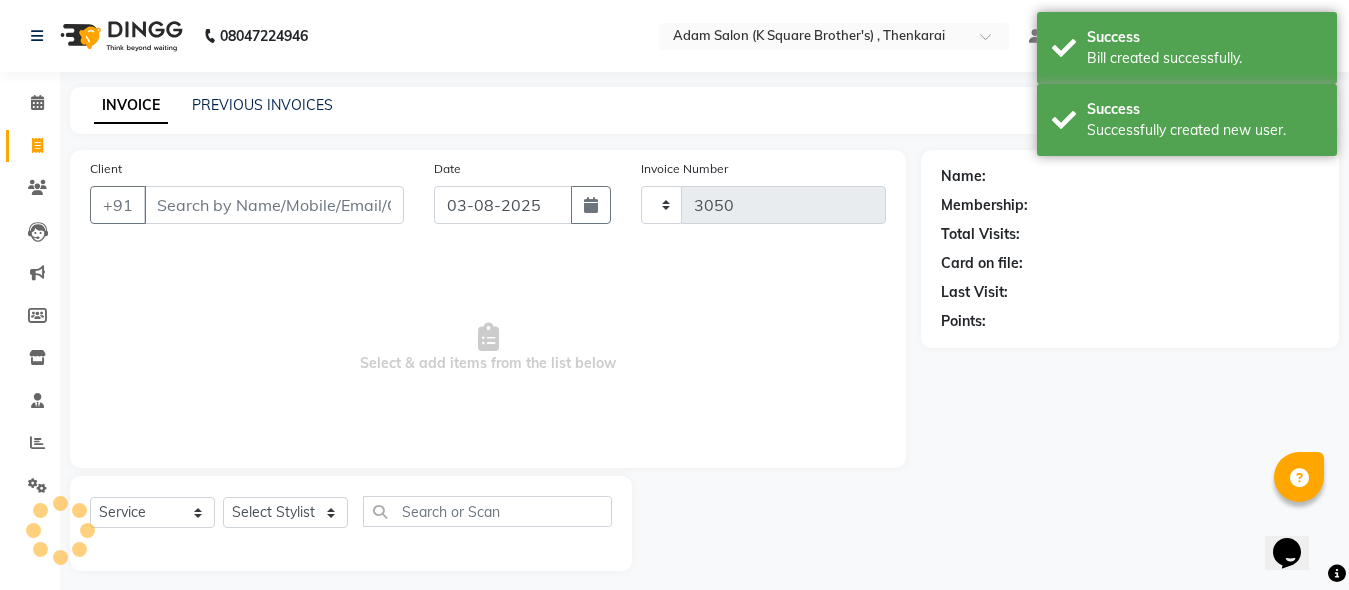 select on "8195" 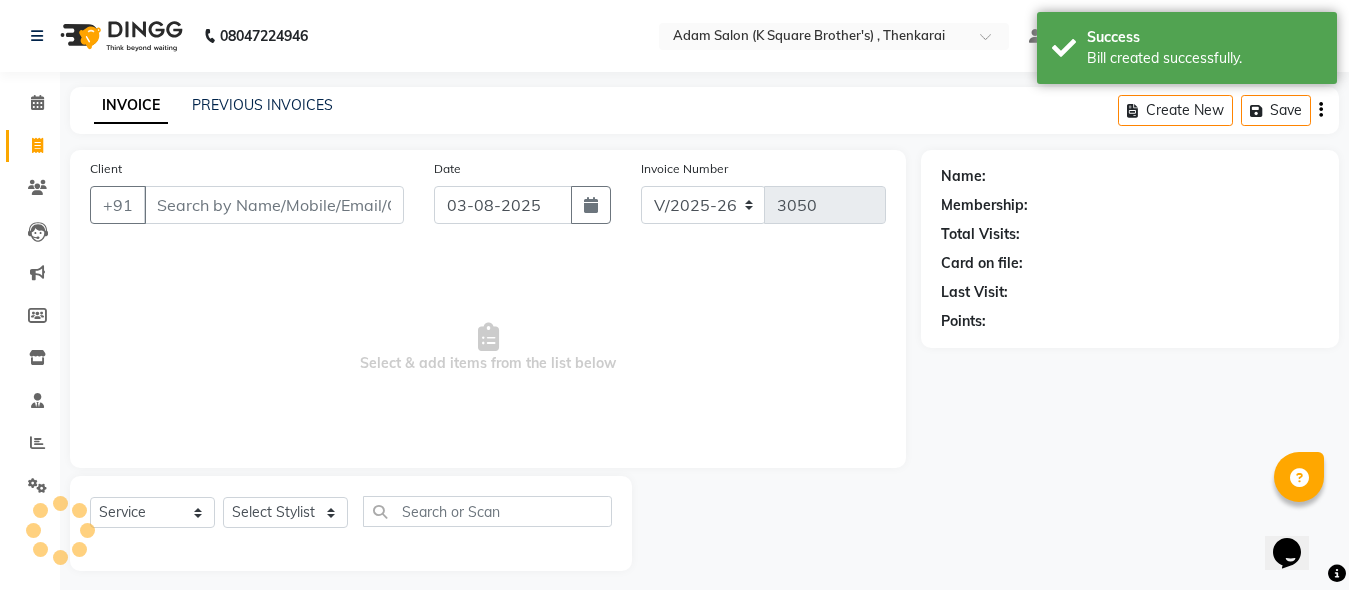 scroll, scrollTop: 11, scrollLeft: 0, axis: vertical 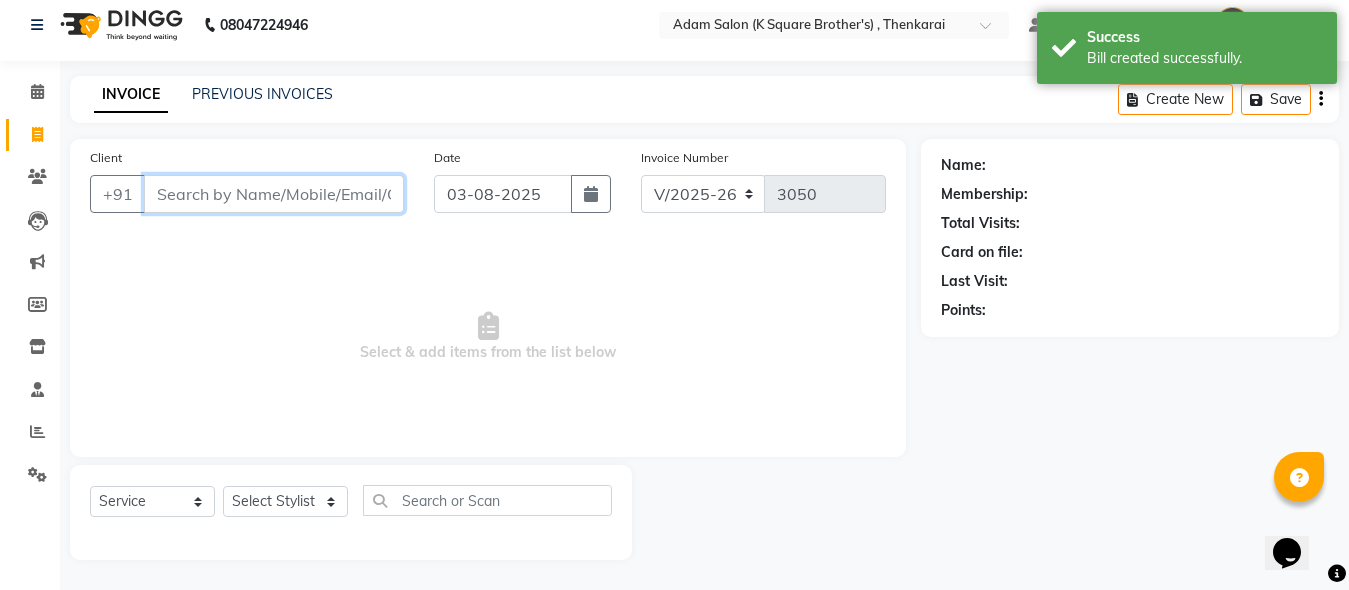 click on "Client" at bounding box center [274, 194] 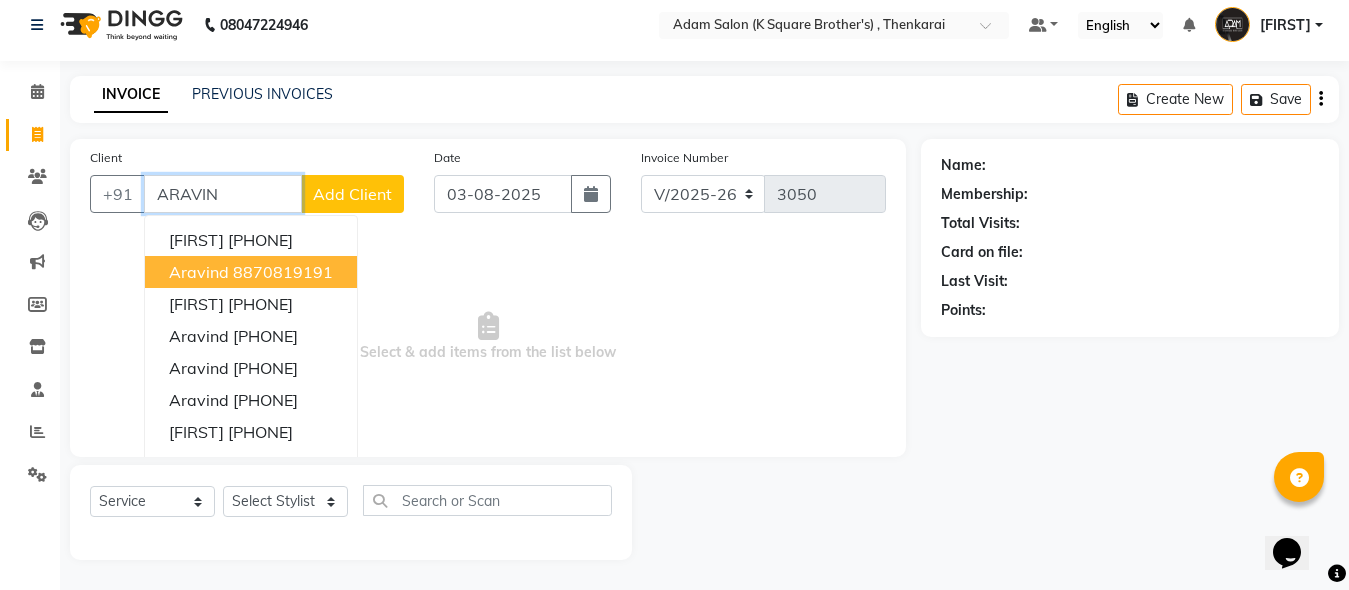 click on "[FIRST] [PHONE]" at bounding box center (251, 272) 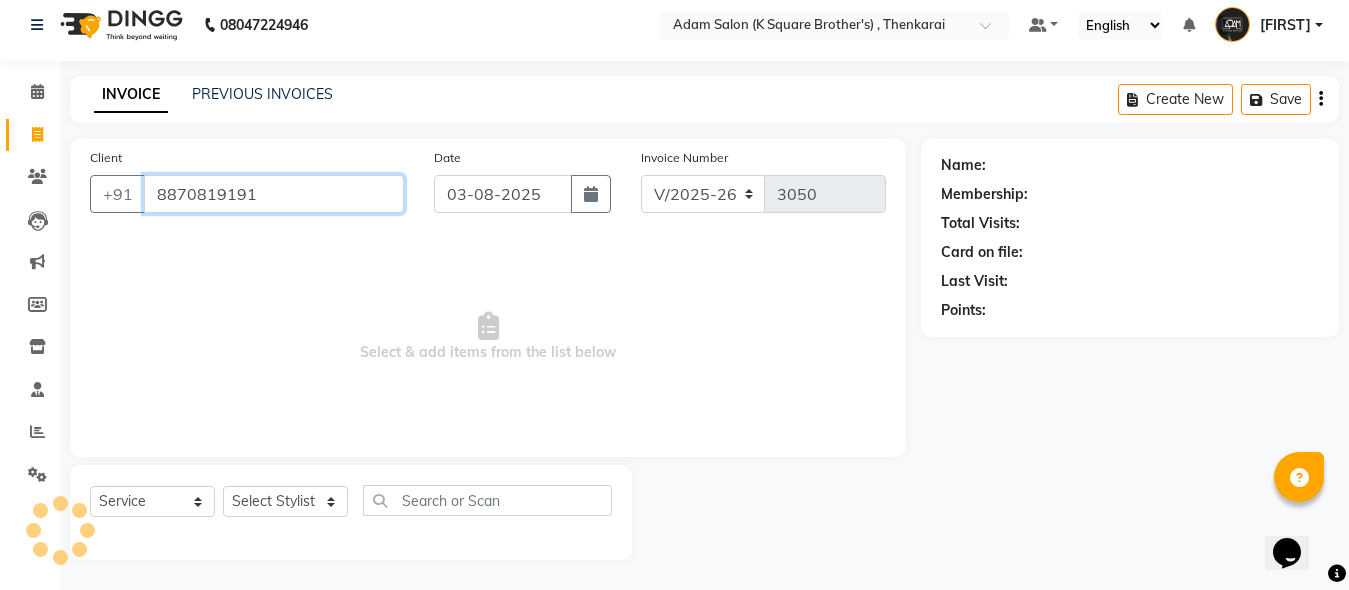 type on "8870819191" 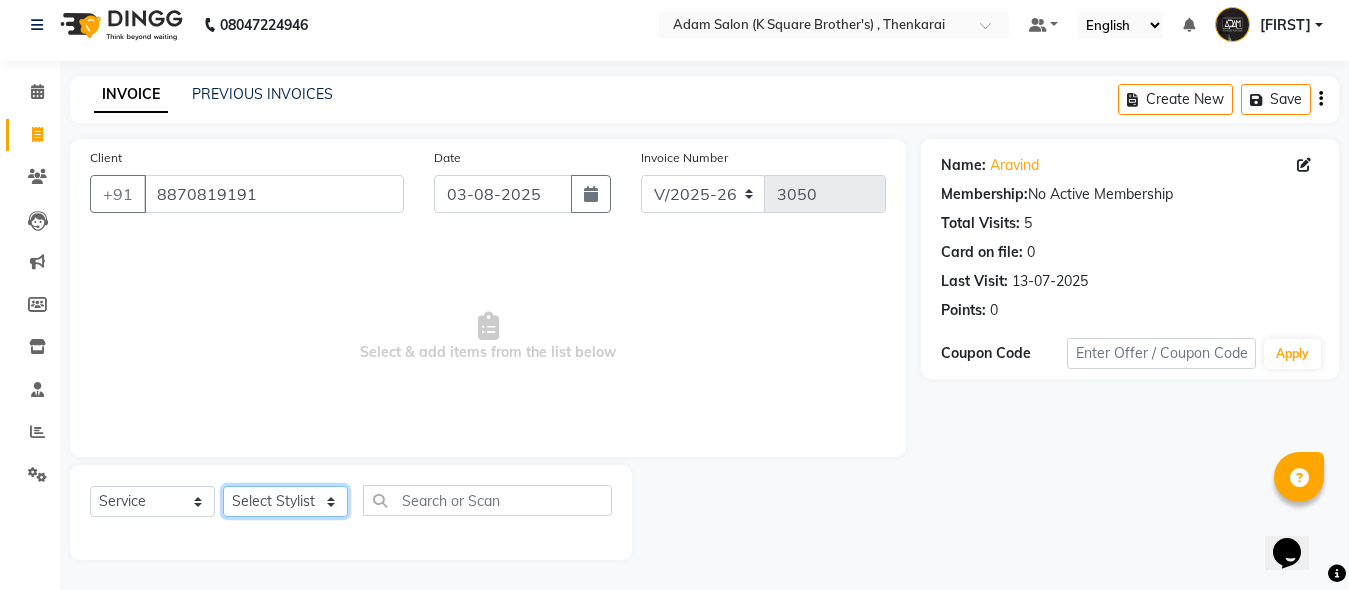 click on "Select Stylist [FIRST] [FIRST] [FIRST] [FIRST] [FIRST]" 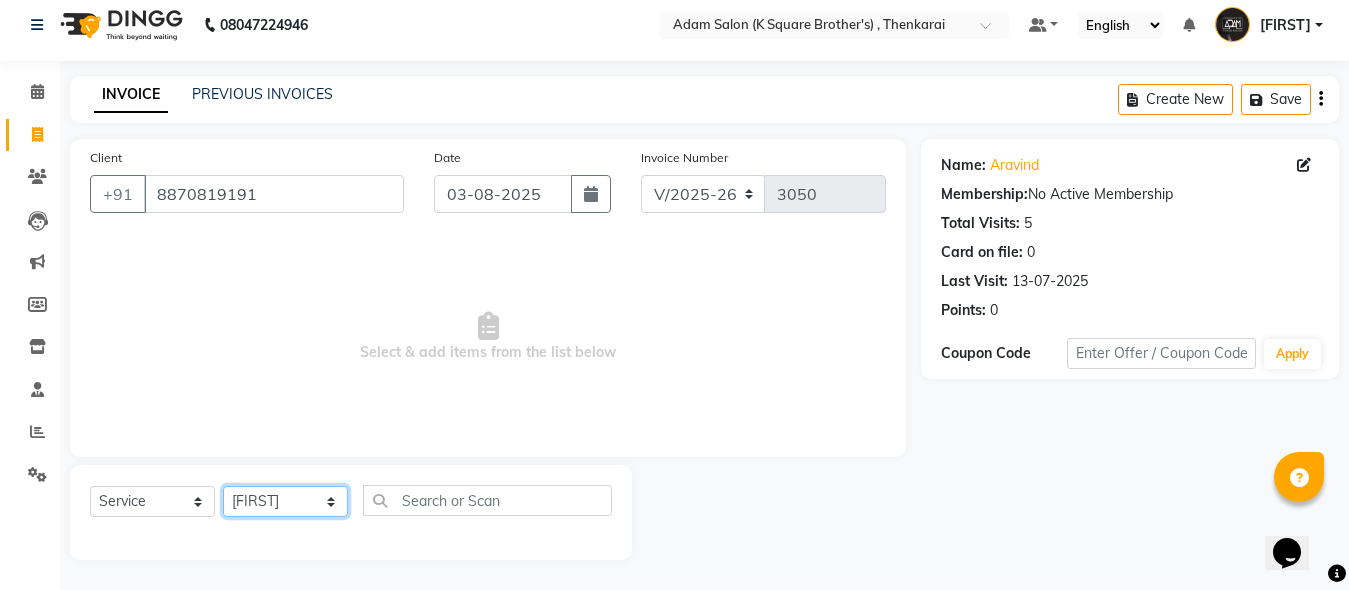 click on "Select Stylist [FIRST] [FIRST] [FIRST] [FIRST] [FIRST]" 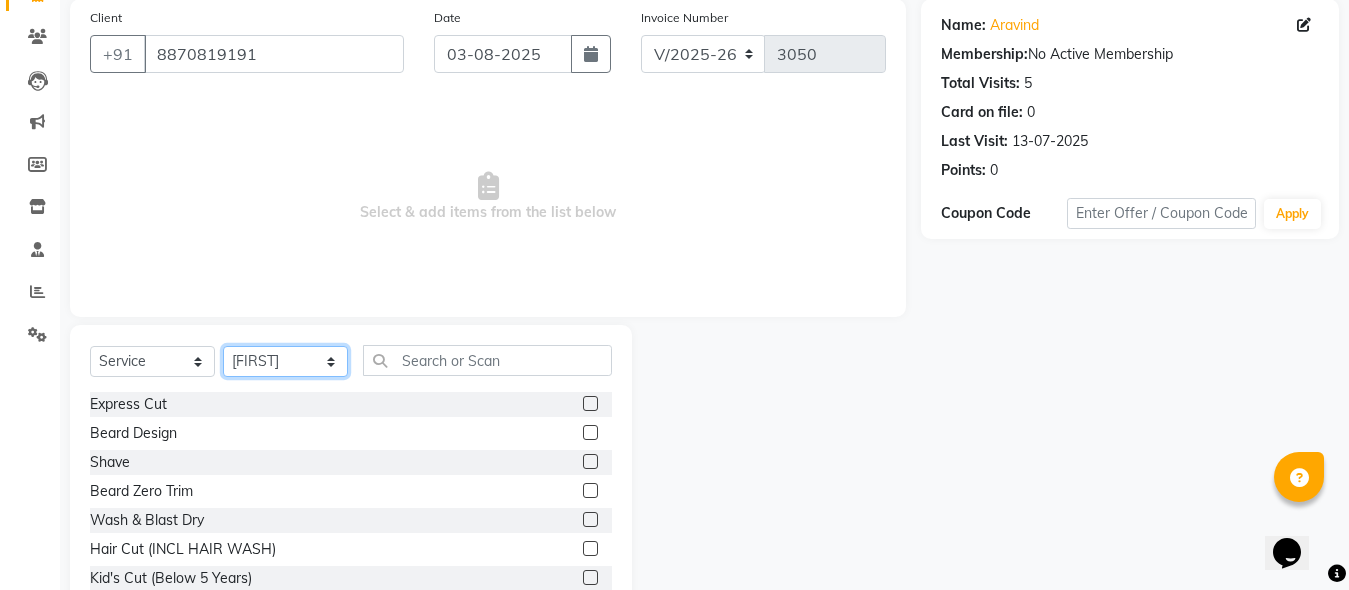 scroll, scrollTop: 211, scrollLeft: 0, axis: vertical 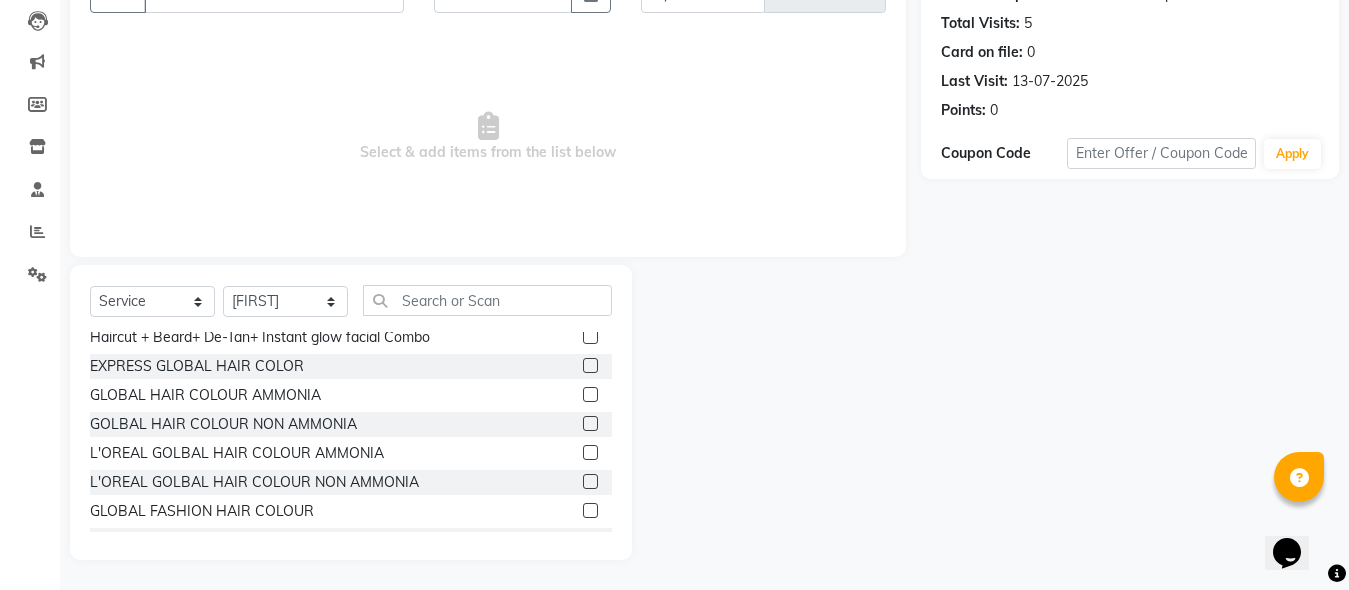 click 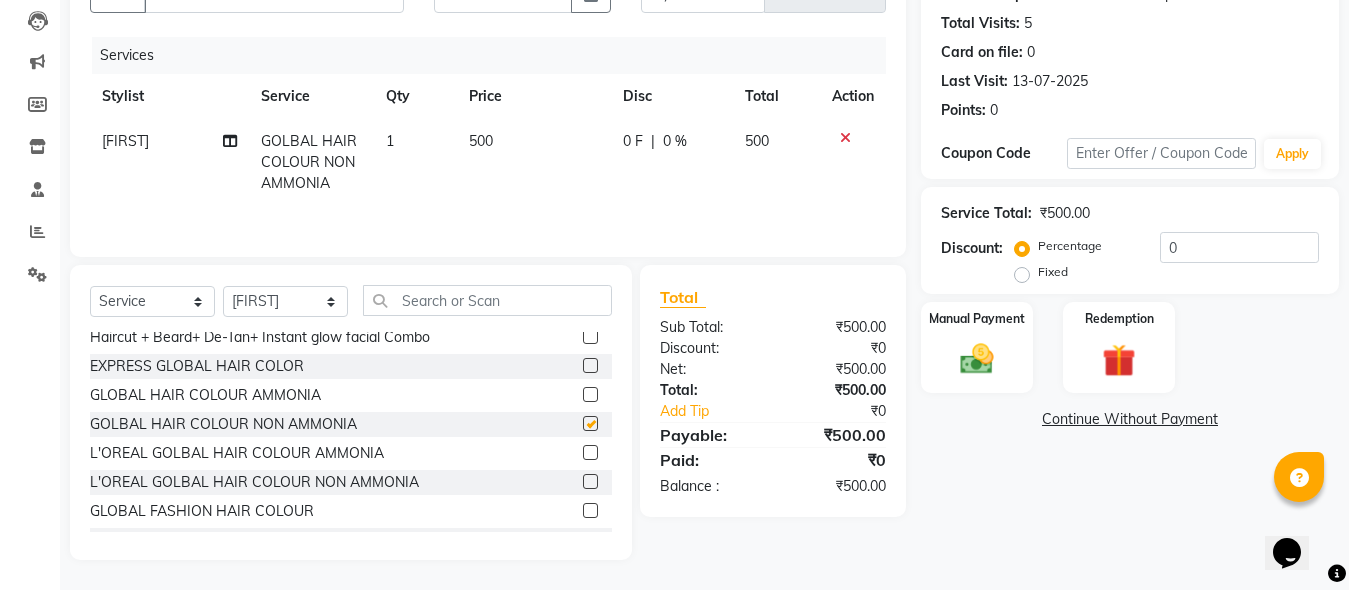 checkbox on "false" 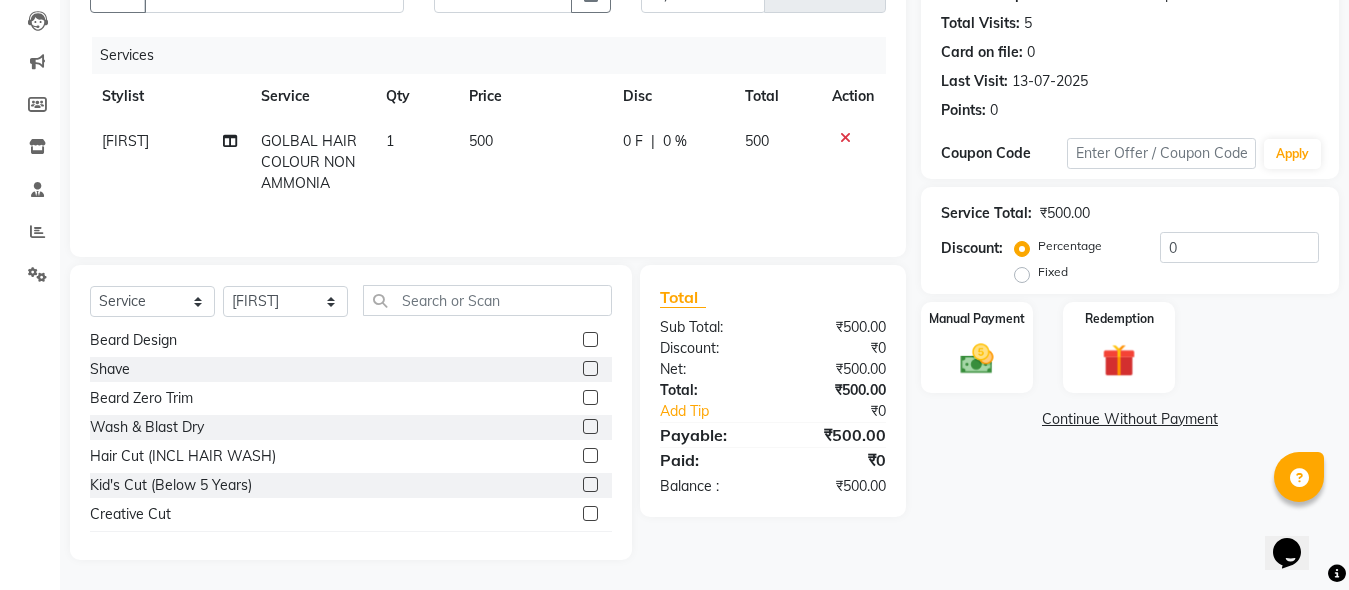 scroll, scrollTop: 0, scrollLeft: 0, axis: both 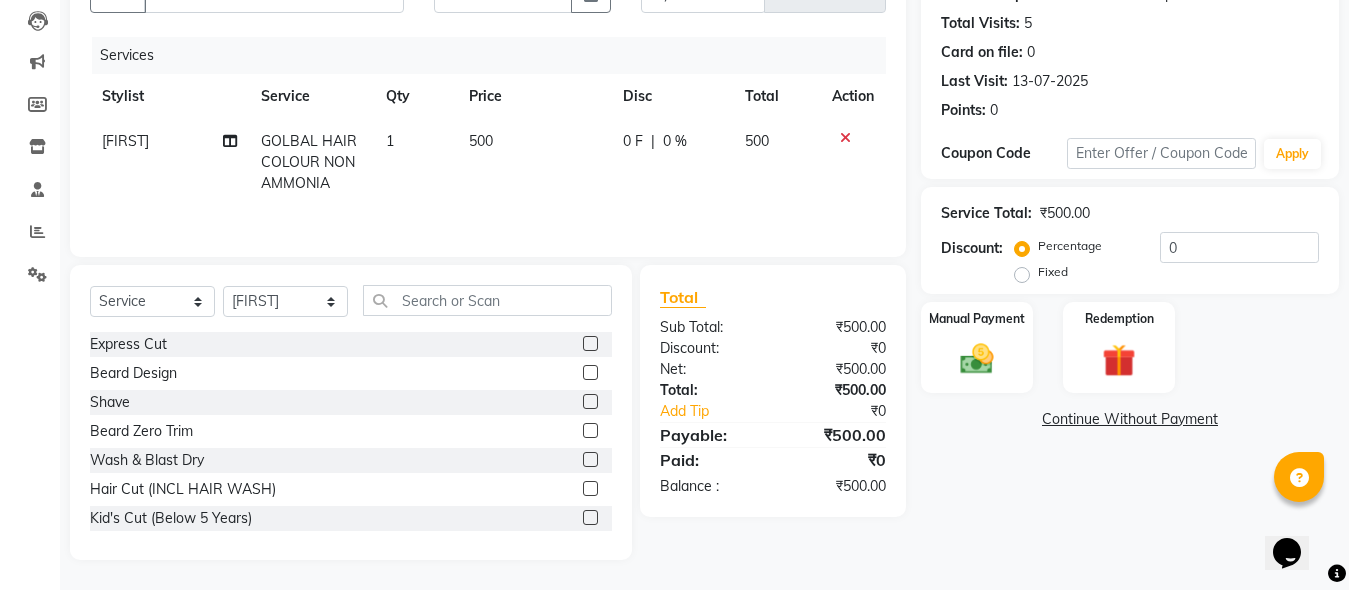 click 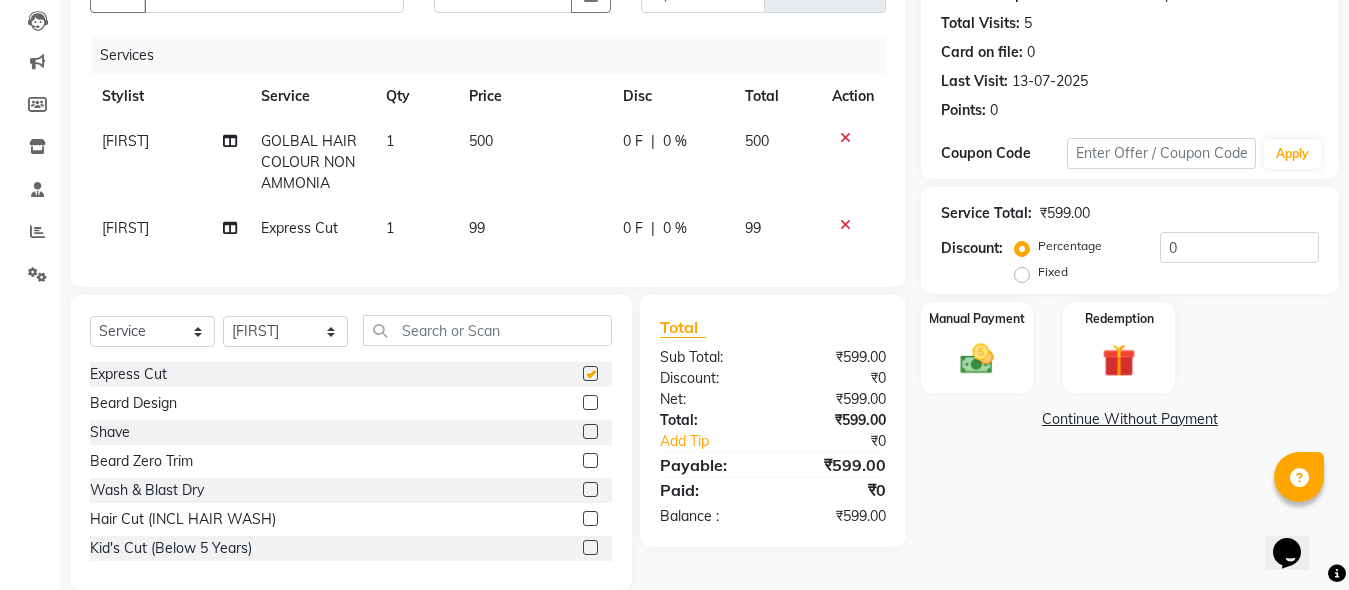 checkbox on "false" 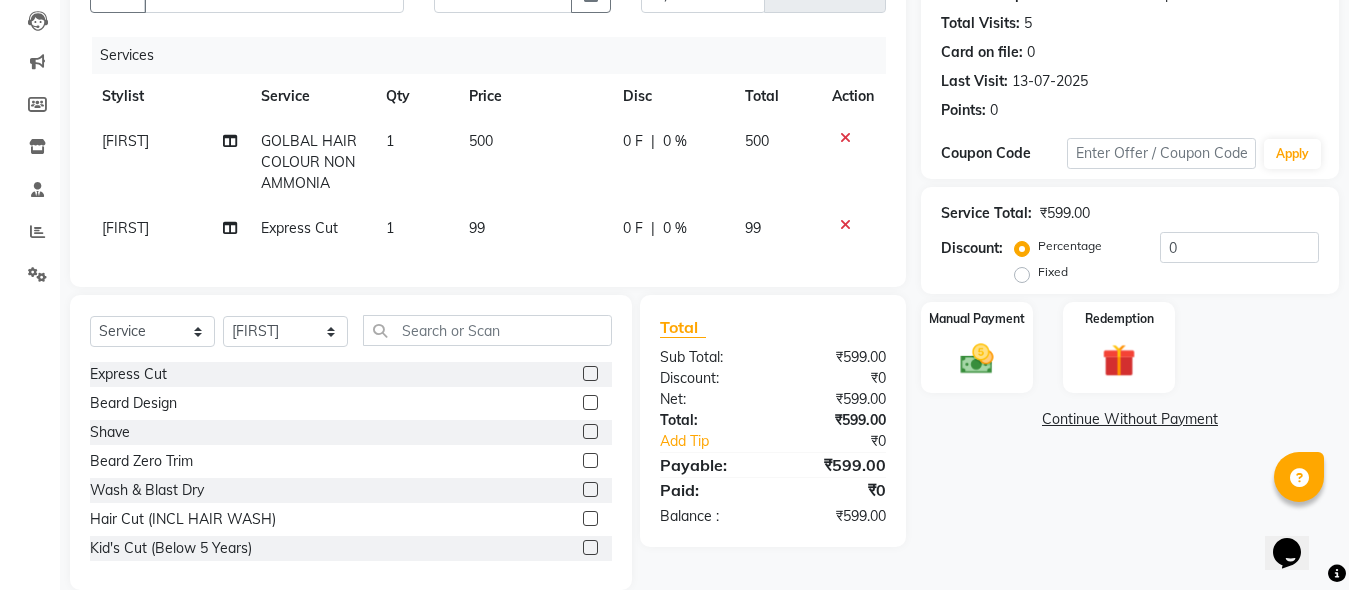 click 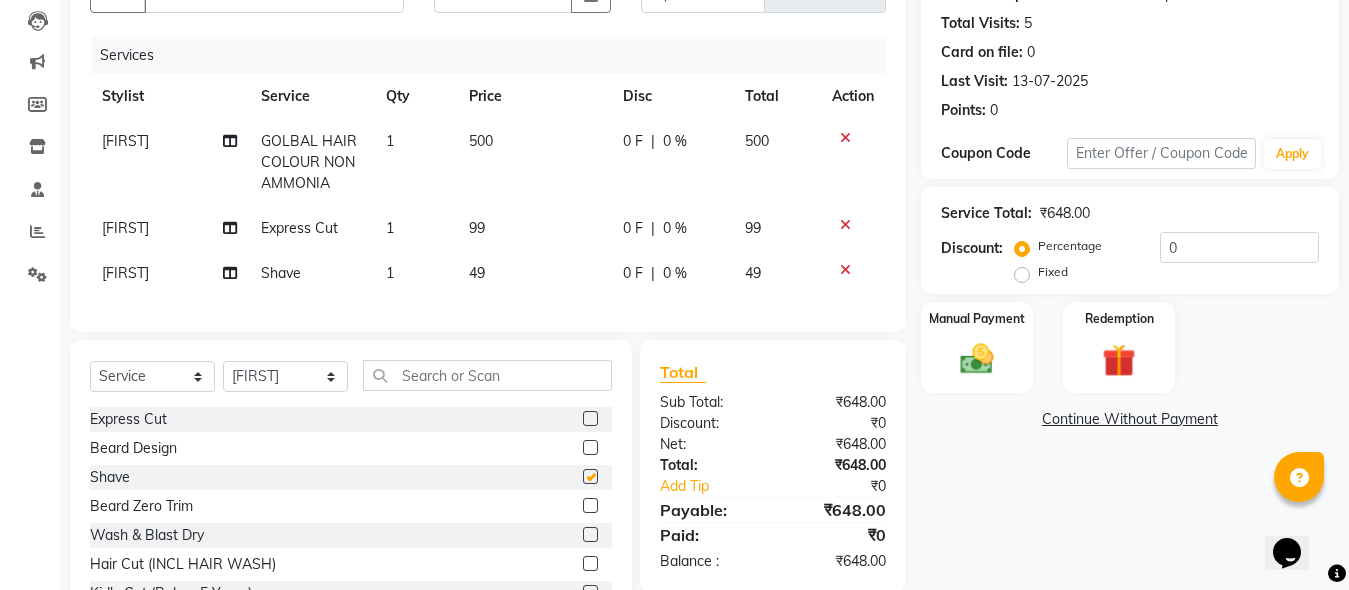 checkbox on "false" 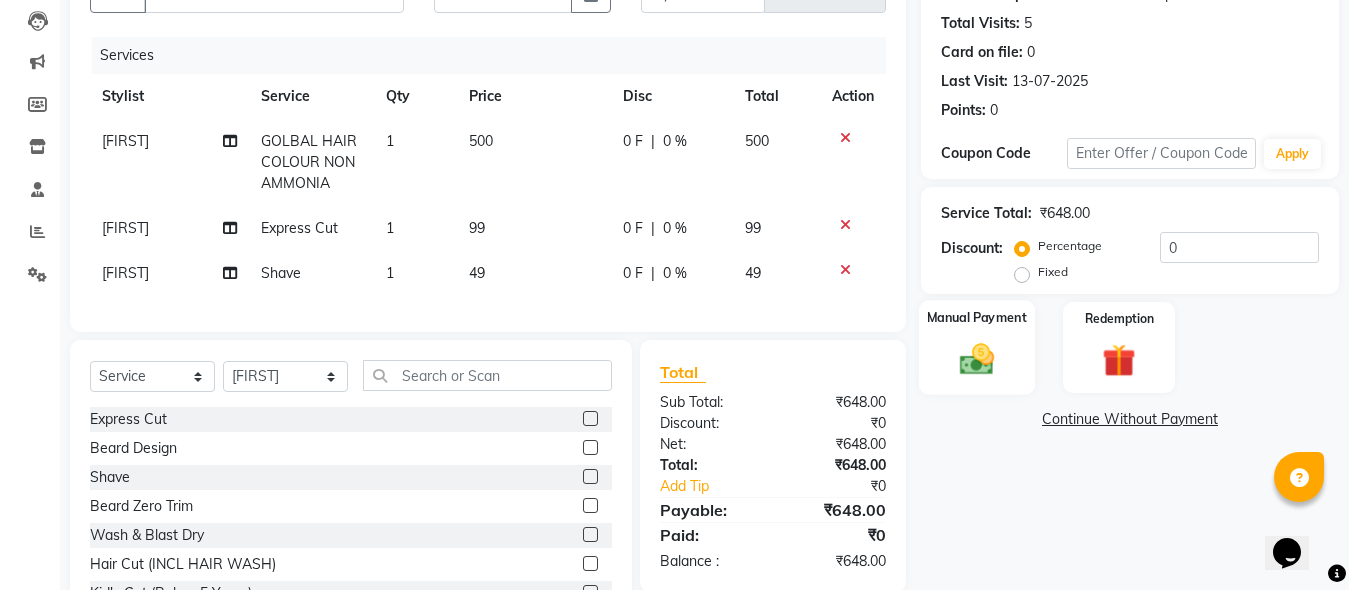 click 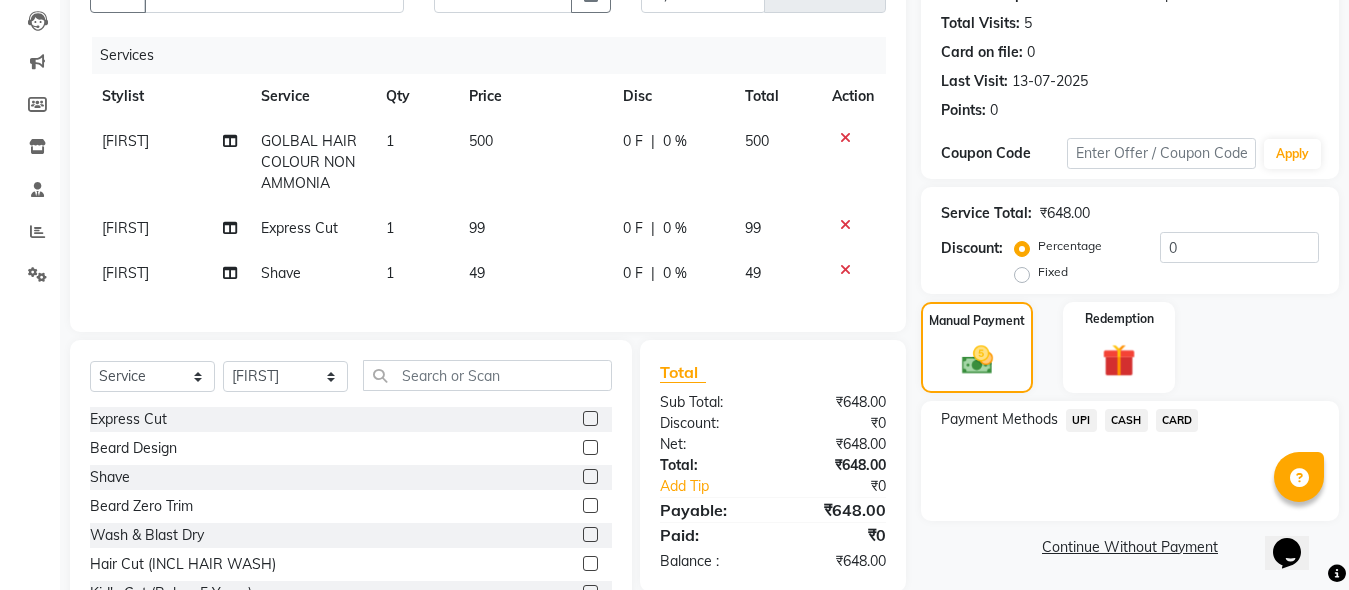 click on "CASH" 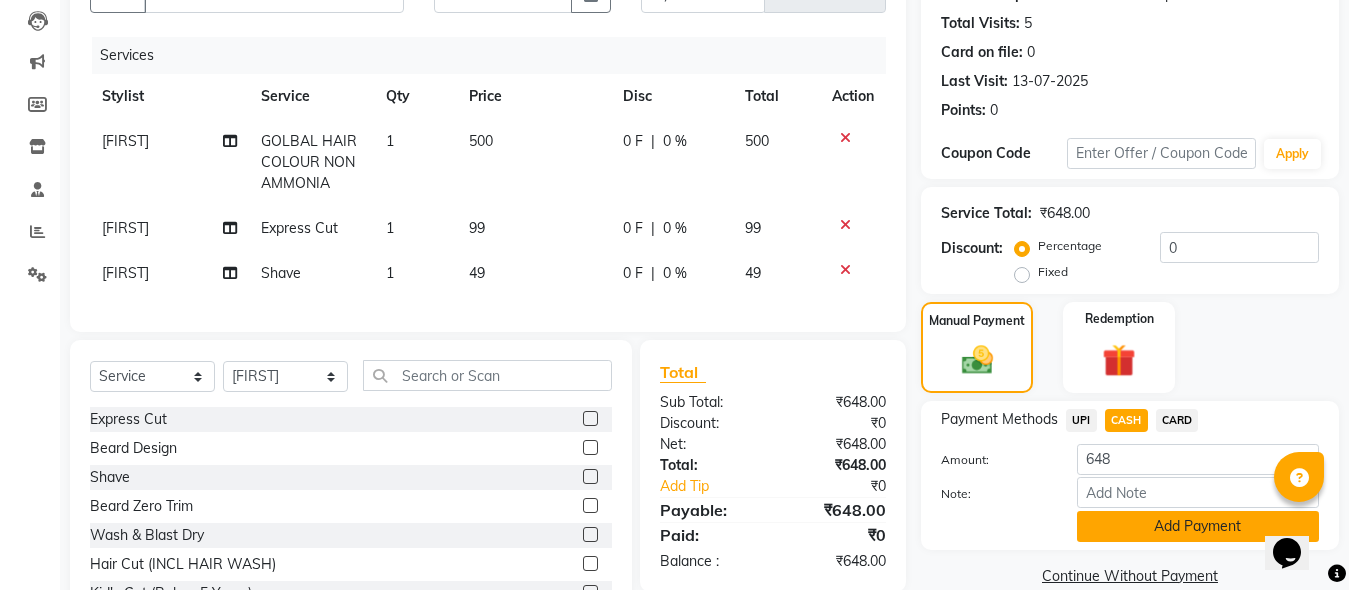 click on "Add Payment" 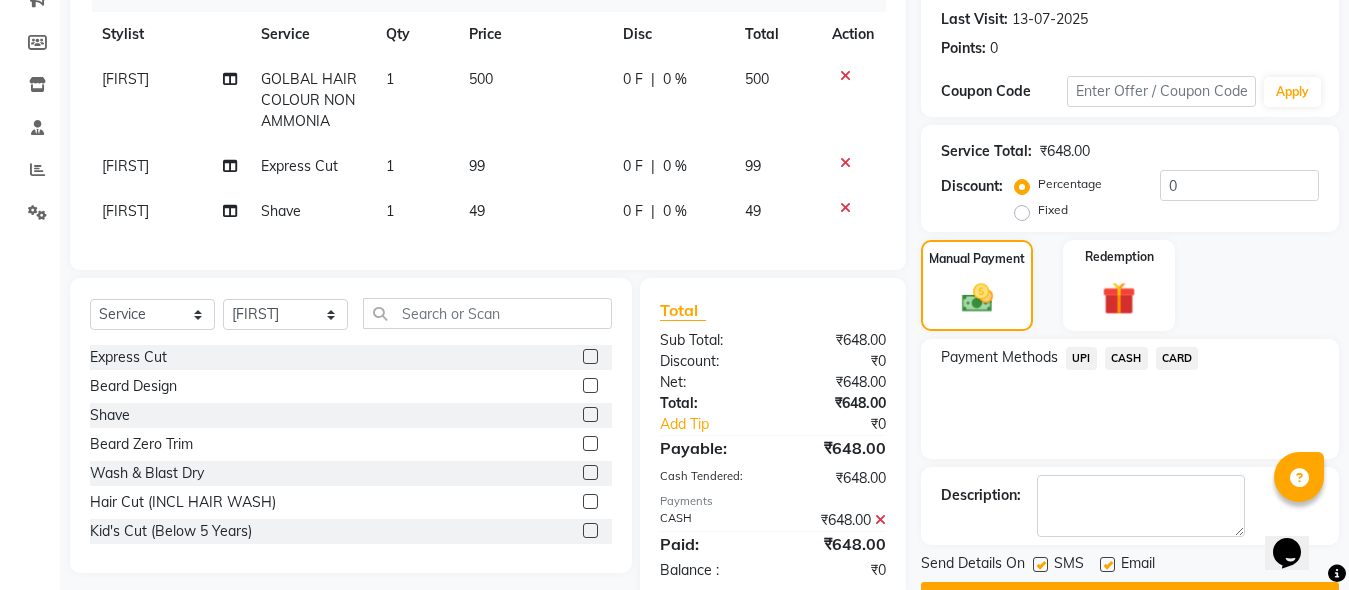 scroll, scrollTop: 331, scrollLeft: 0, axis: vertical 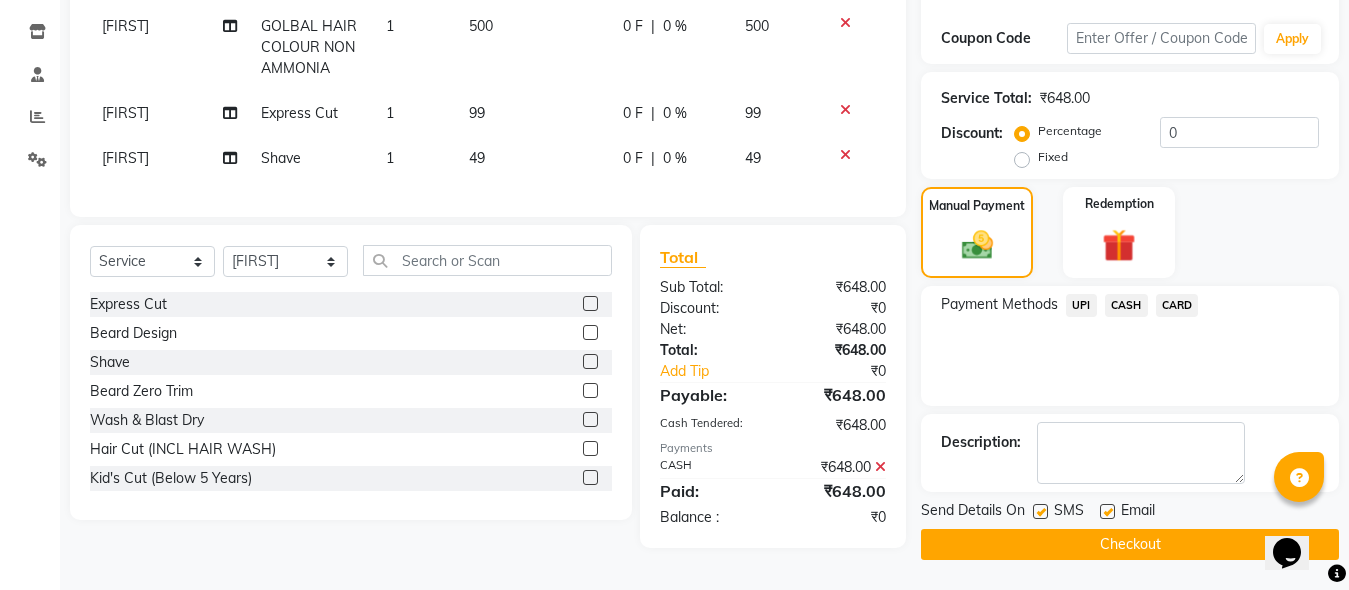click on "UPI" 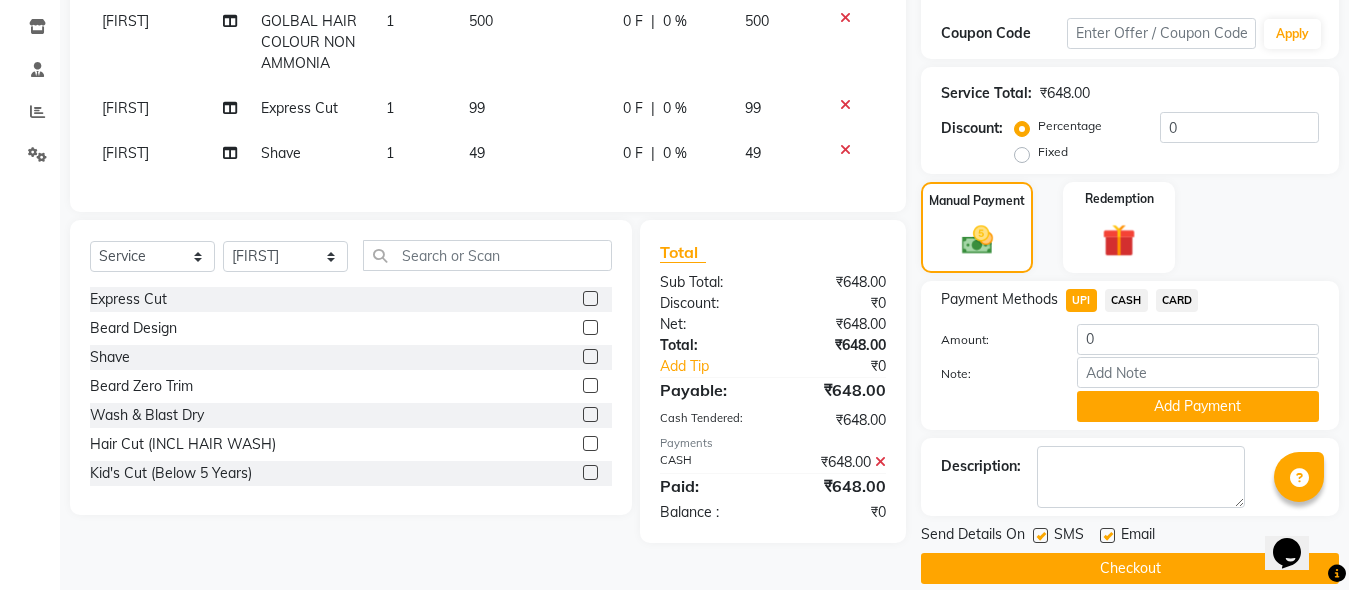 click on "INVOICE PREVIOUS INVOICES Create New   Save  Client +91 [PHONE] Date 03-08-2025 Invoice Number V/2025 V/2025-26 3050 Services Stylist Service Qty Price Disc Total Action [FIRST] GOLBAL HAIR COLOUR NON AMMONIA 1 500 0 F | 0 % 500 [FIRST] Express Cut 1 99 0 F | 0 % 99 [FIRST] Shave 1 49 0 F | 0 % 49 Select  Service  Product  Membership  Package Voucher Prepaid Gift Card  Select Stylist [FIRST] [FIRST] [FIRST] [FIRST] [FIRST] Express Cut  Beard Design  Shave  Beard Zero Trim  Wash & Blast Dry  Hair Cut (INCL HAIR WASH)  Kid's Cut (Below 5 Years)  Creative Cut  Head Shave  Haircut+ Beard+ De-Tan Combo  Haircut+ Beard+ Head Massage Combo  Haircut + Beard + Express Haircolor Combo   Haircut + Beard + Clean Up Combo  Haircut+ Beard+ Head Massage+ De-Tan Combo  Haircut + Beard+ Express Haircolor+ De-Tan Combo  Haircut +Beard + Hairspa Combo  Haircut + Beard+ Global Hair color Non Ammonia+ De-Tan Combo  Haircut + Beard+ De-Tan+ Instant glow facial Combo  EXPRESS GLOBAL HAIR COLOR  GLOBAL HAIR COLOUR AMMONIA  MOUSTACHE COLOUR" 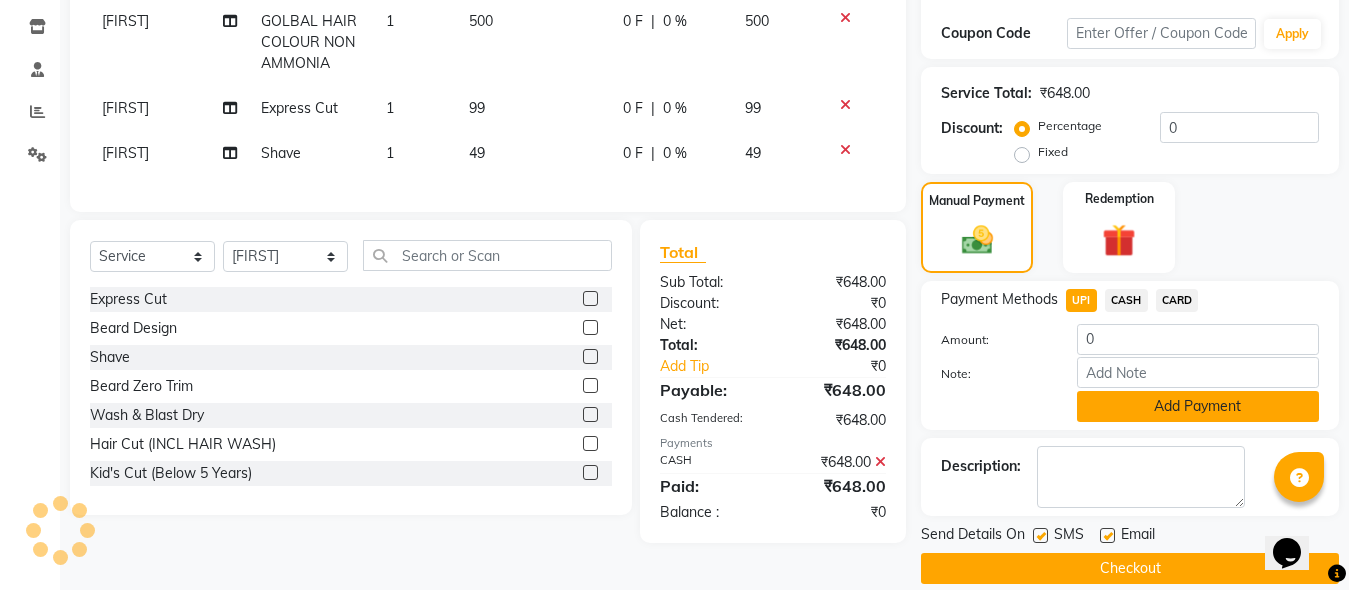 click on "Add Payment" 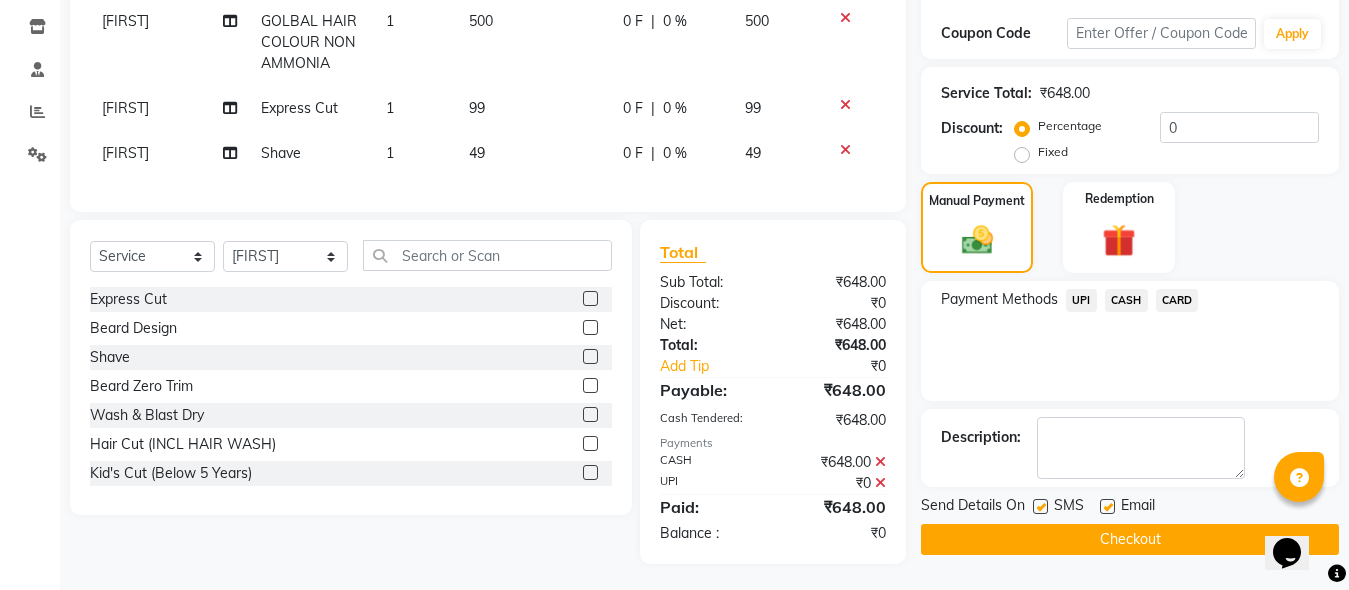 click 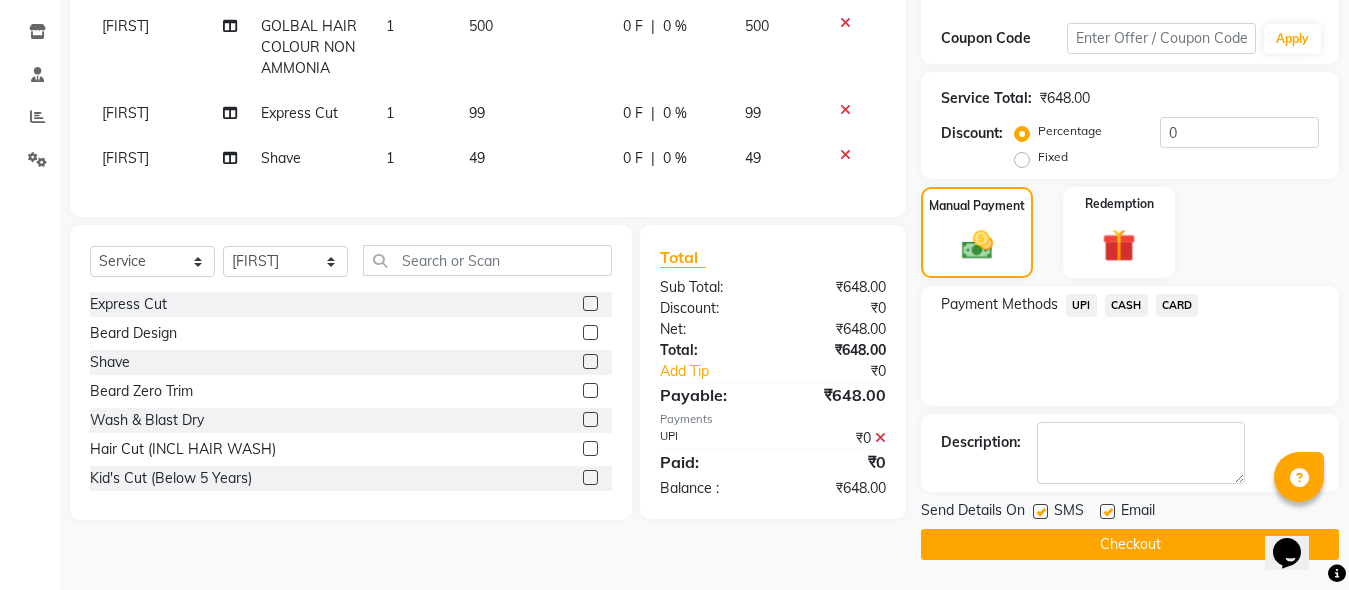 scroll, scrollTop: 326, scrollLeft: 0, axis: vertical 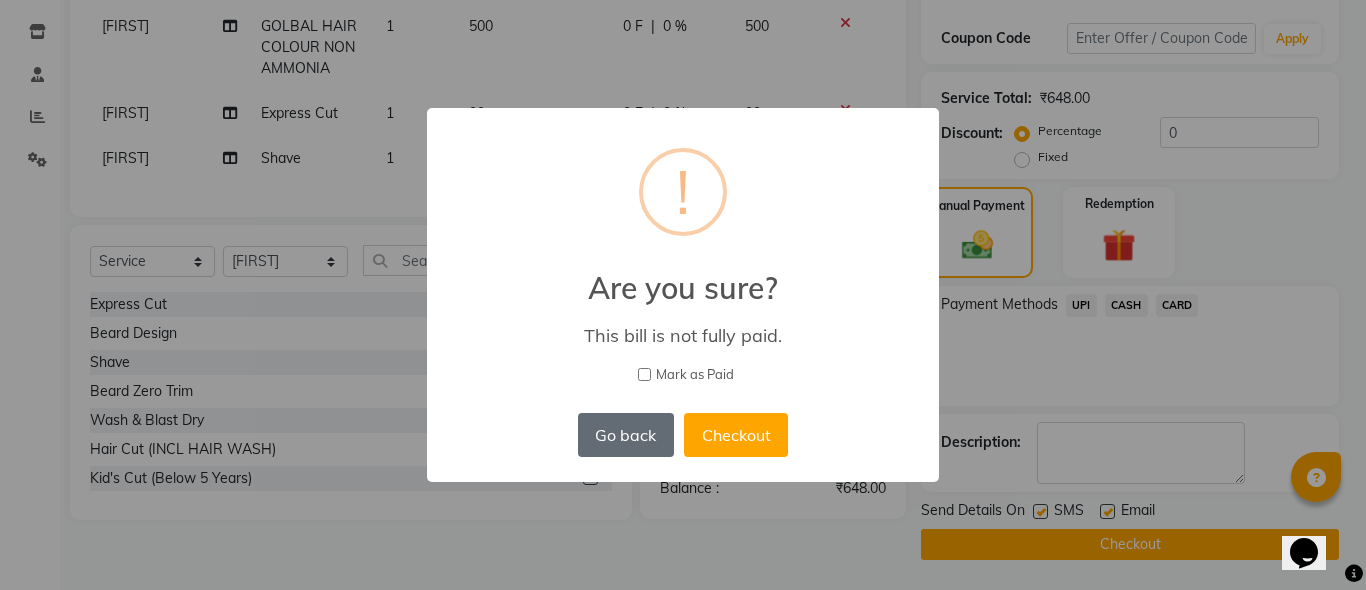 click on "Go back" at bounding box center (626, 435) 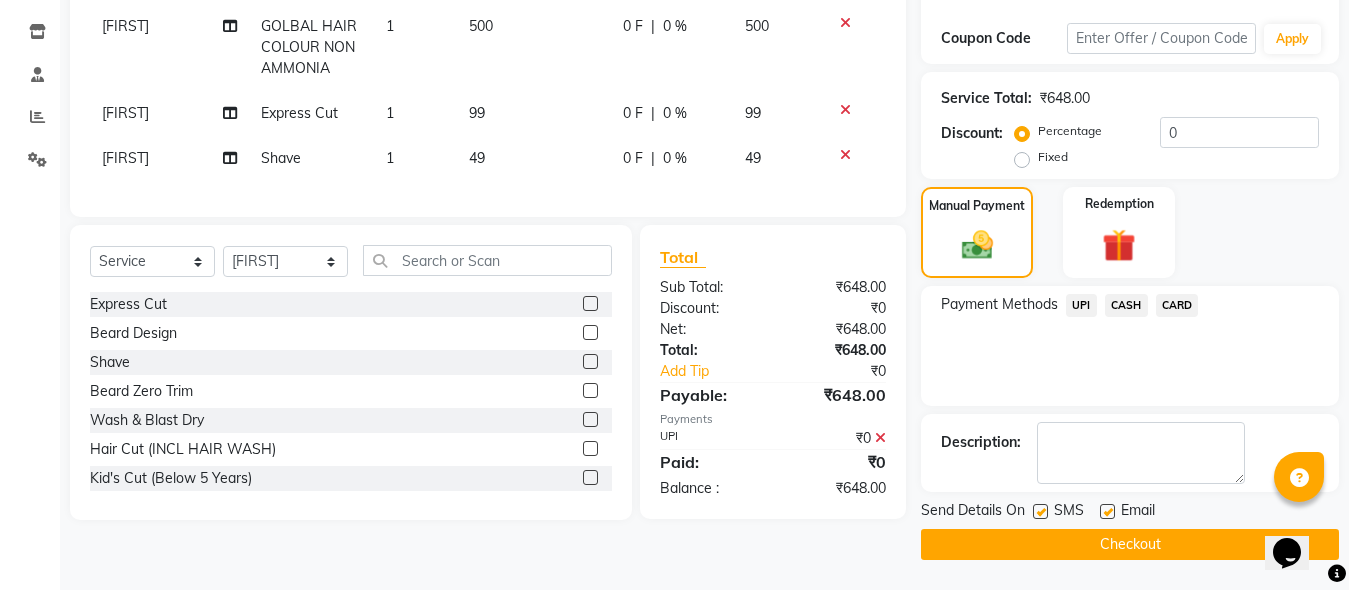 click on "UPI" 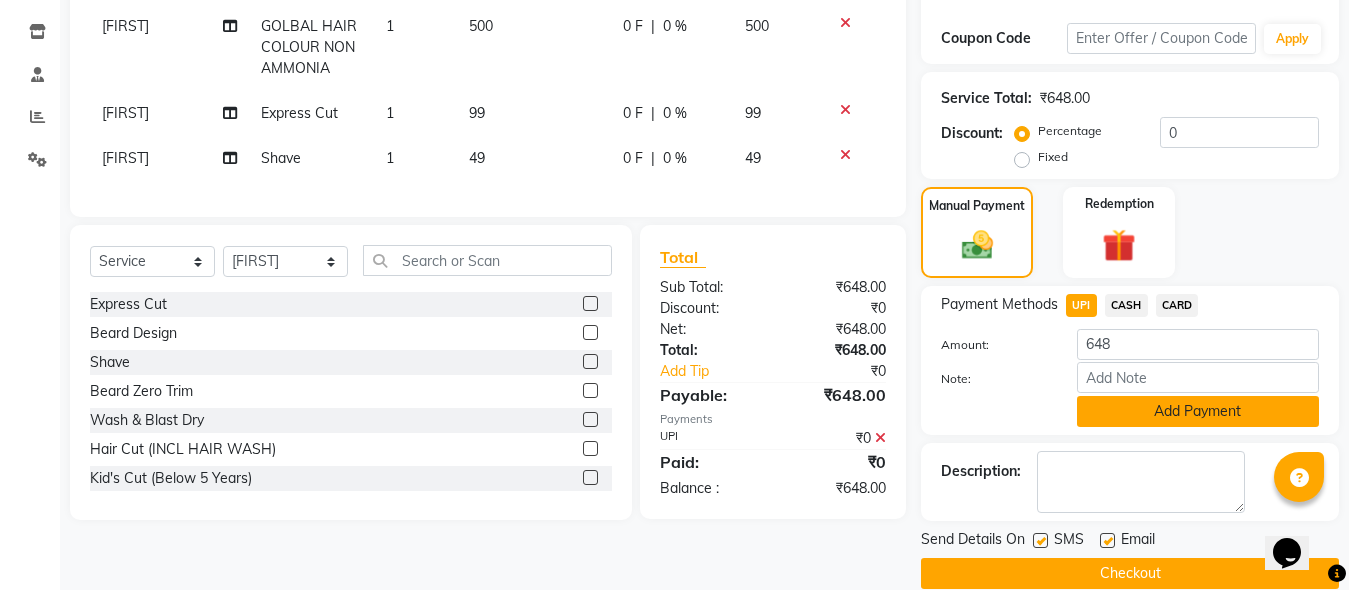 click on "Add Payment" 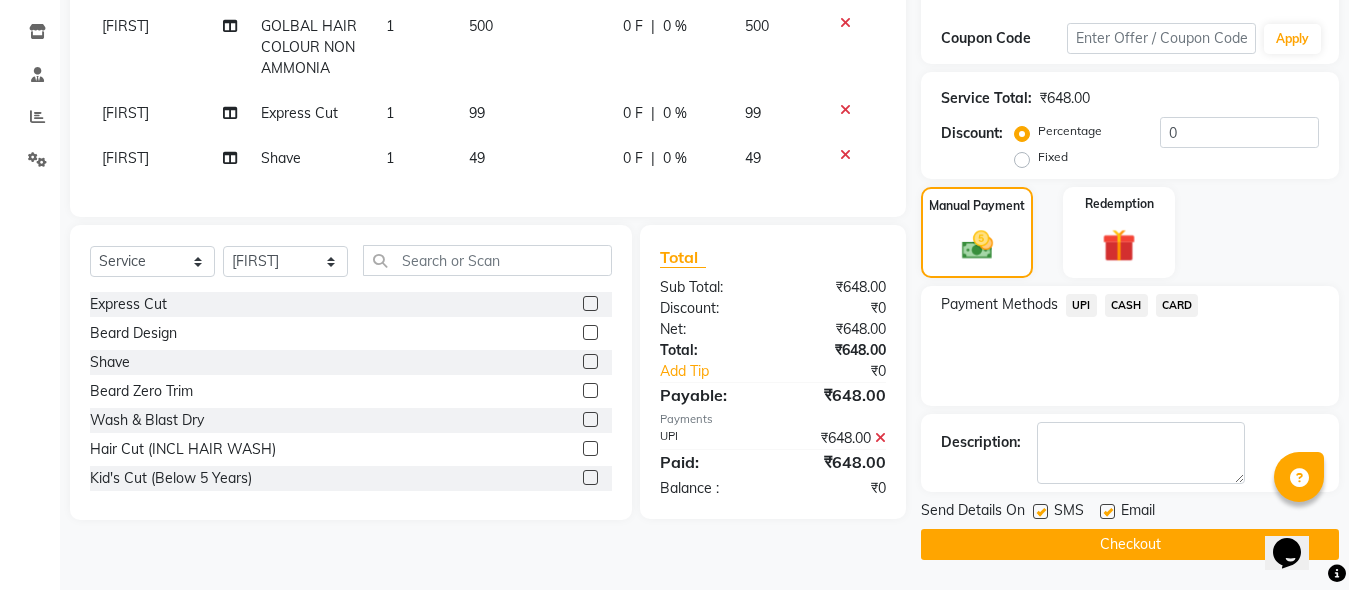 click on "Checkout" 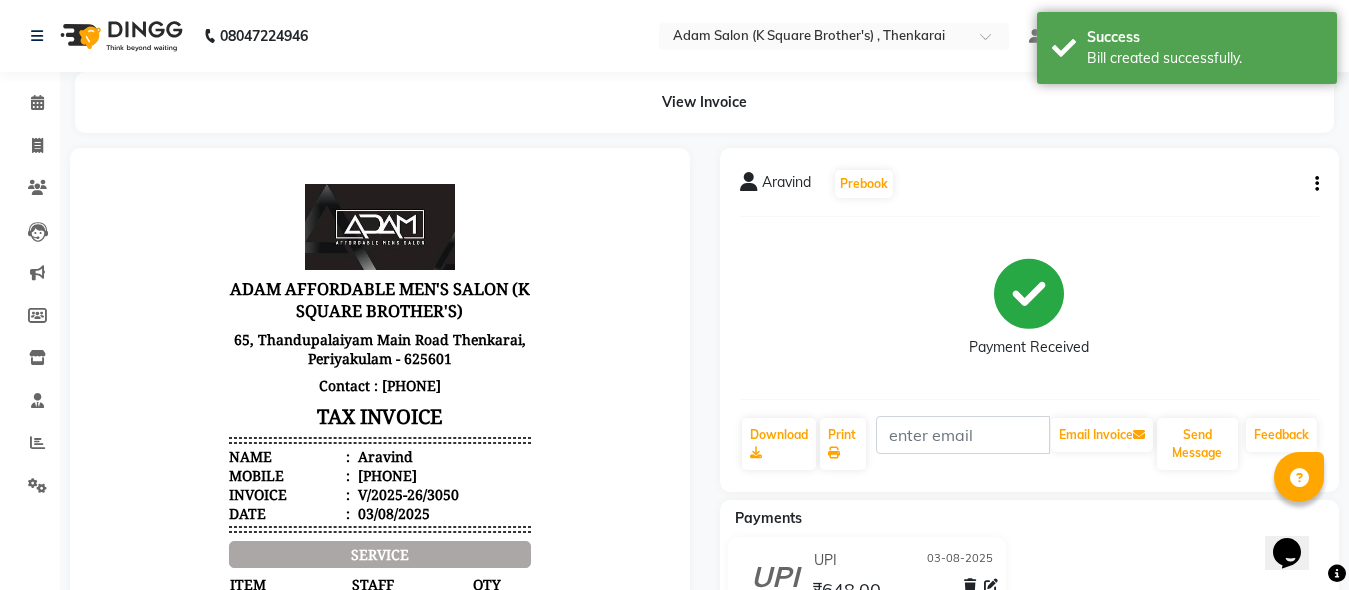 scroll, scrollTop: 0, scrollLeft: 0, axis: both 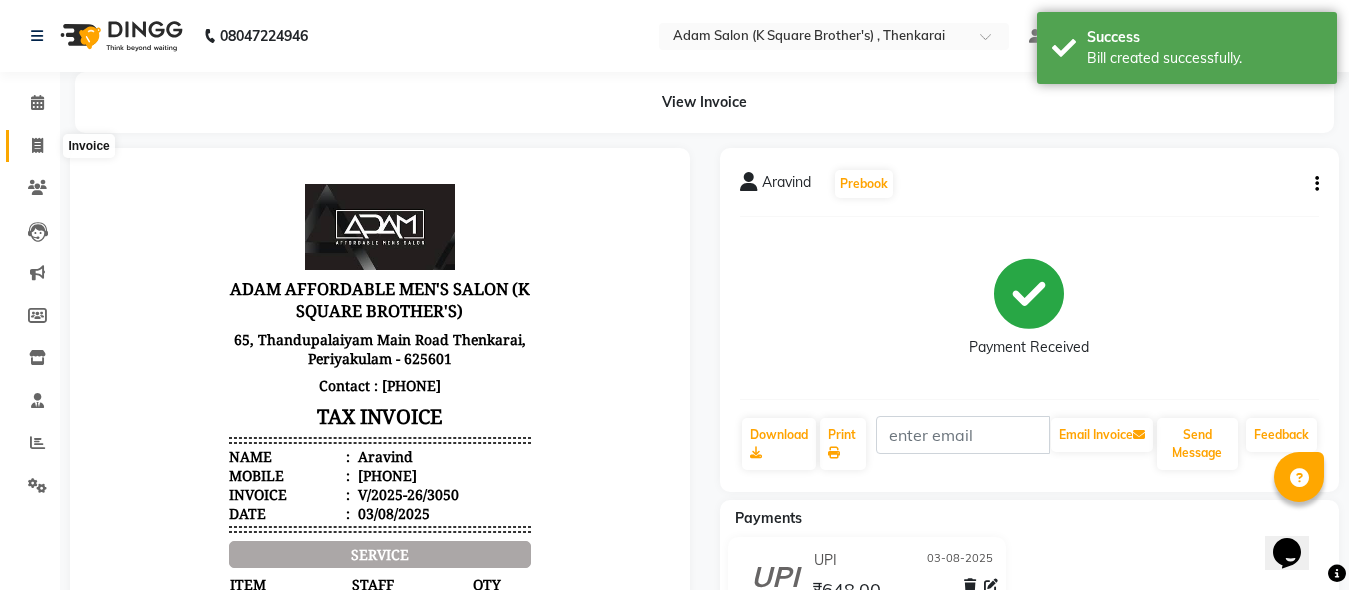 click 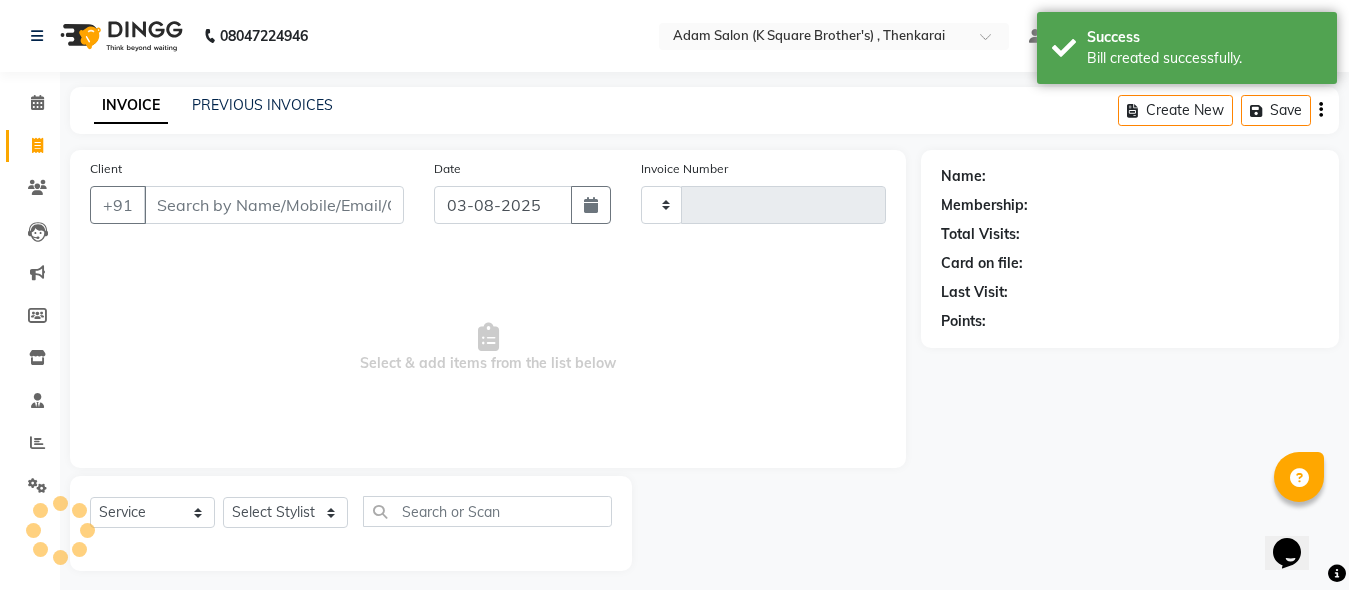 type on "3051" 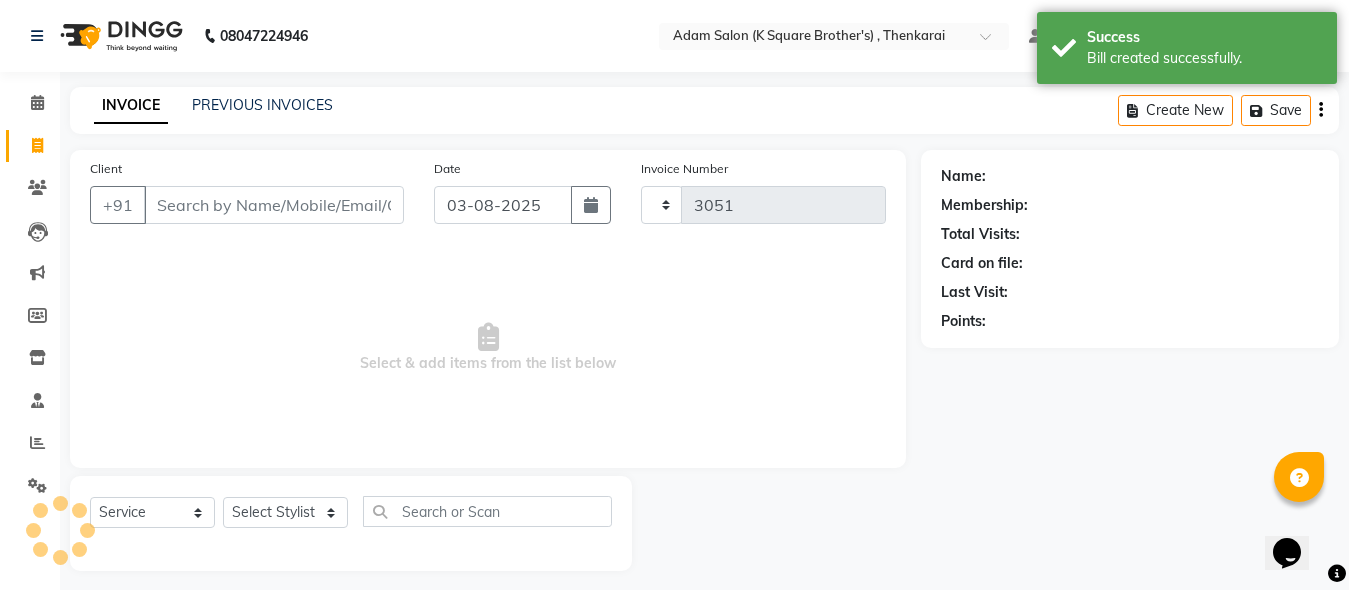 scroll, scrollTop: 11, scrollLeft: 0, axis: vertical 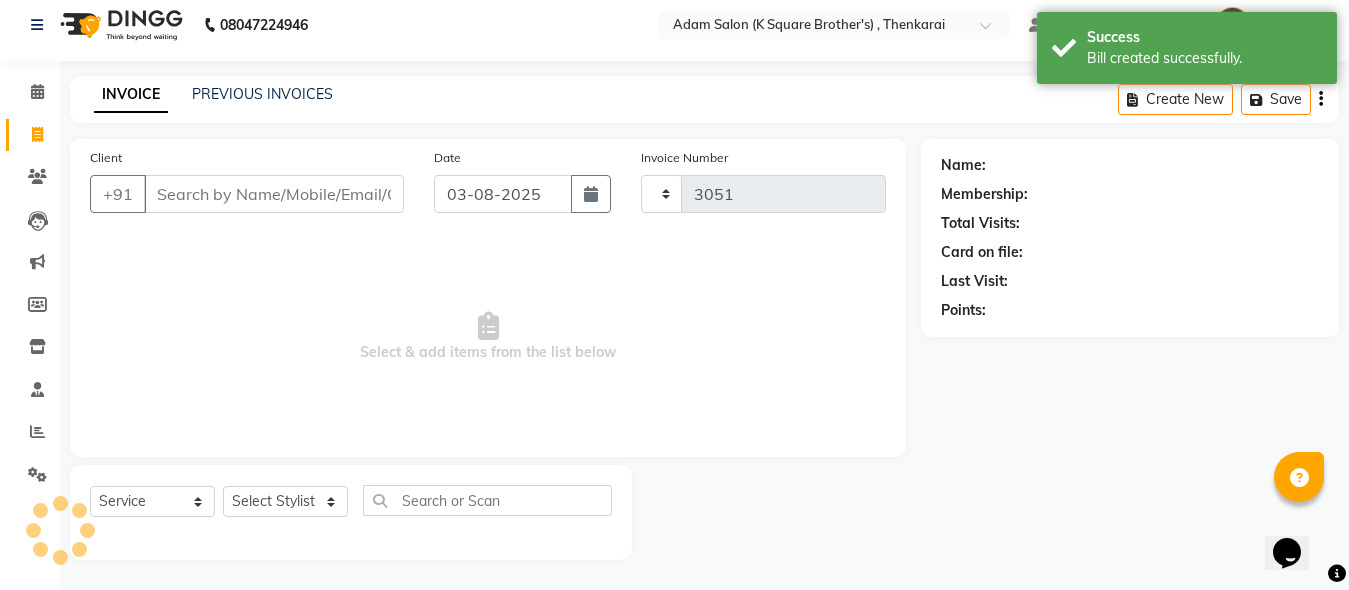 select on "8195" 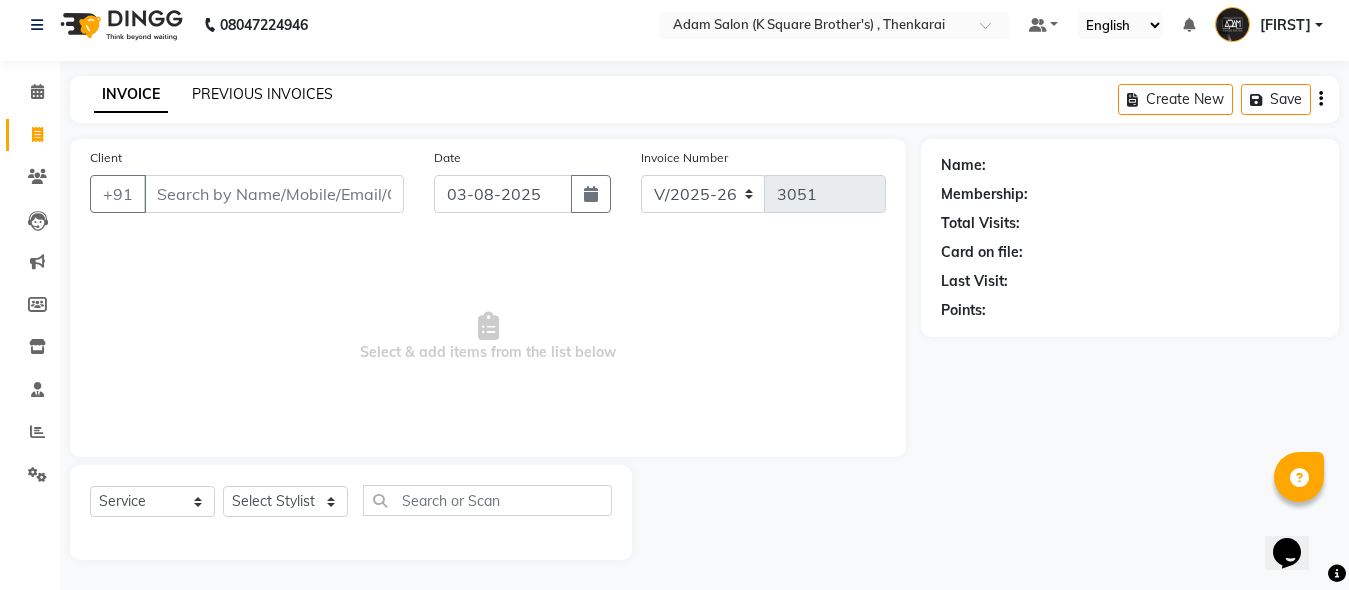click on "PREVIOUS INVOICES" 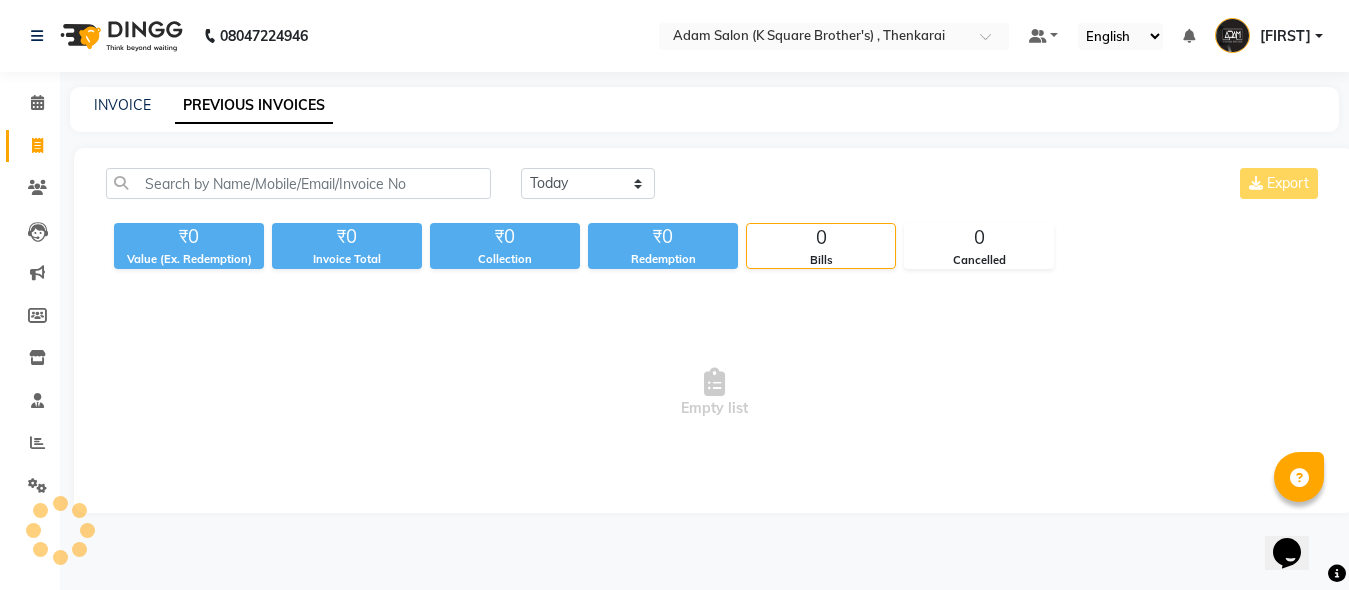 scroll, scrollTop: 0, scrollLeft: 0, axis: both 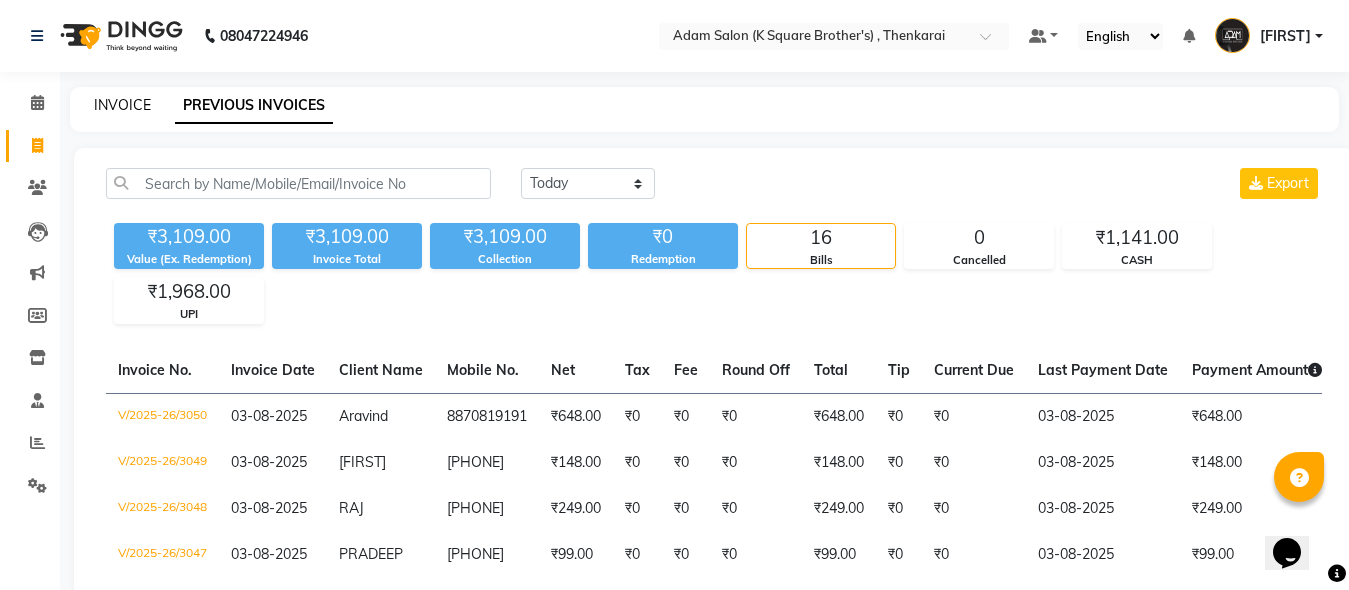 click on "INVOICE" 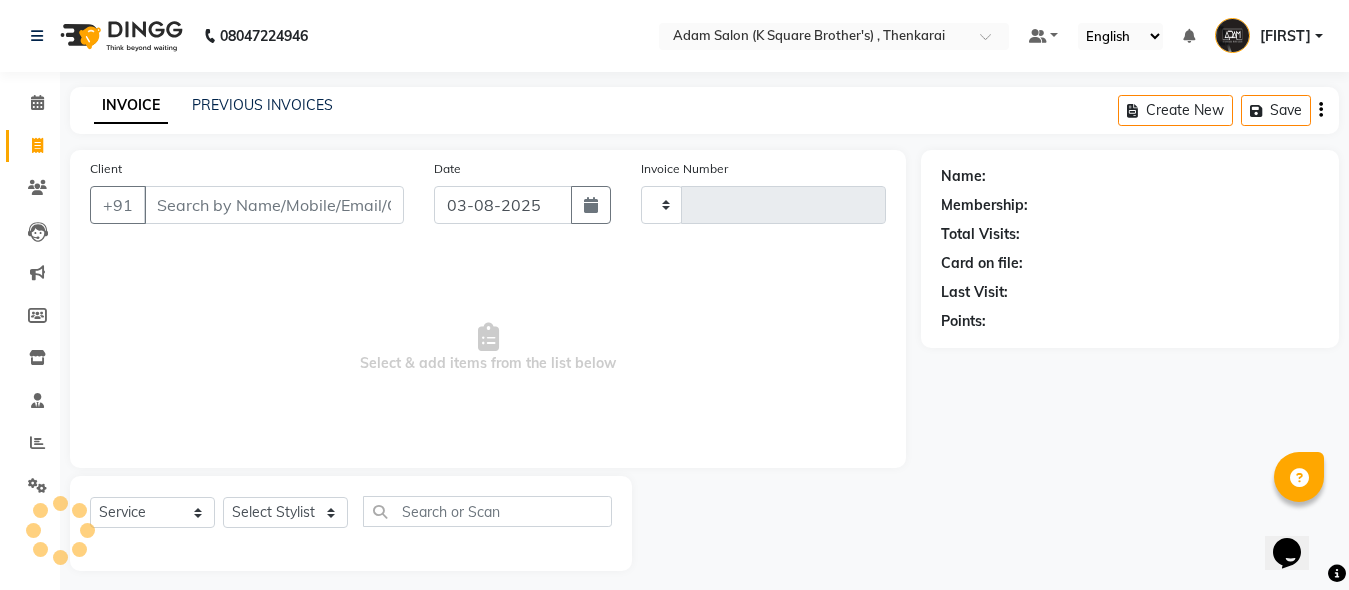 scroll, scrollTop: 11, scrollLeft: 0, axis: vertical 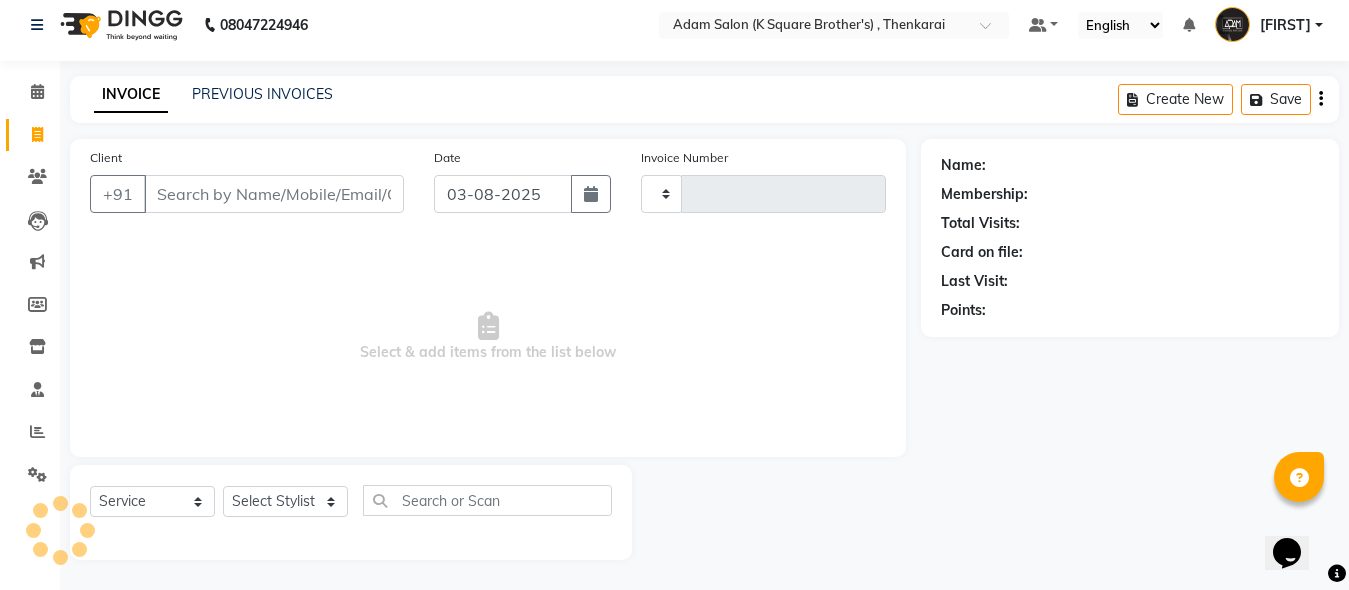 type on "3051" 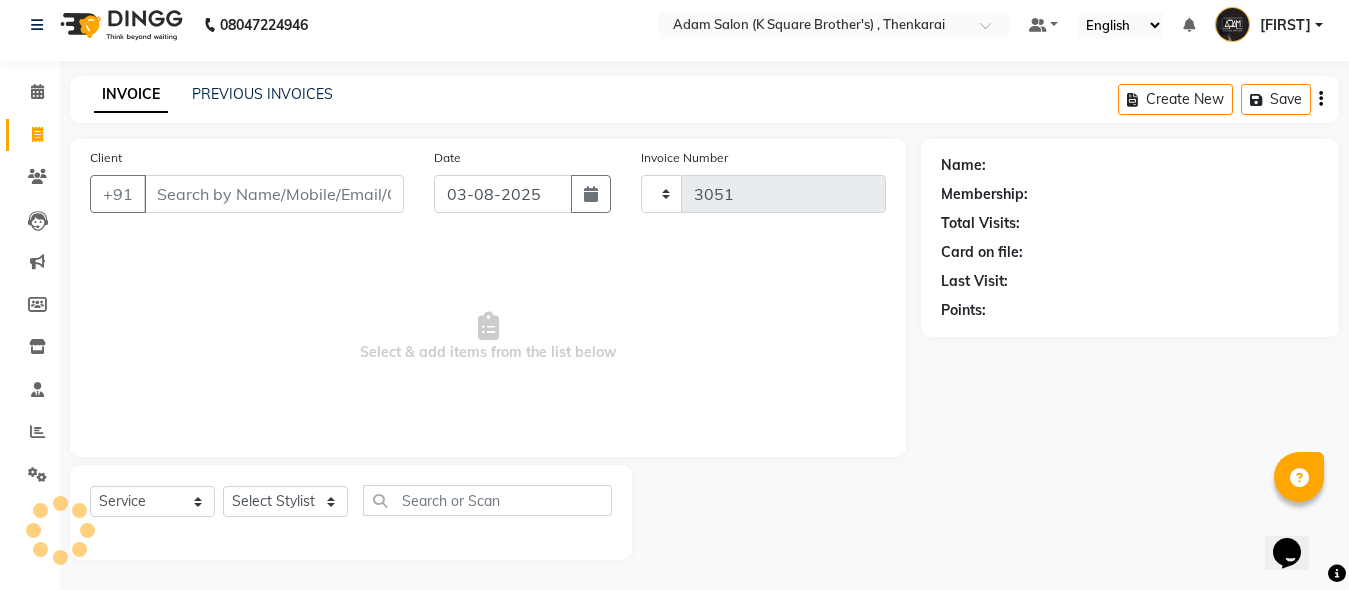 select on "8195" 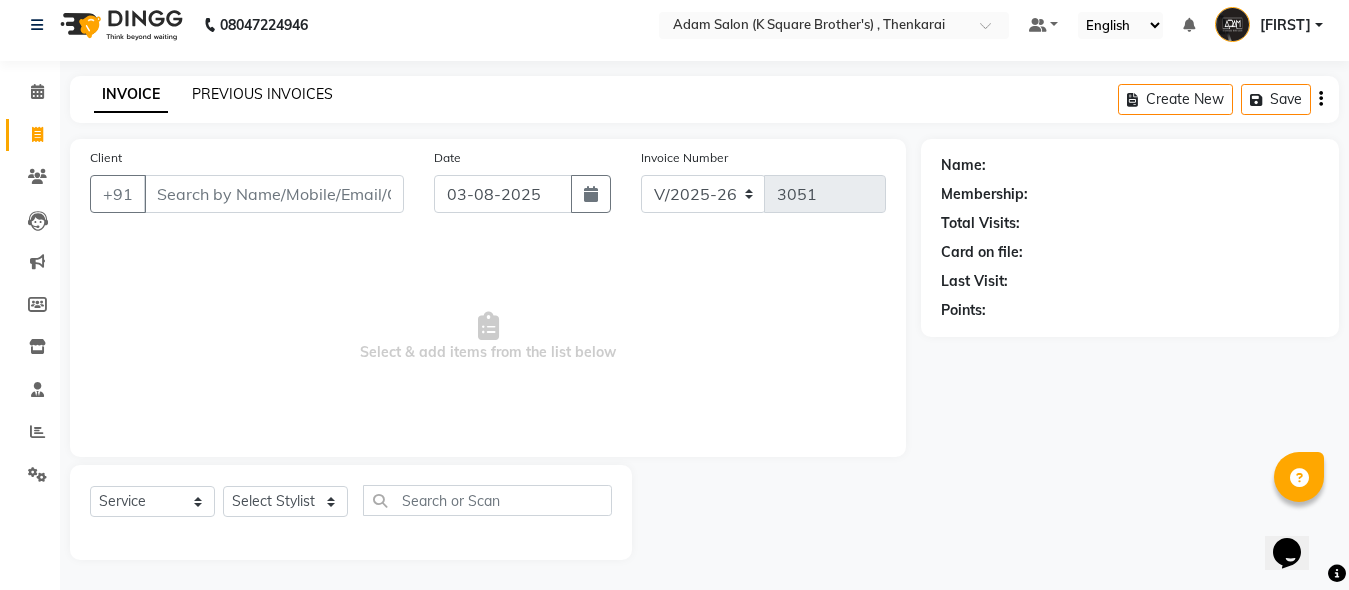 click on "PREVIOUS INVOICES" 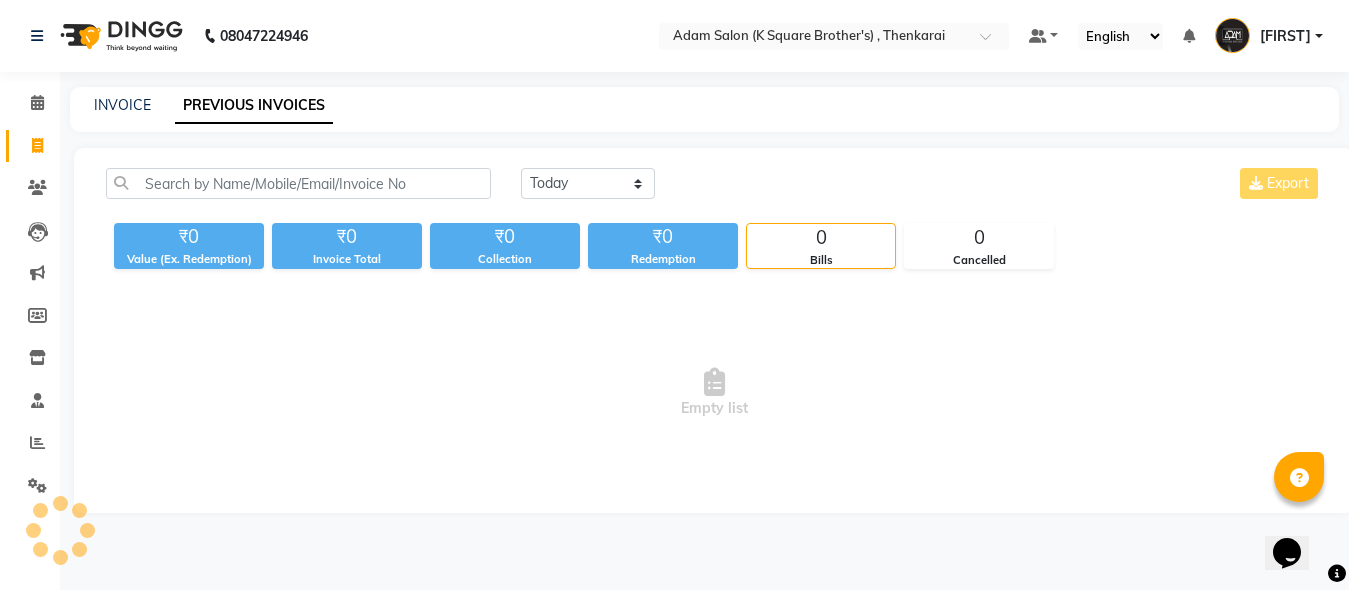 scroll, scrollTop: 0, scrollLeft: 0, axis: both 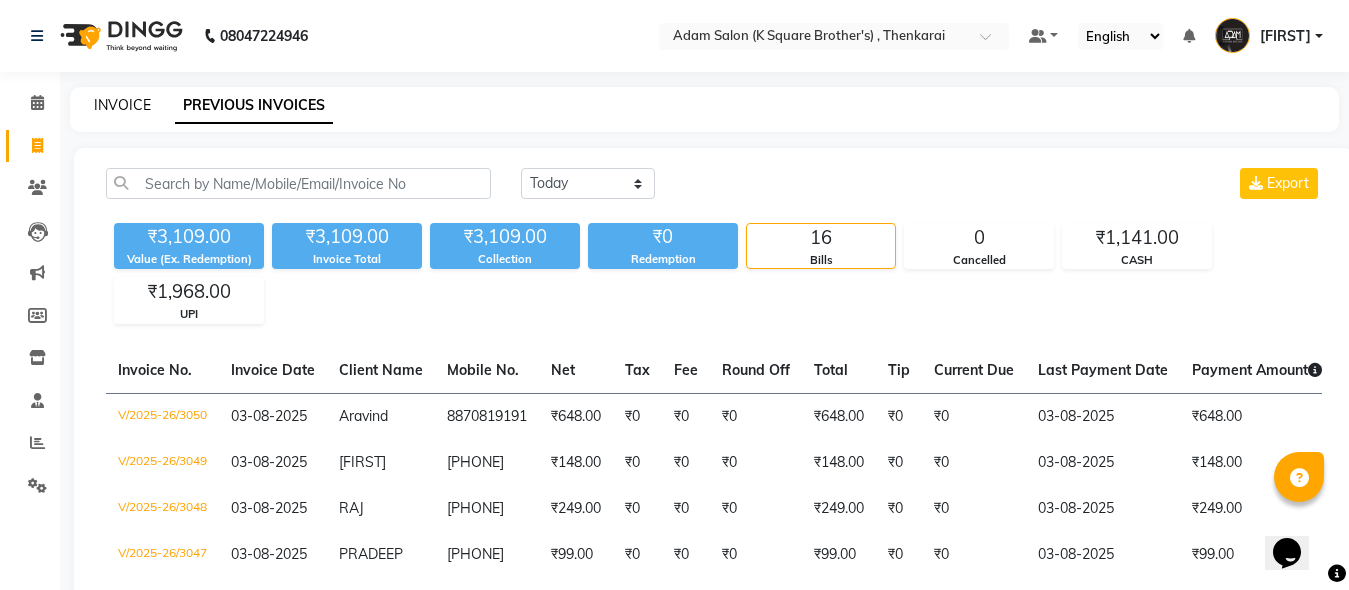 click on "INVOICE" 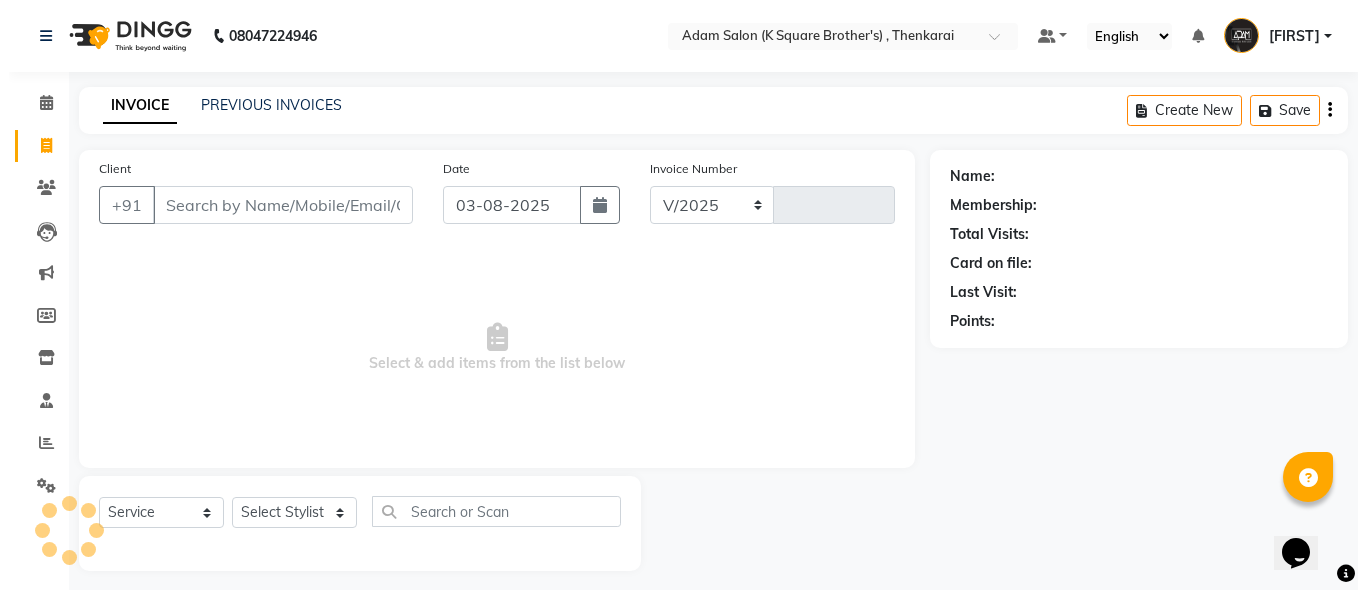 scroll, scrollTop: 11, scrollLeft: 0, axis: vertical 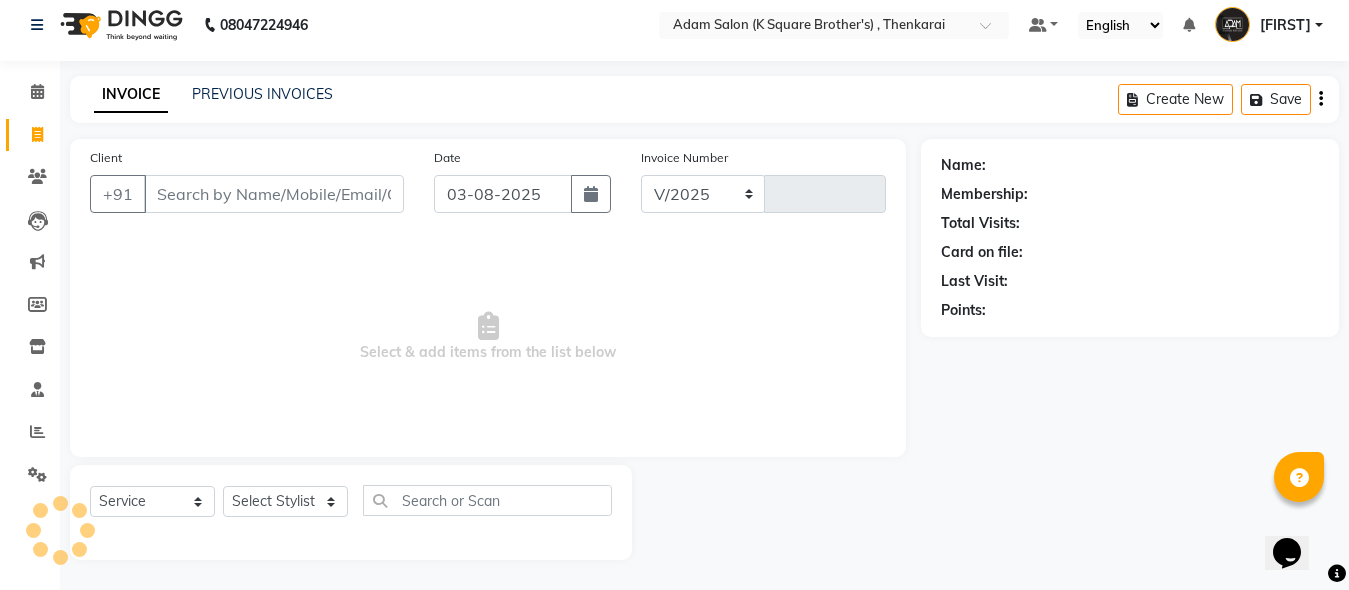 select on "8195" 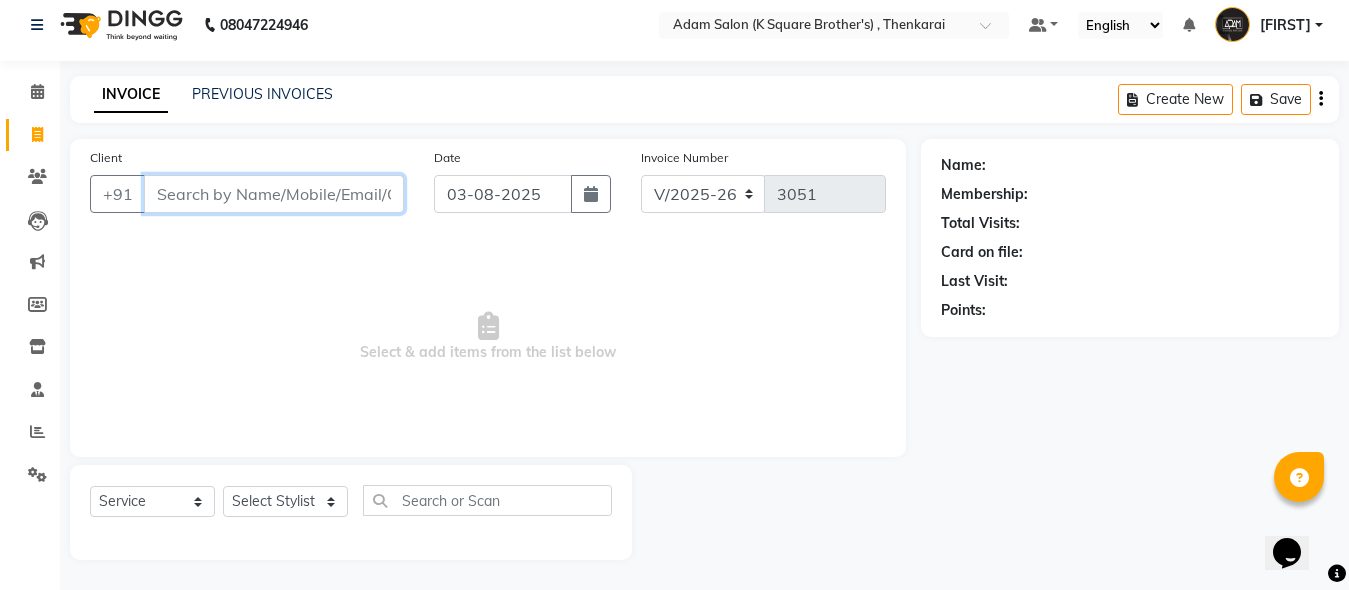paste on "[PHONE]" 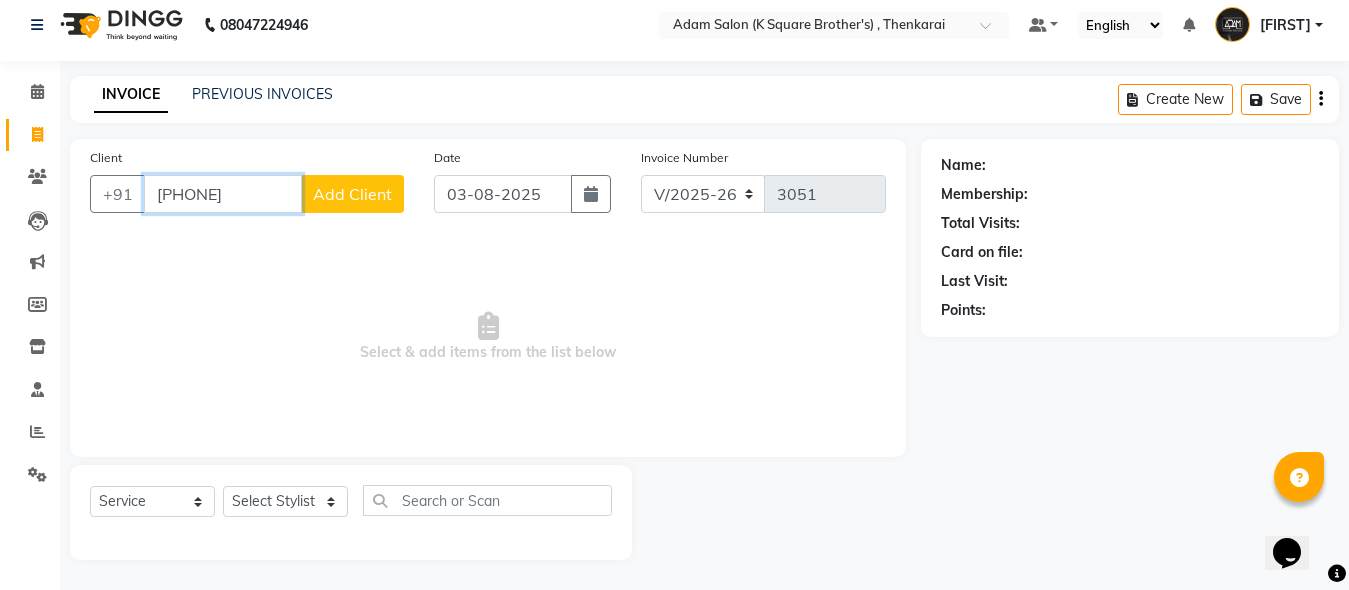 type on "[PHONE]" 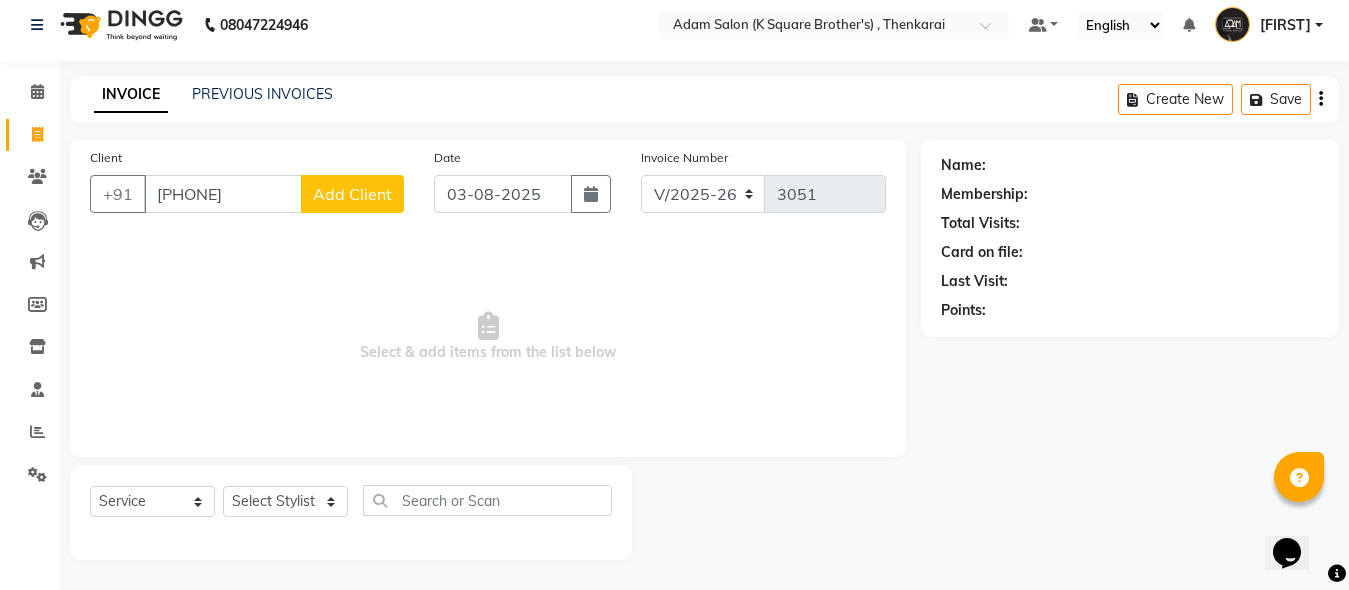 click on "Add Client" 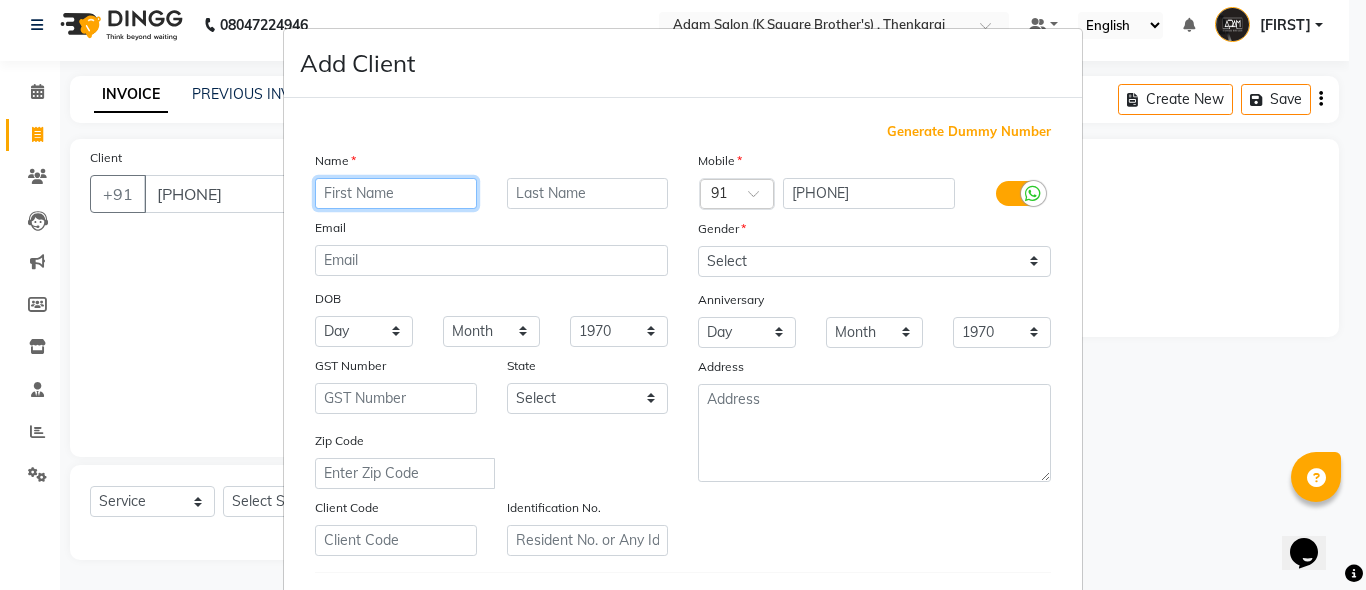 paste on "[FIRST]" 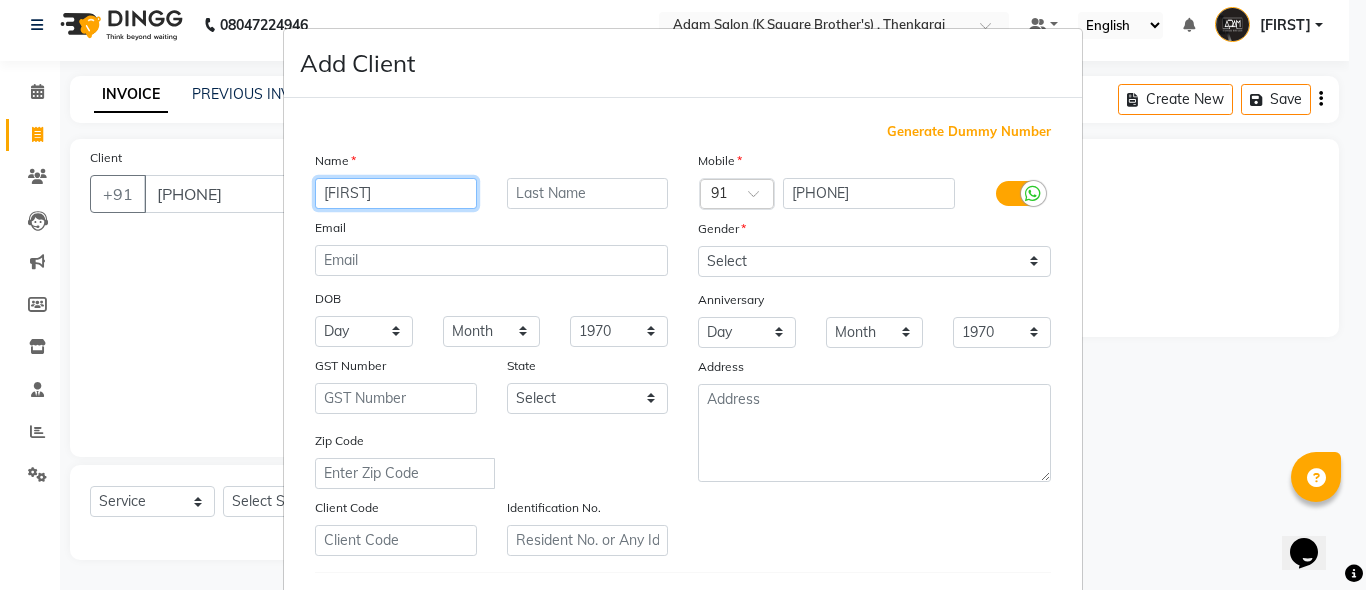 type on "[FIRST]" 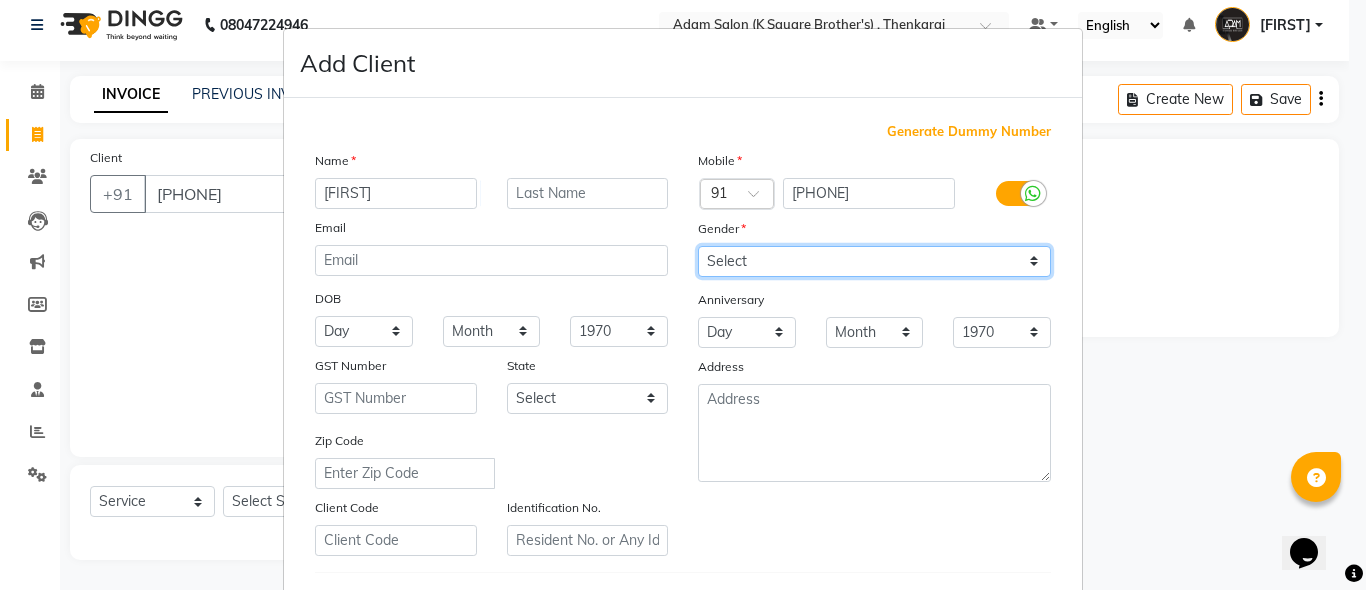 drag, startPoint x: 919, startPoint y: 261, endPoint x: 919, endPoint y: 273, distance: 12 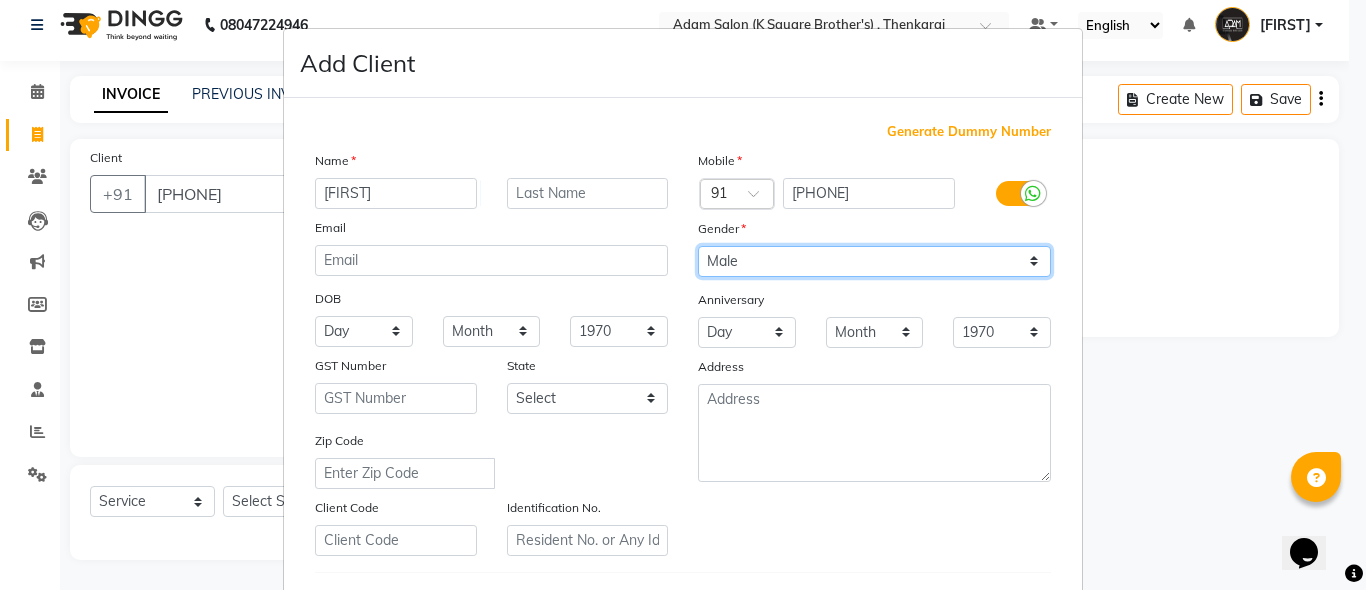 click on "Select Male Female Other Prefer Not To Say" at bounding box center (874, 261) 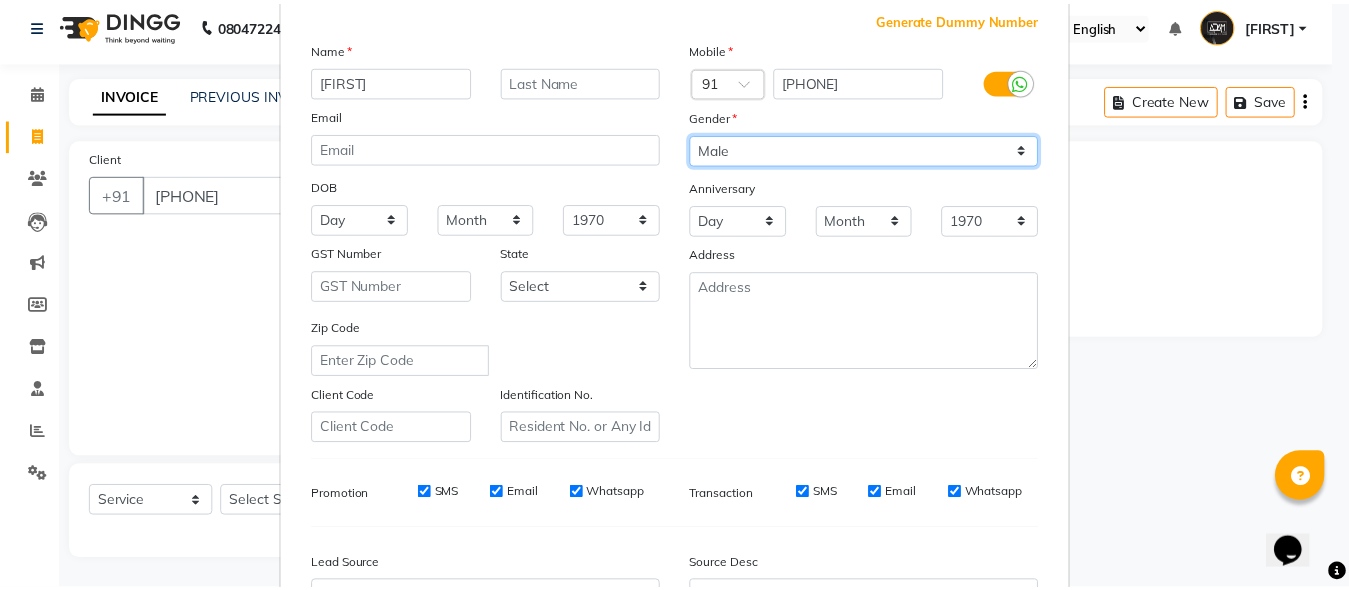 scroll, scrollTop: 333, scrollLeft: 0, axis: vertical 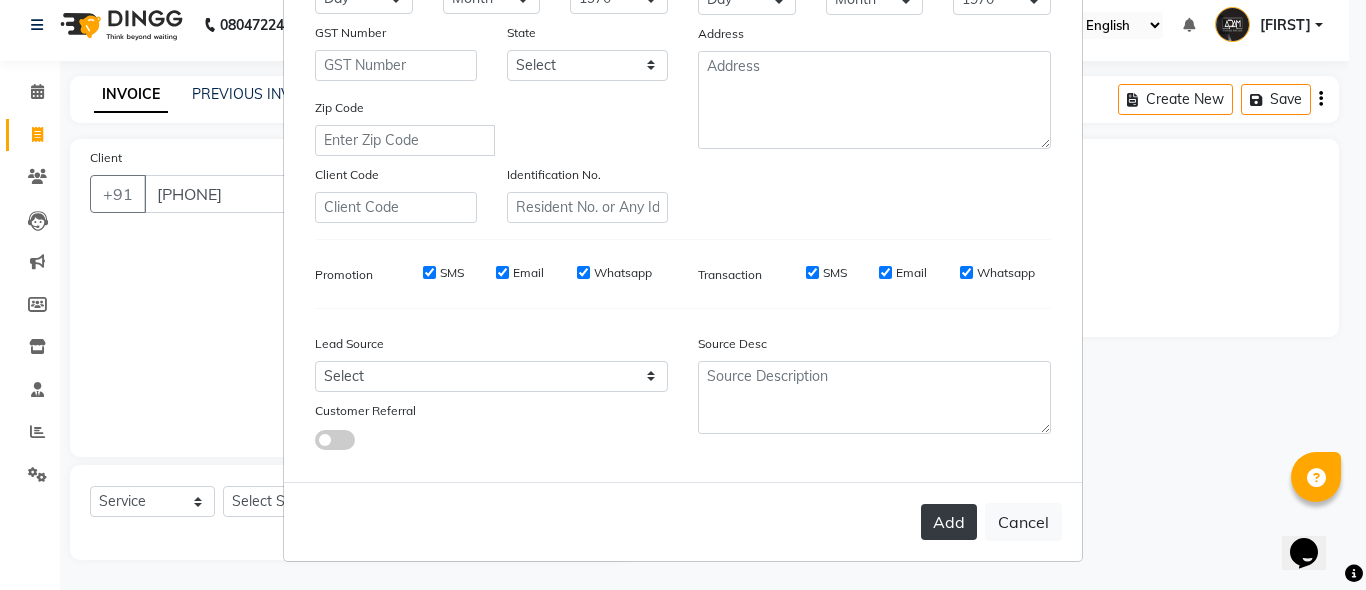 click on "Add" at bounding box center [949, 522] 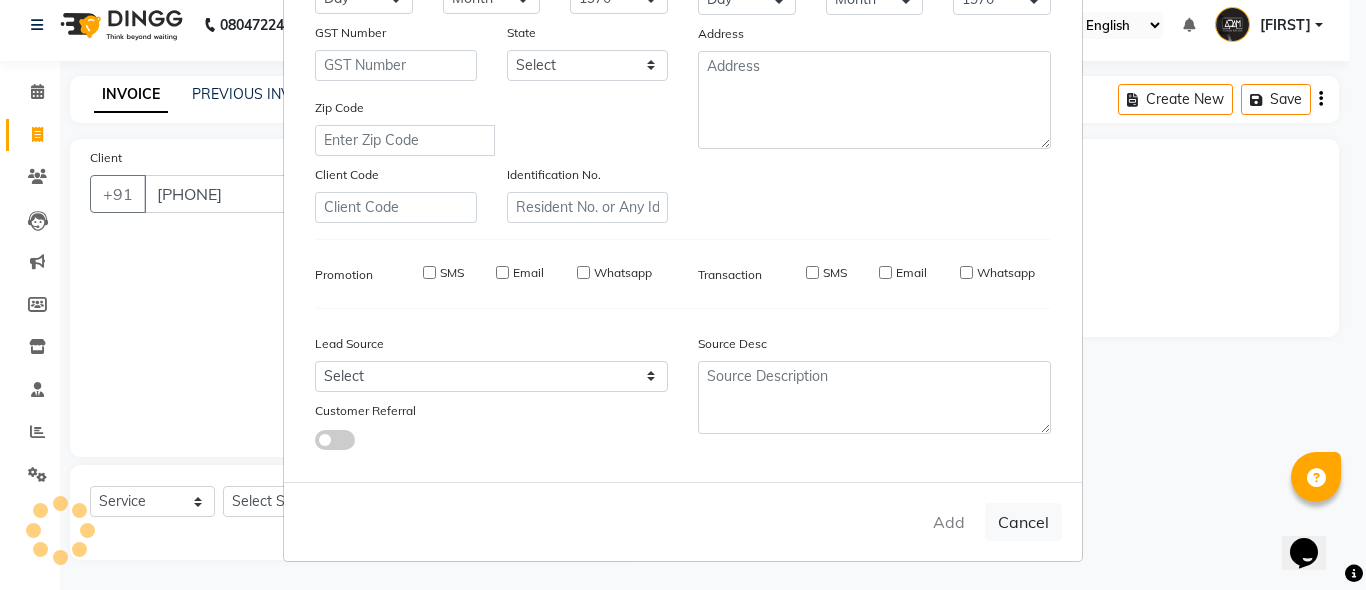 type 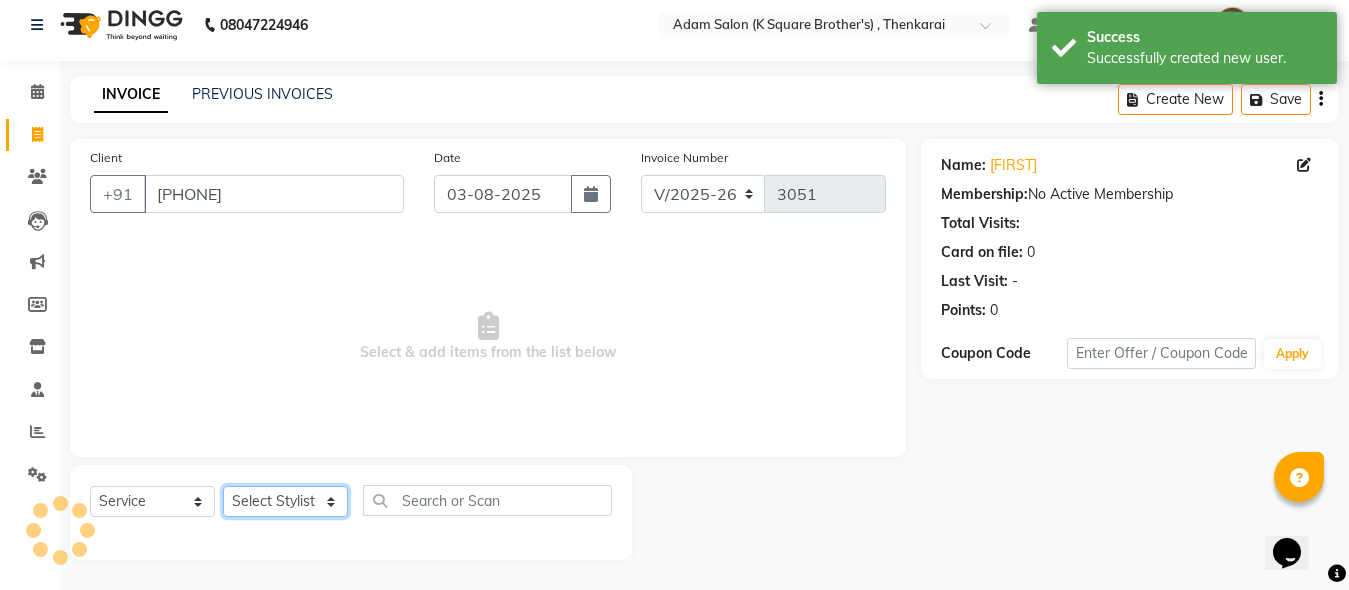 click on "Select Stylist [FIRST] [FIRST] [FIRST] [FIRST] [FIRST]" 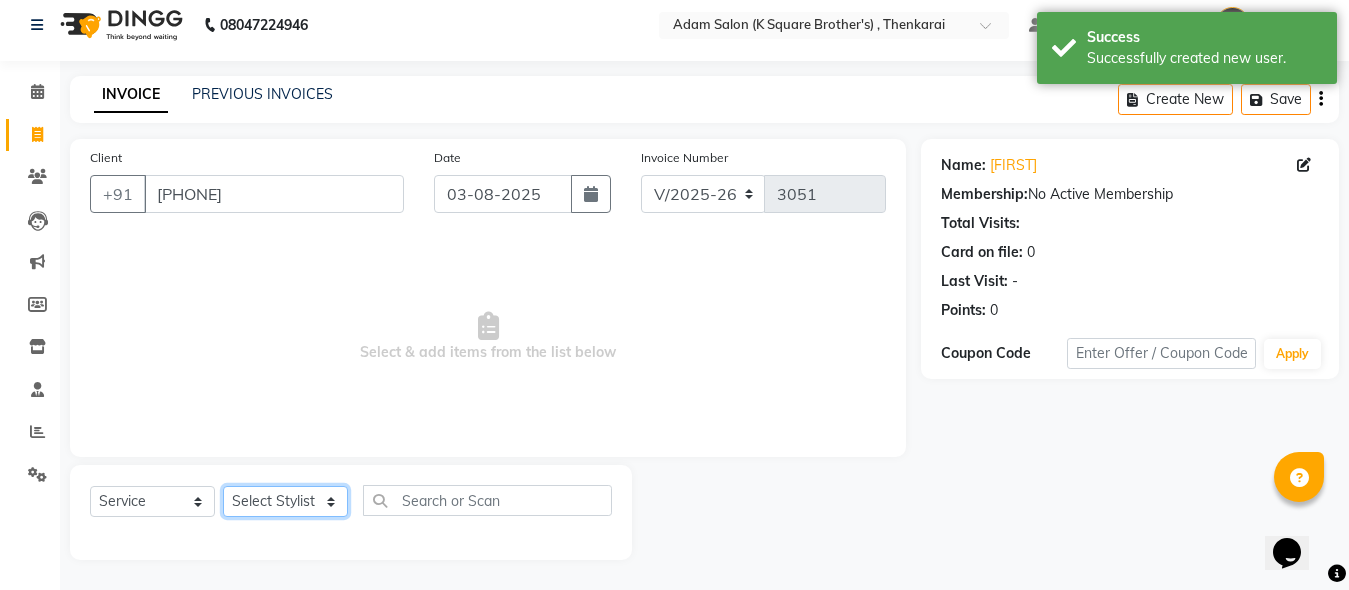 select on "78097" 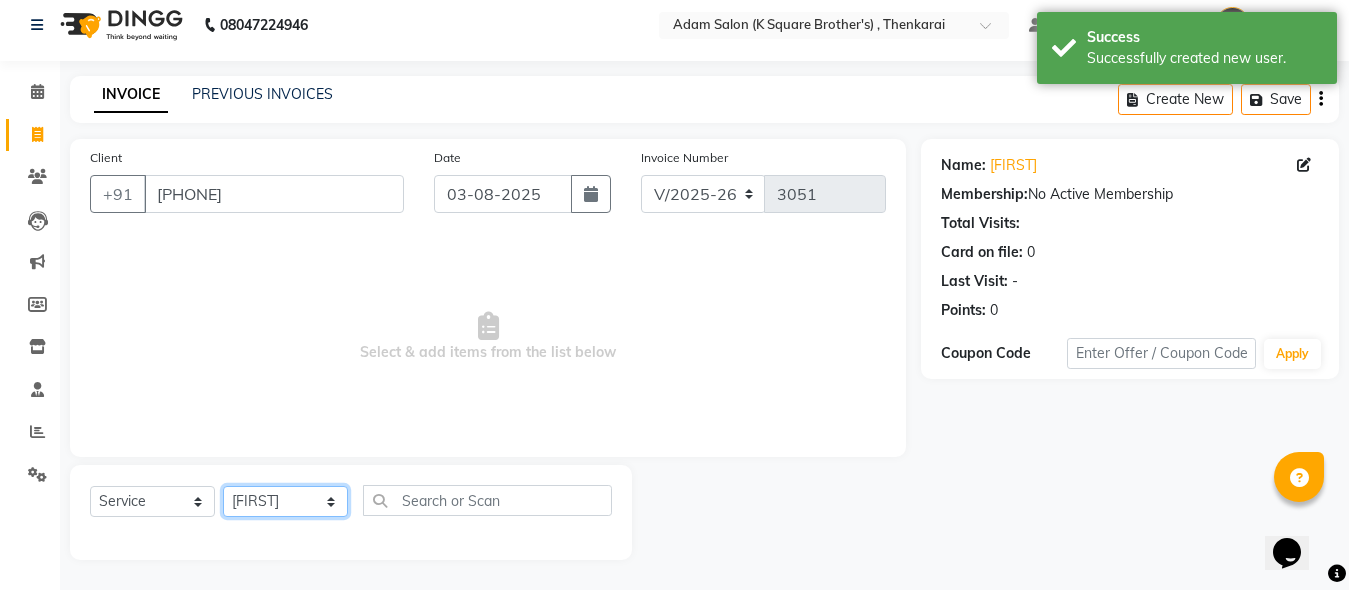 click on "Select Stylist [FIRST] [FIRST] [FIRST] [FIRST] [FIRST]" 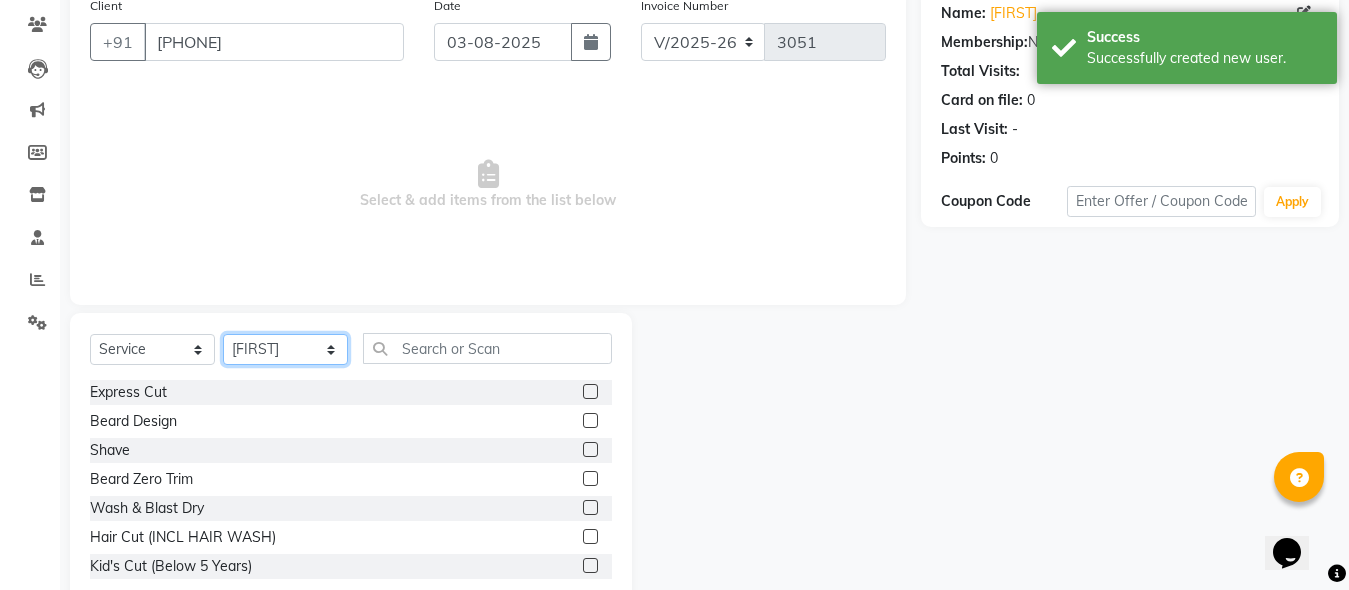 scroll, scrollTop: 211, scrollLeft: 0, axis: vertical 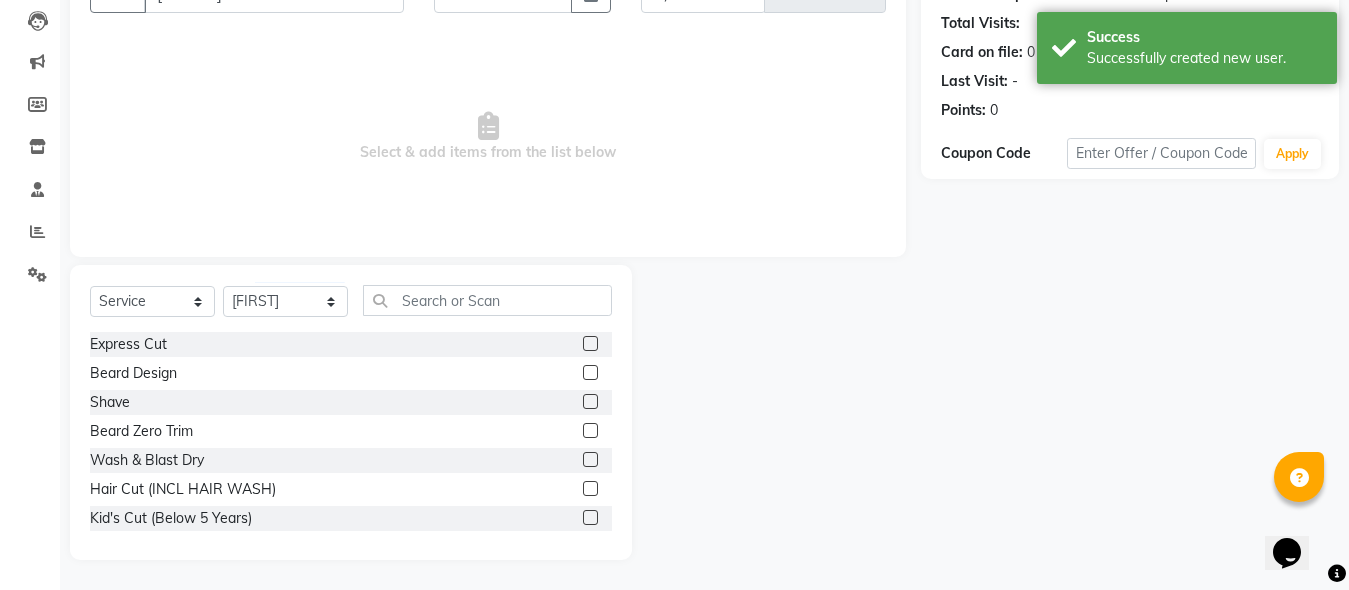 click 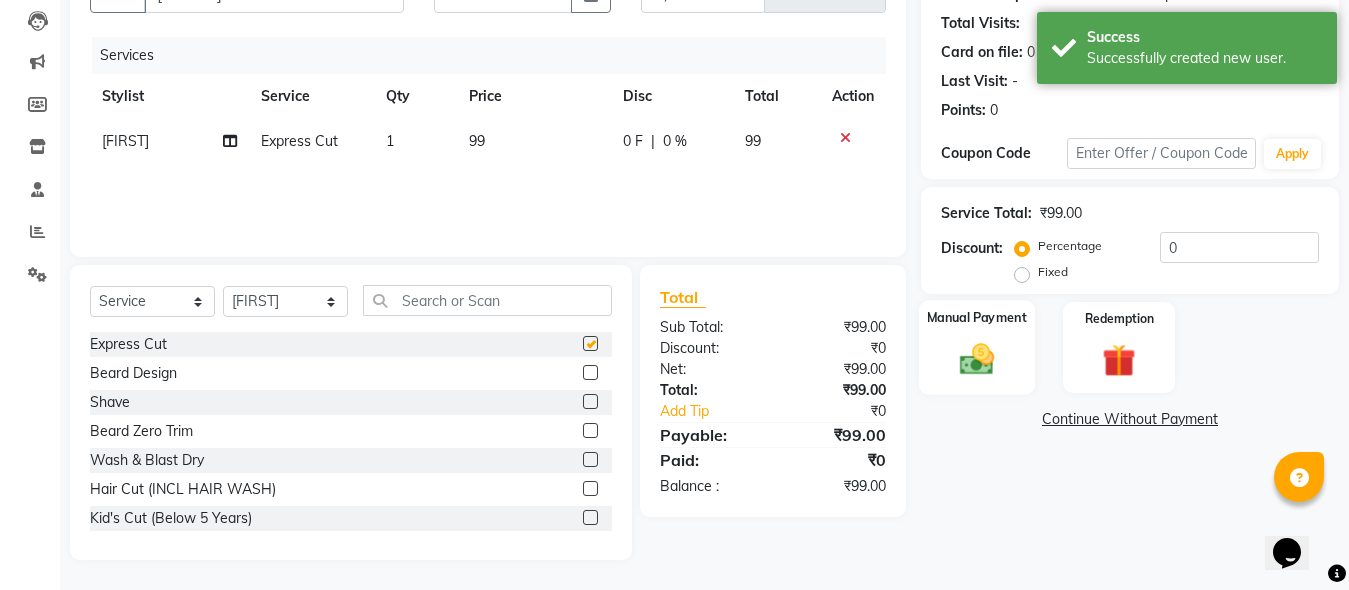 checkbox on "false" 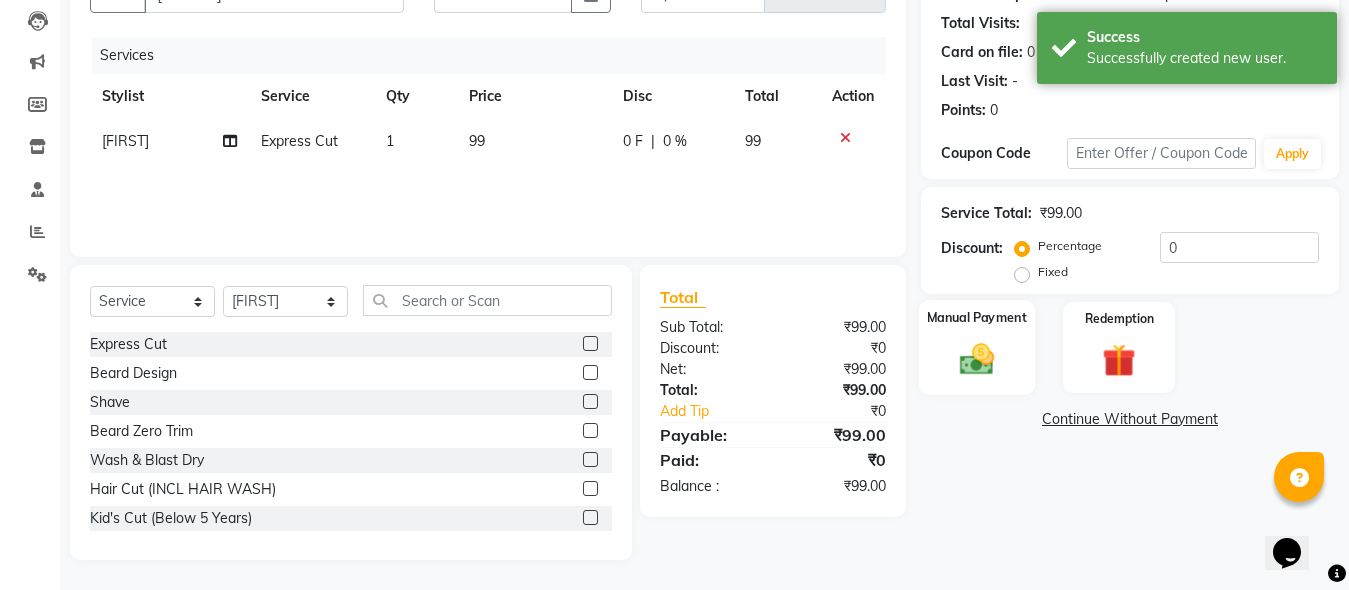click 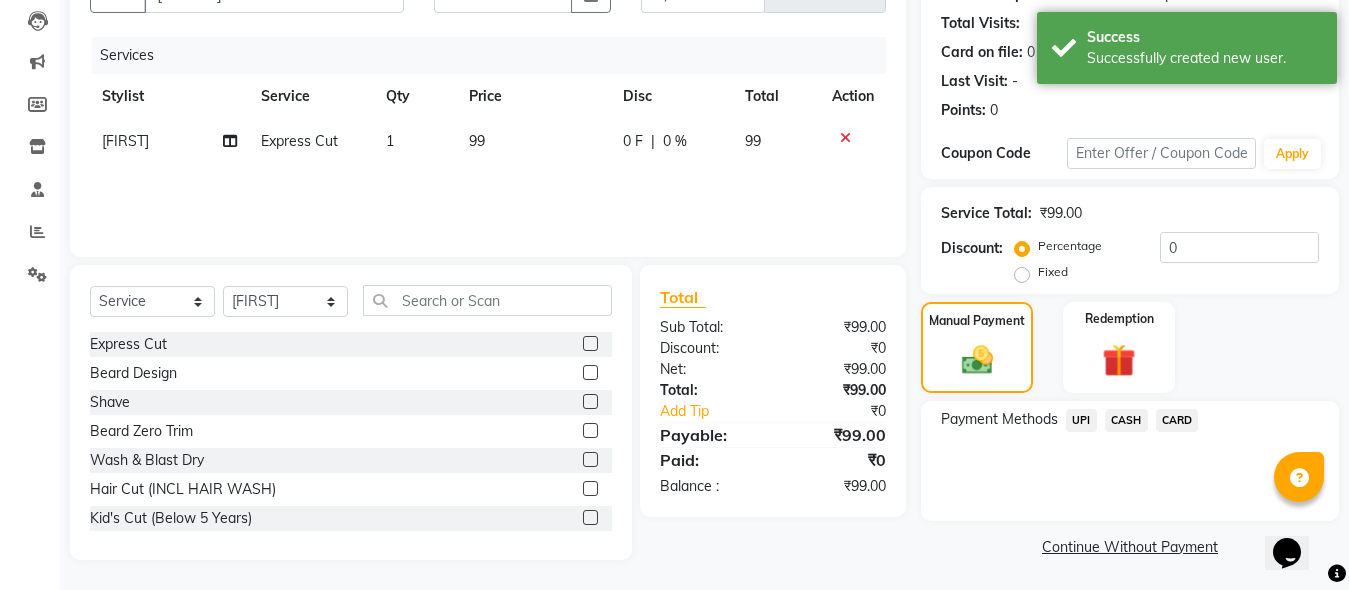 click on "CASH" 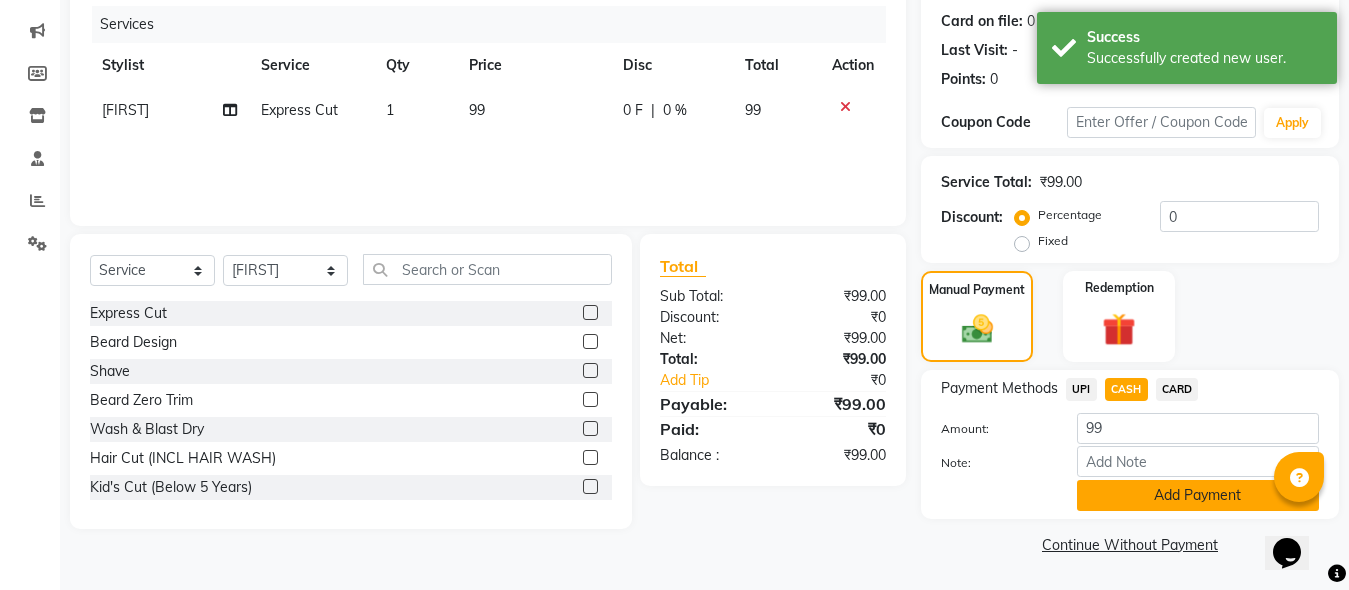 click on "Add Payment" 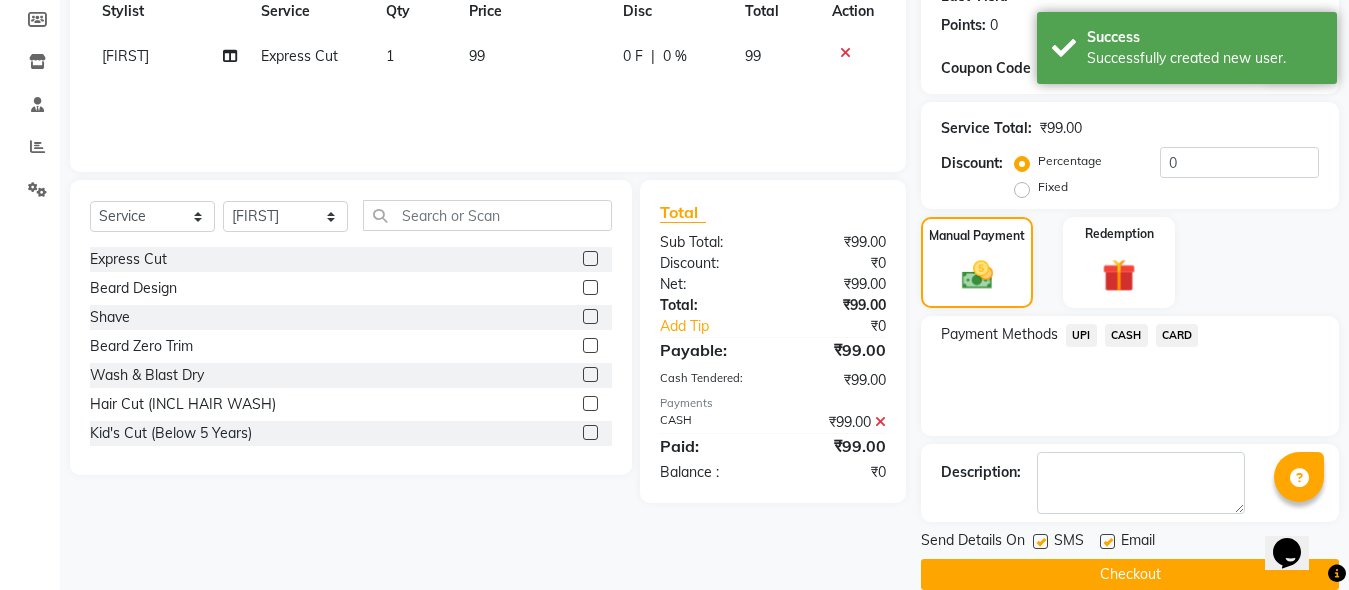 scroll, scrollTop: 326, scrollLeft: 0, axis: vertical 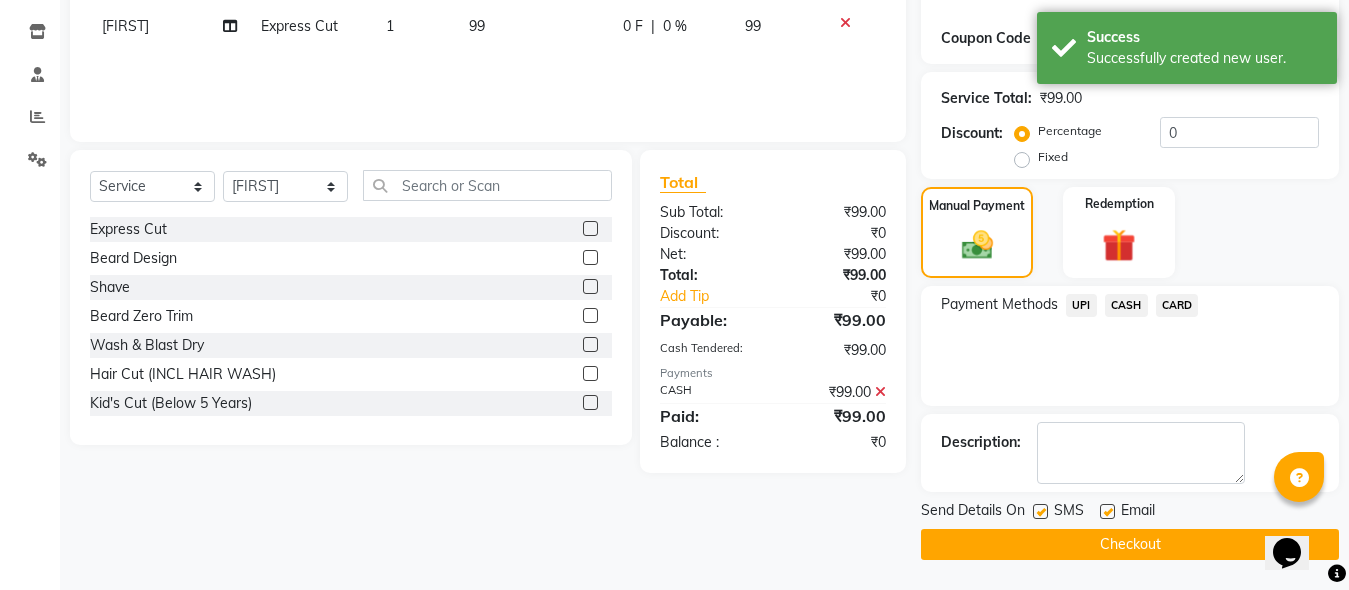 click on "Checkout" 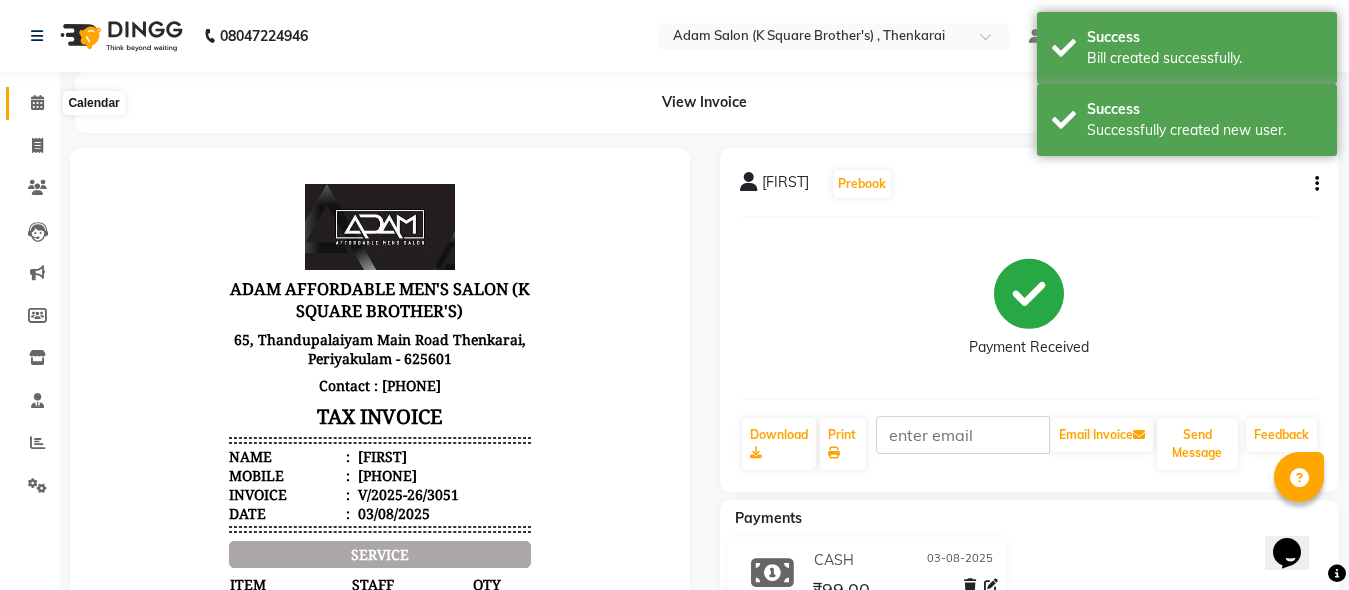 scroll, scrollTop: 0, scrollLeft: 0, axis: both 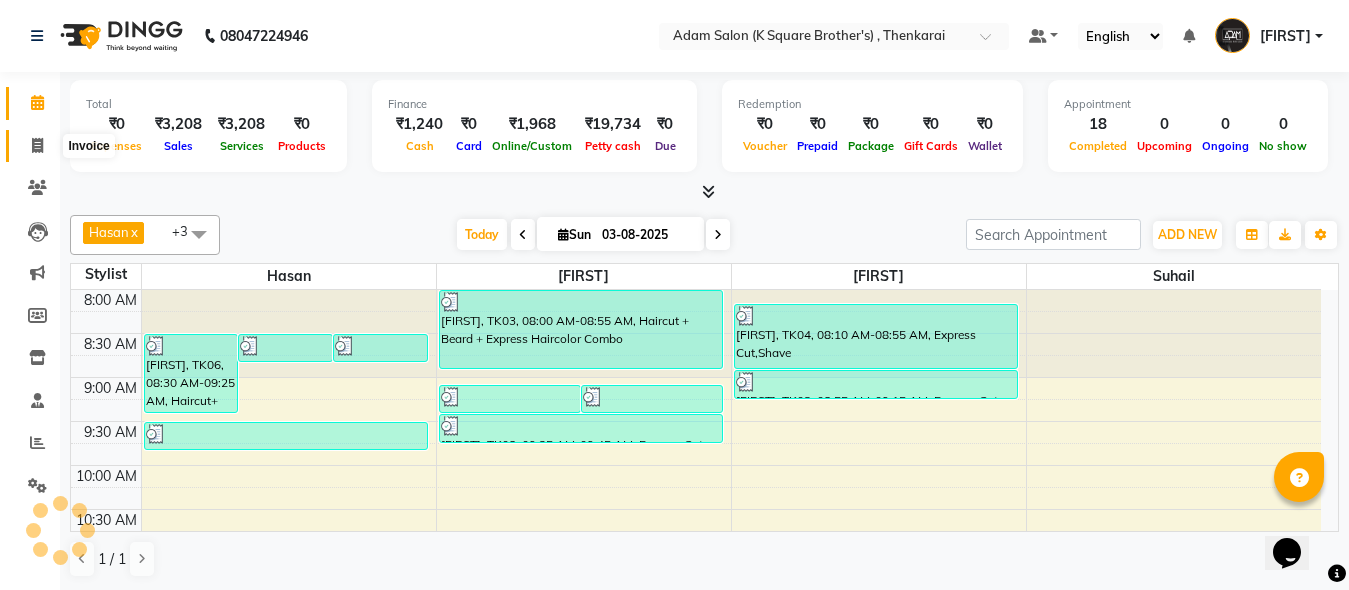 click 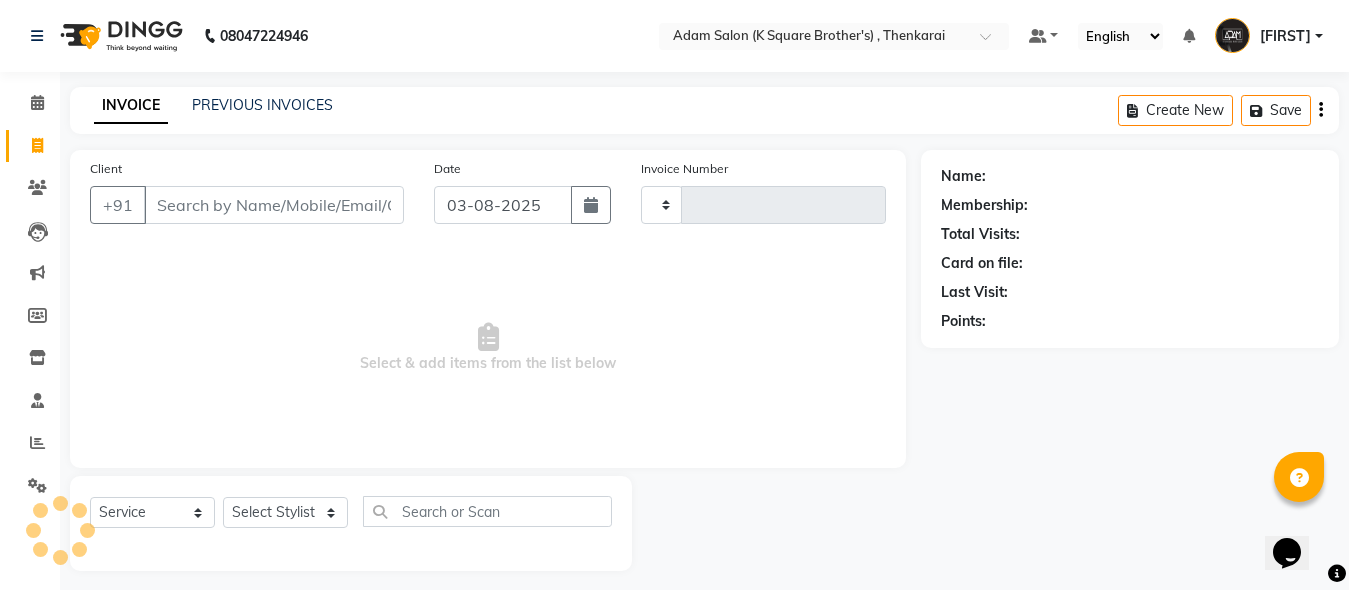 type on "3052" 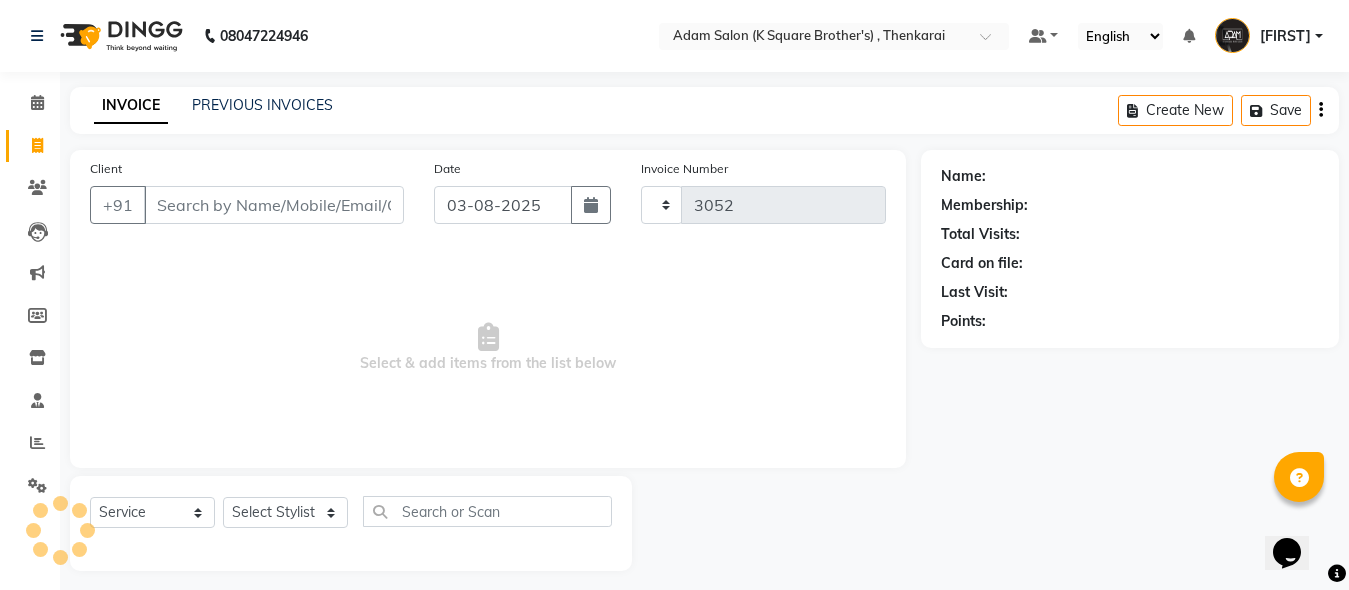 select on "8195" 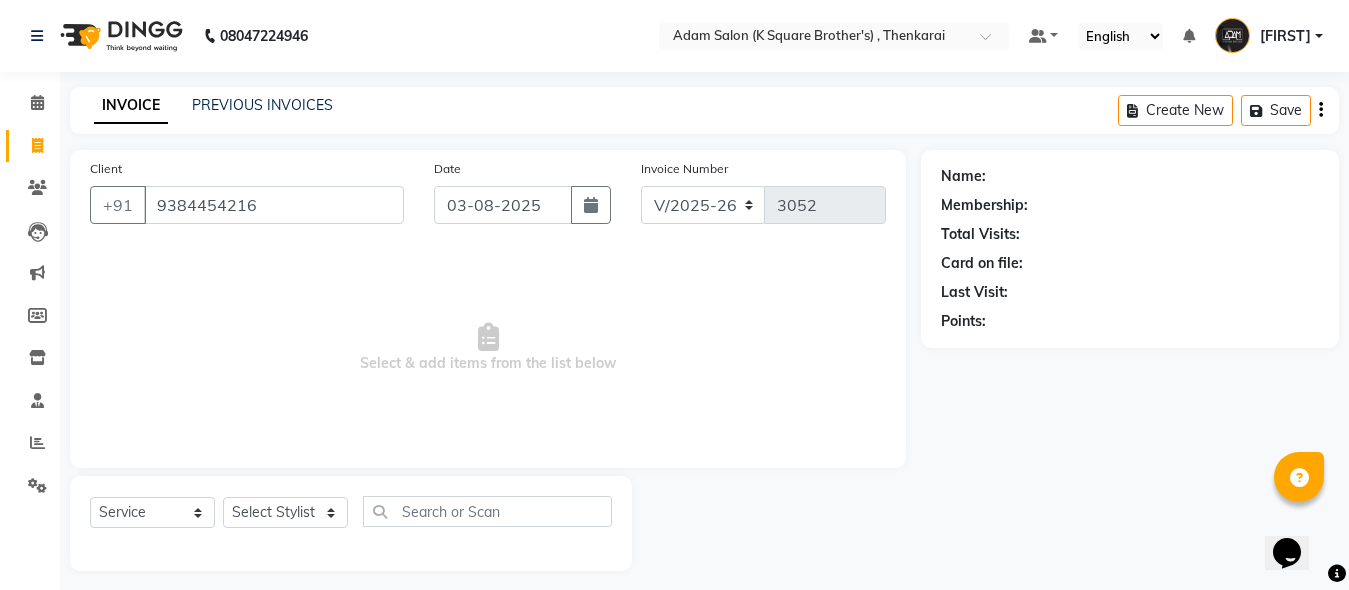 type on "9384454216" 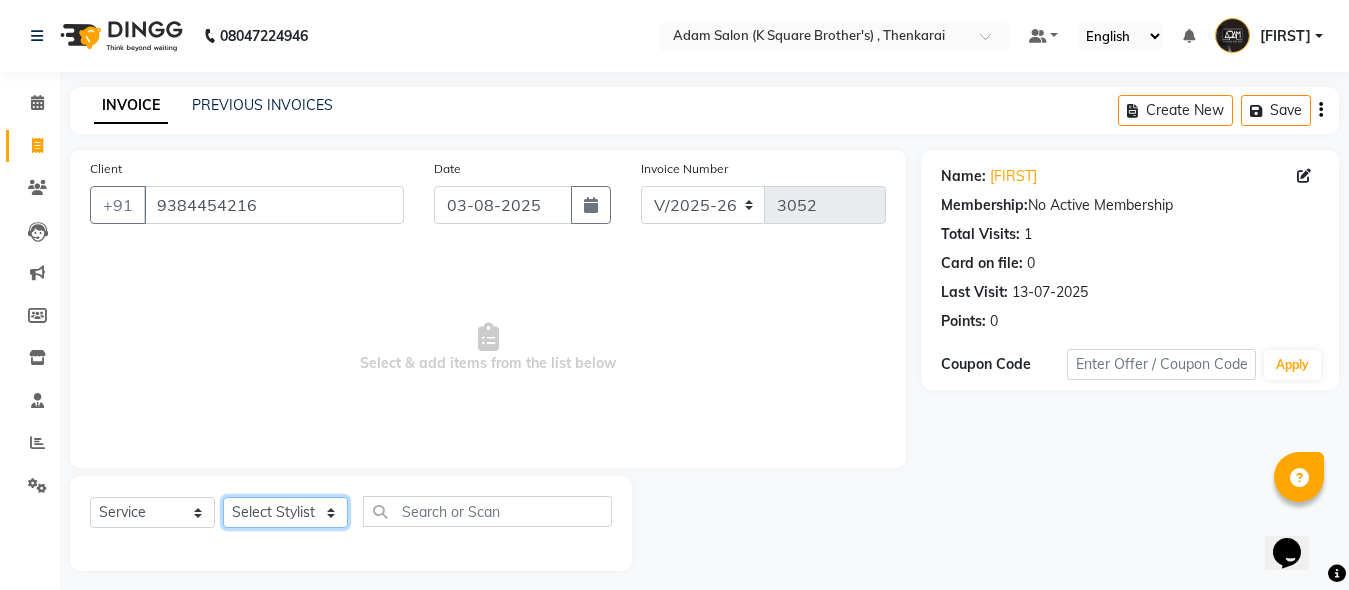 click on "Select Stylist [FIRST] [FIRST] [FIRST] [FIRST] [FIRST]" 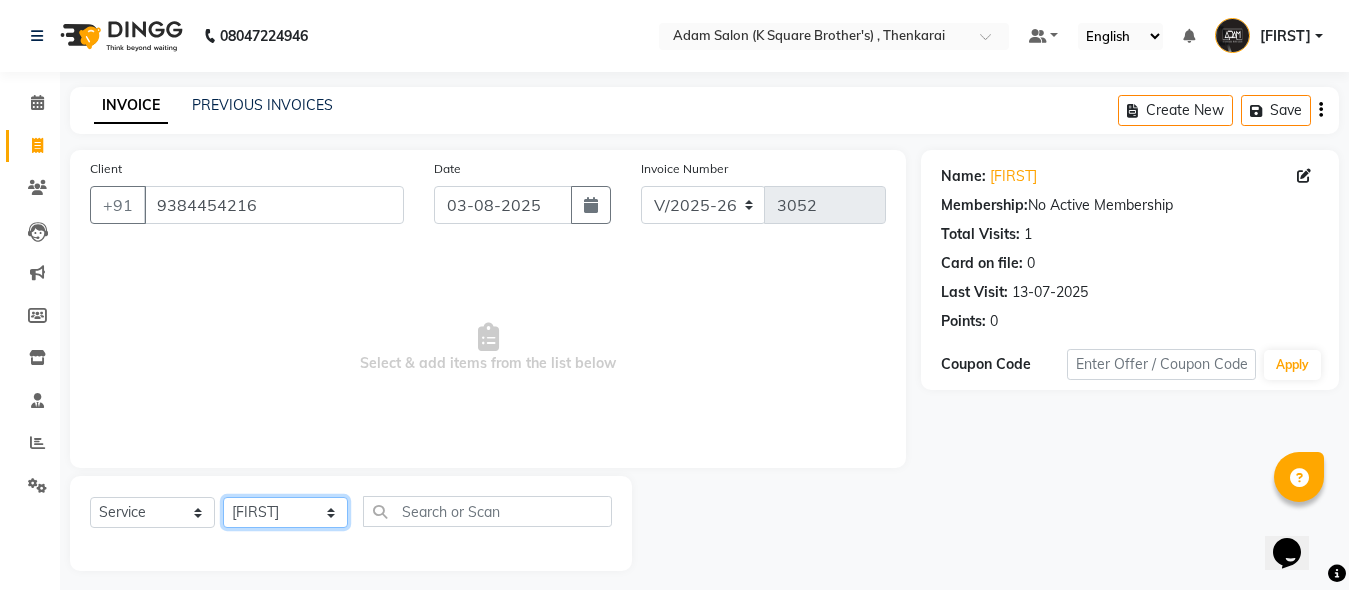 click on "Select Stylist [FIRST] [FIRST] [FIRST] [FIRST] [FIRST]" 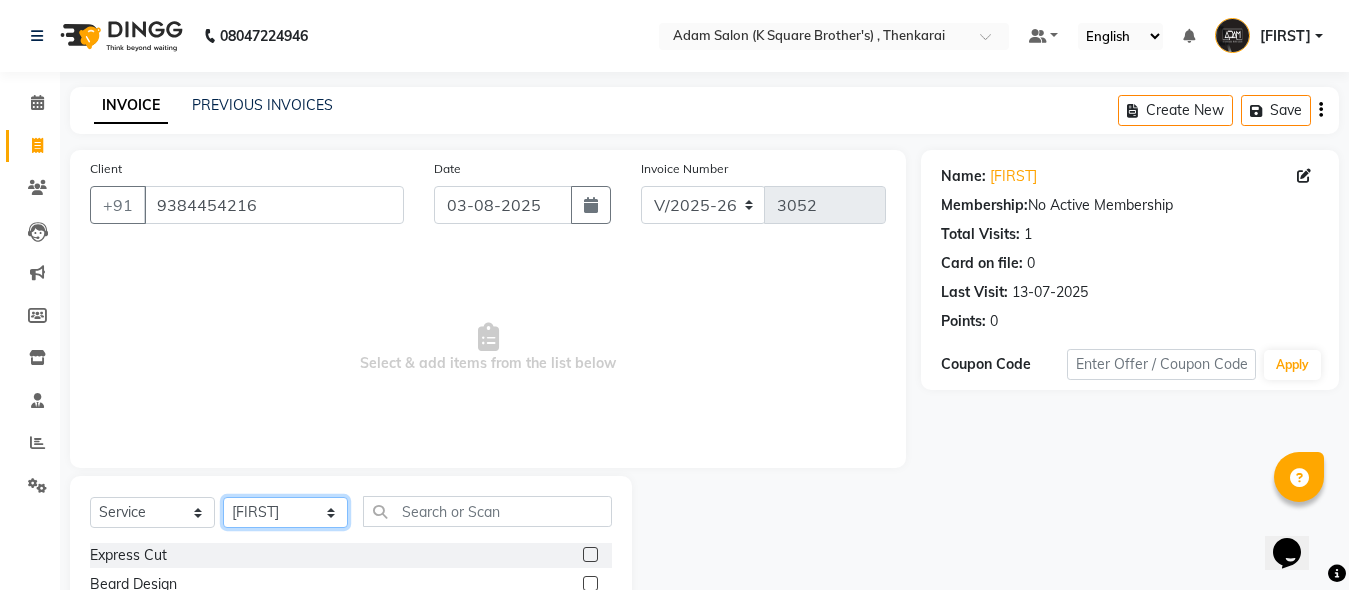 scroll, scrollTop: 211, scrollLeft: 0, axis: vertical 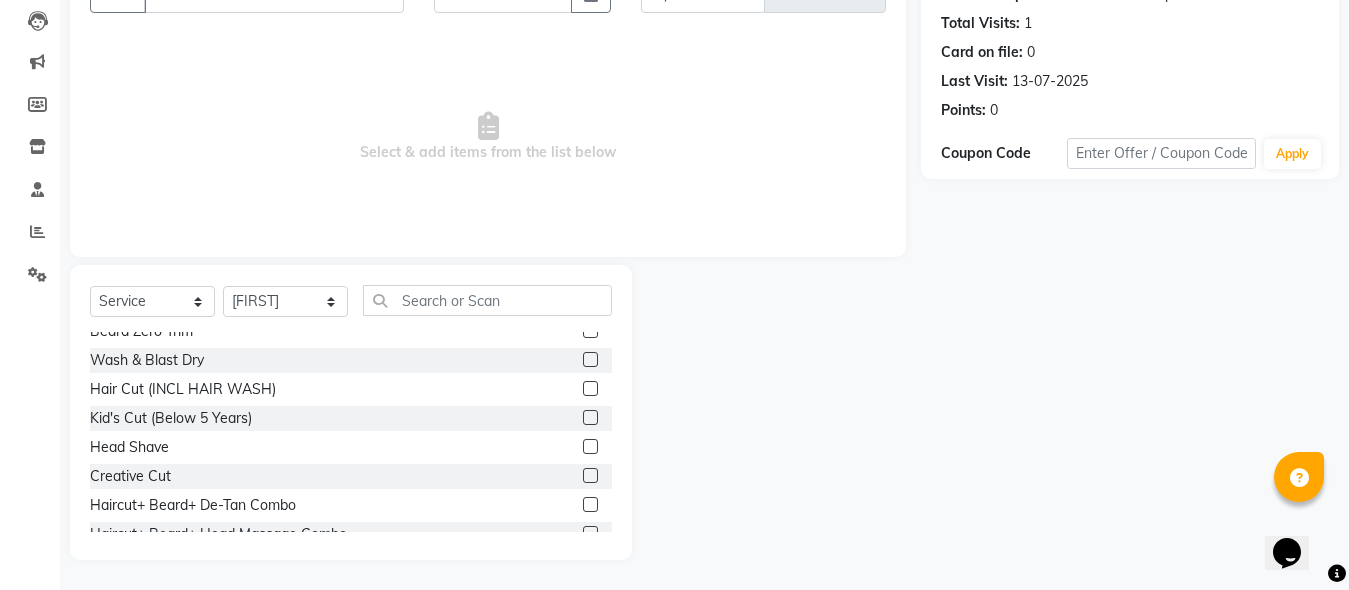 click 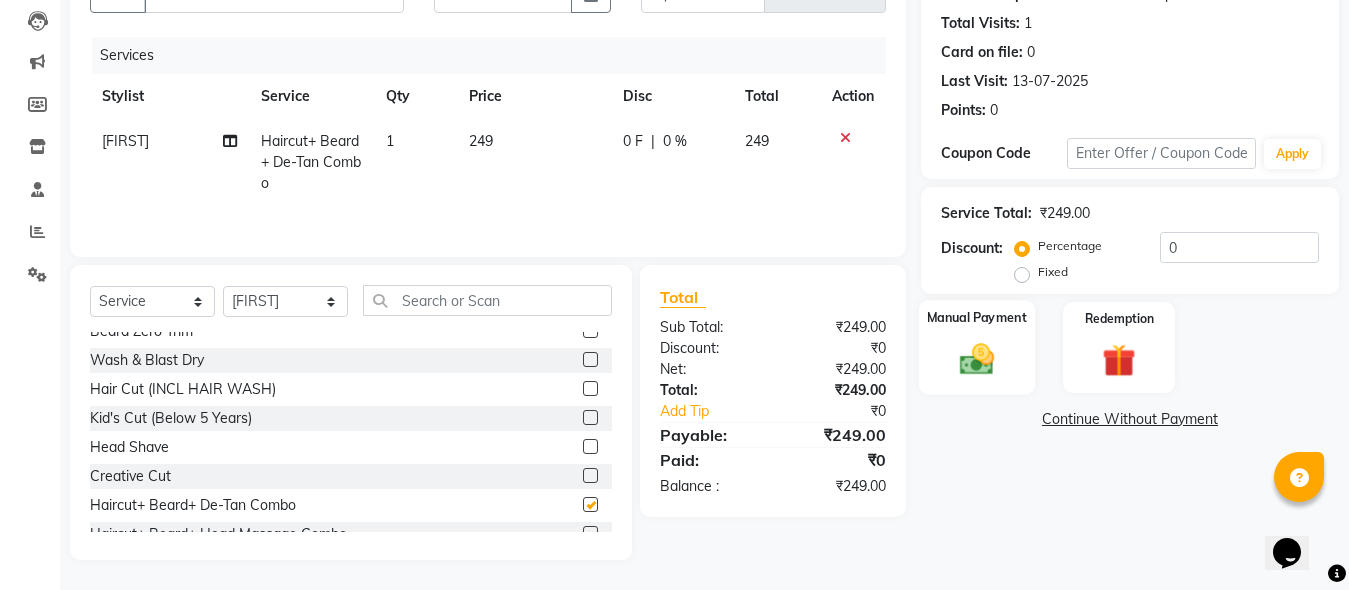checkbox on "false" 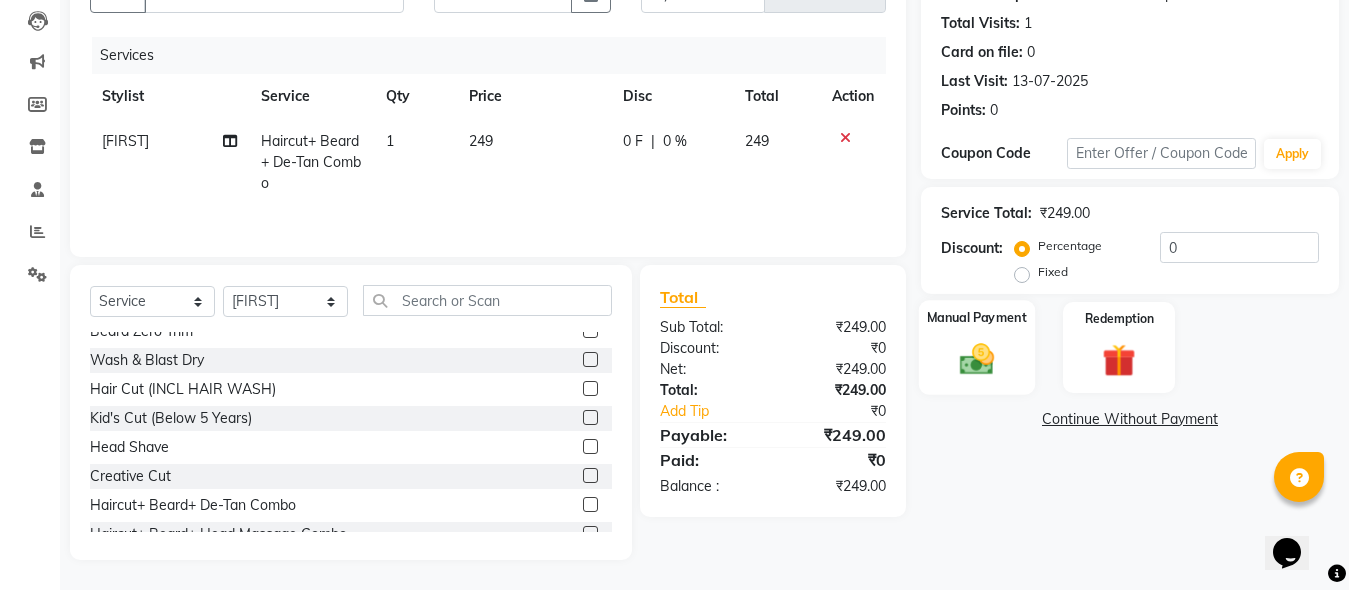 click on "Manual Payment" 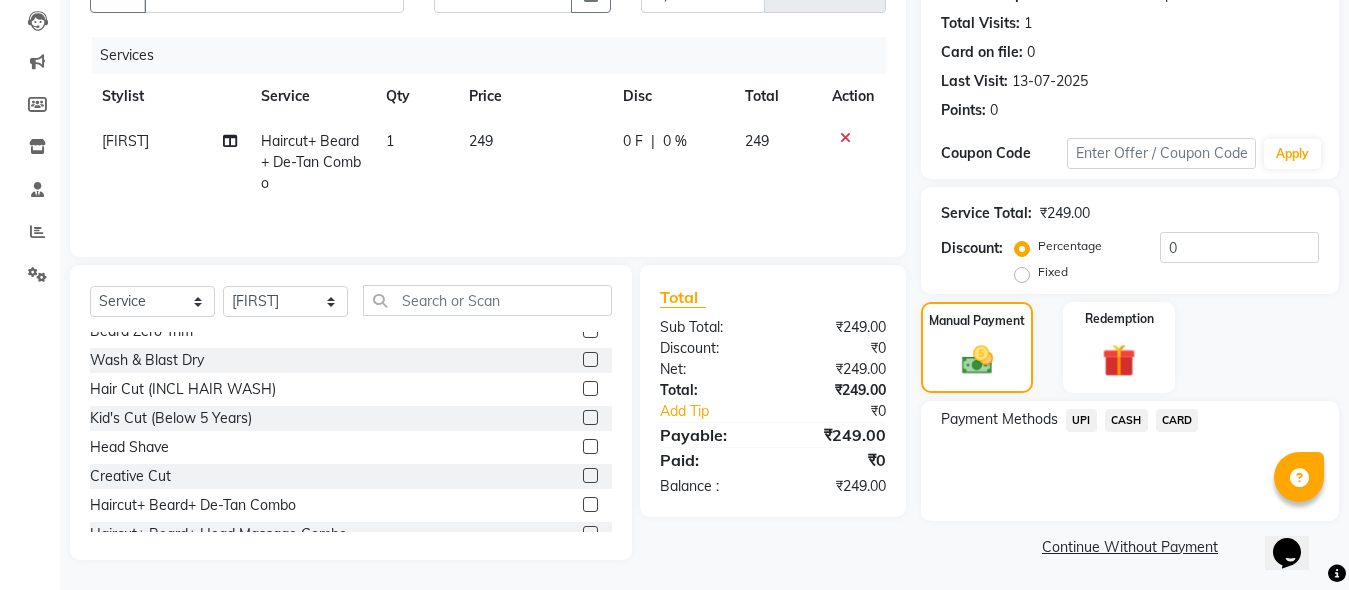 click on "UPI" 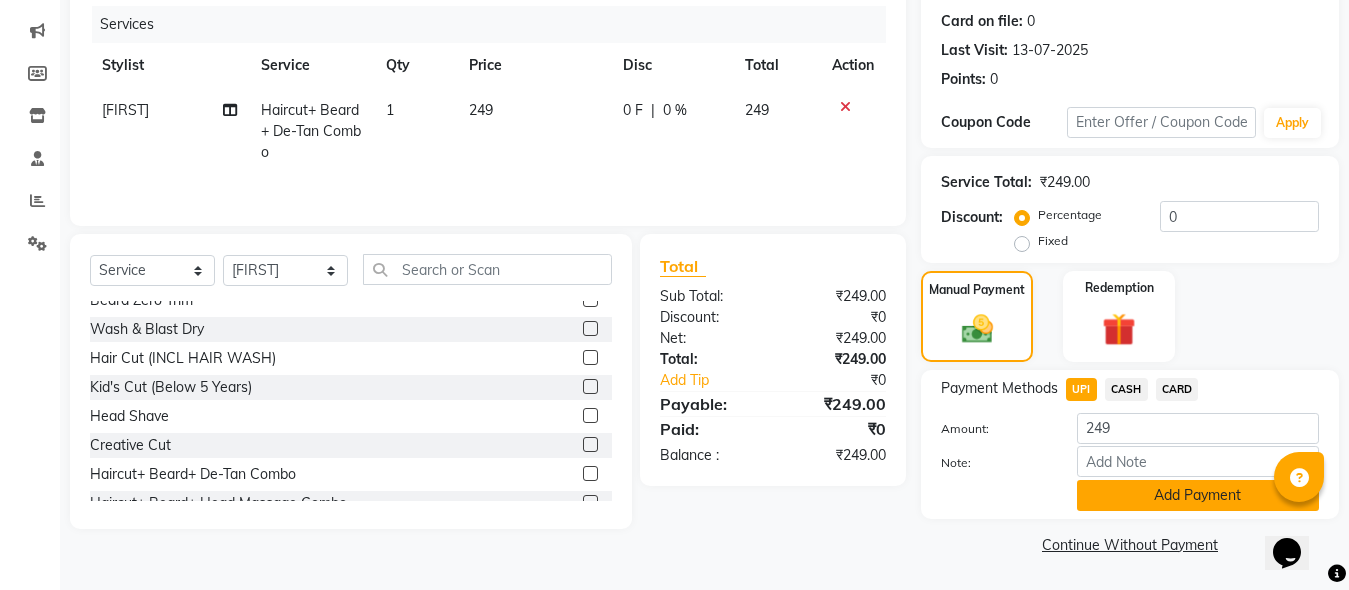 click on "Add Payment" 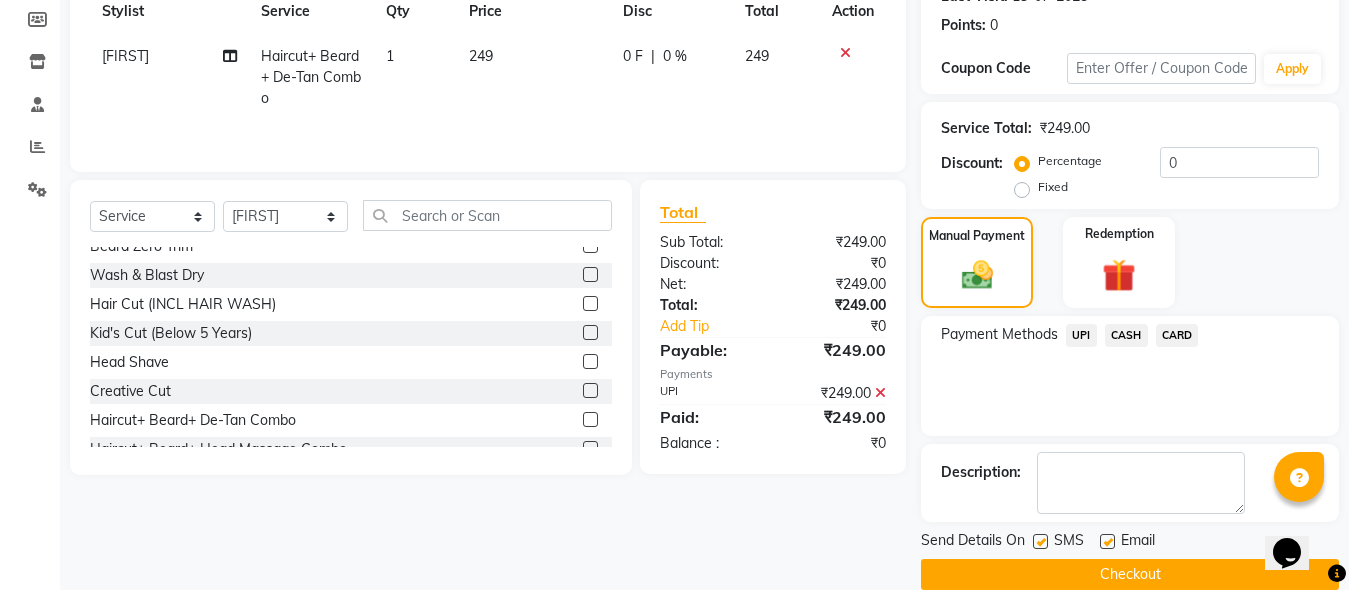 scroll, scrollTop: 326, scrollLeft: 0, axis: vertical 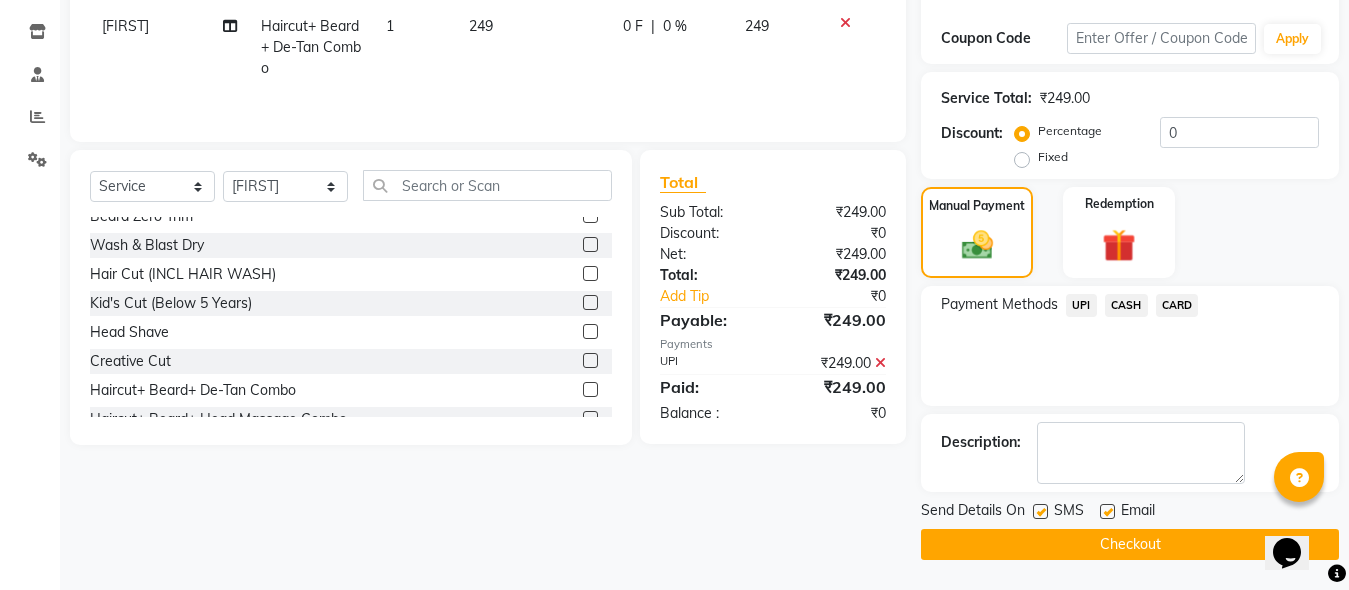 click on "Checkout" 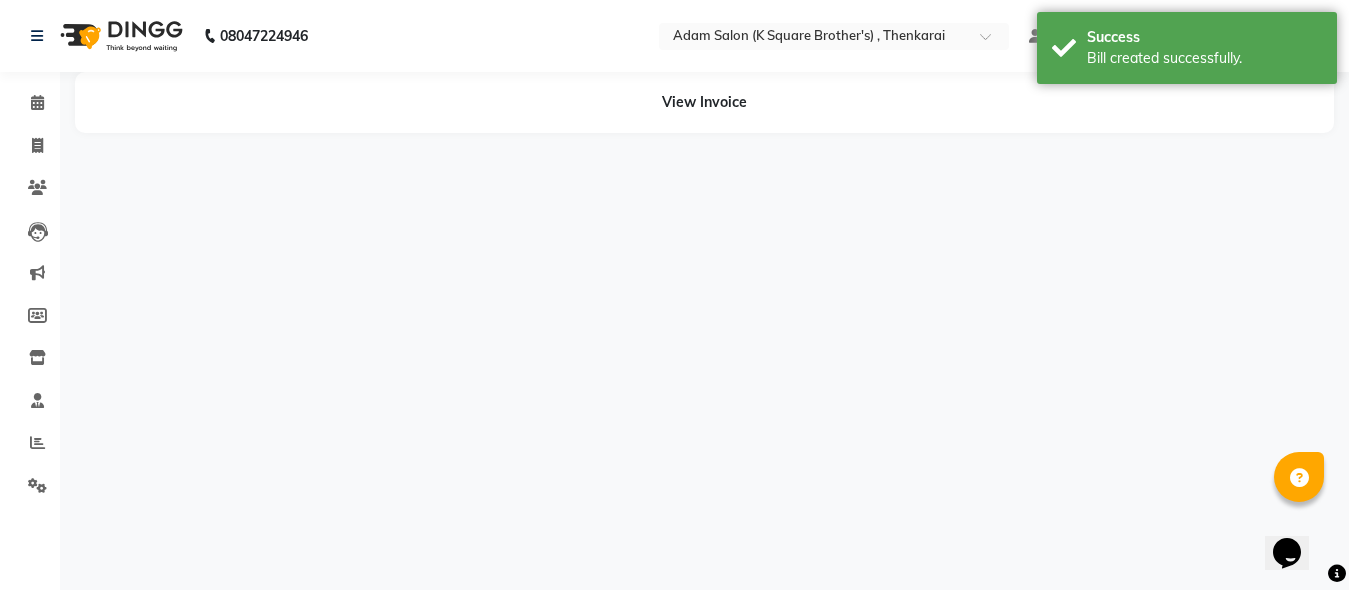 scroll, scrollTop: 0, scrollLeft: 0, axis: both 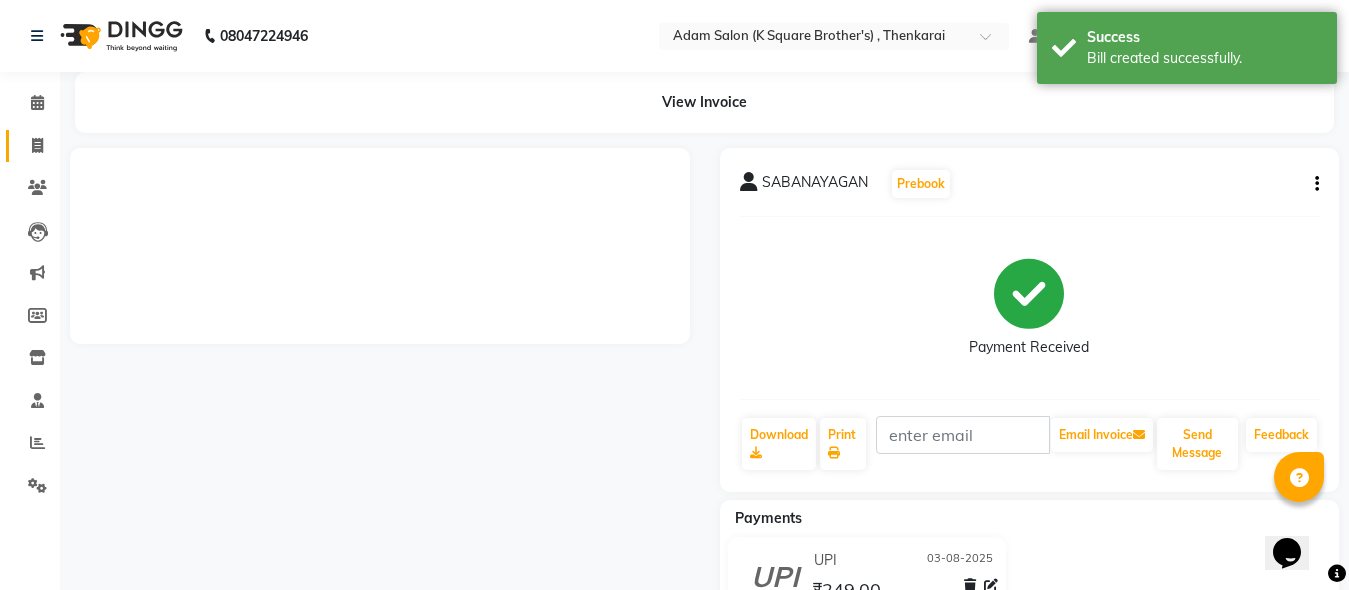 click on "Invoice" 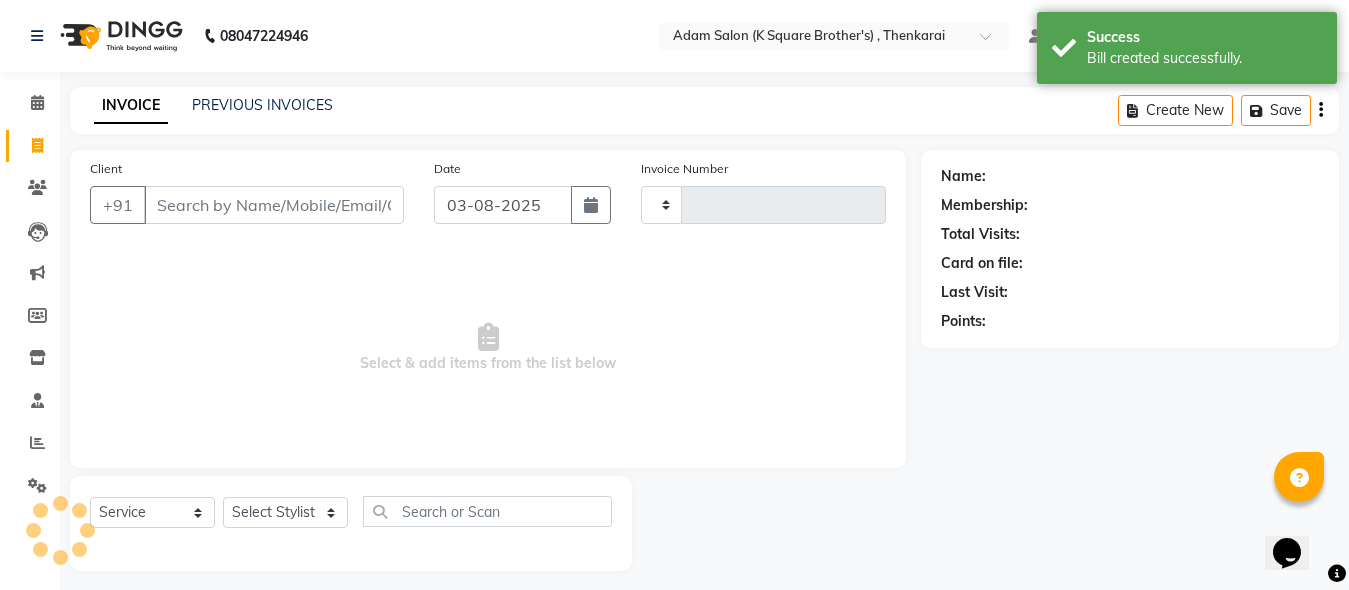 scroll, scrollTop: 11, scrollLeft: 0, axis: vertical 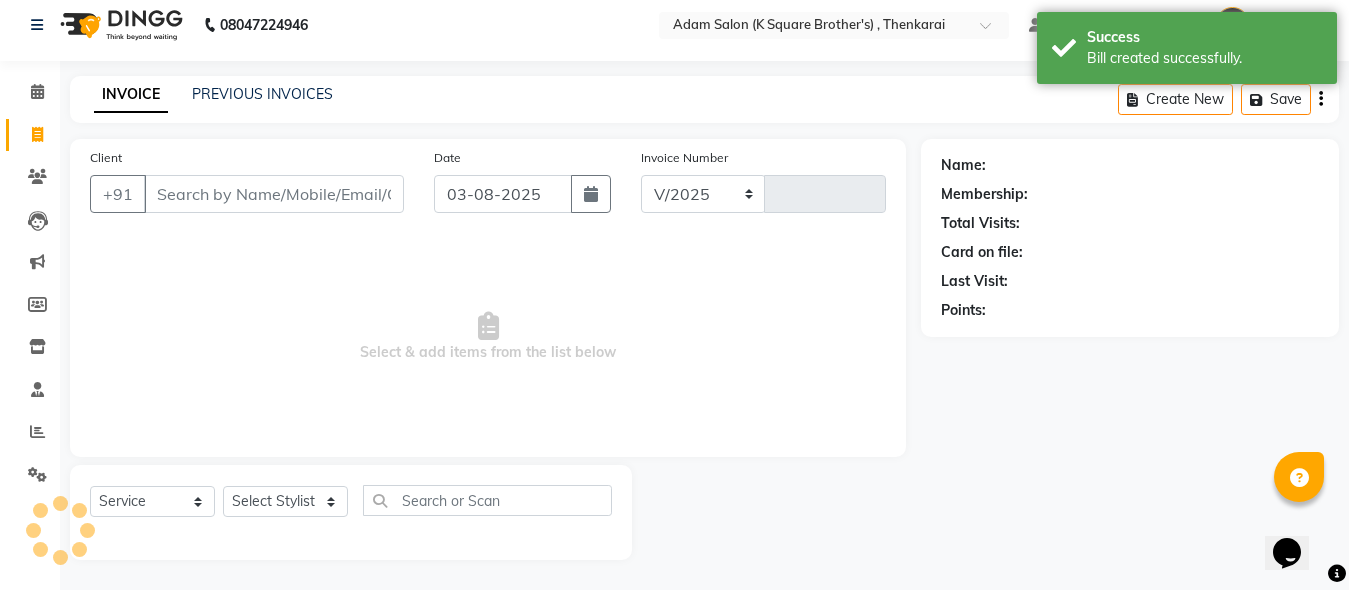 select on "8195" 